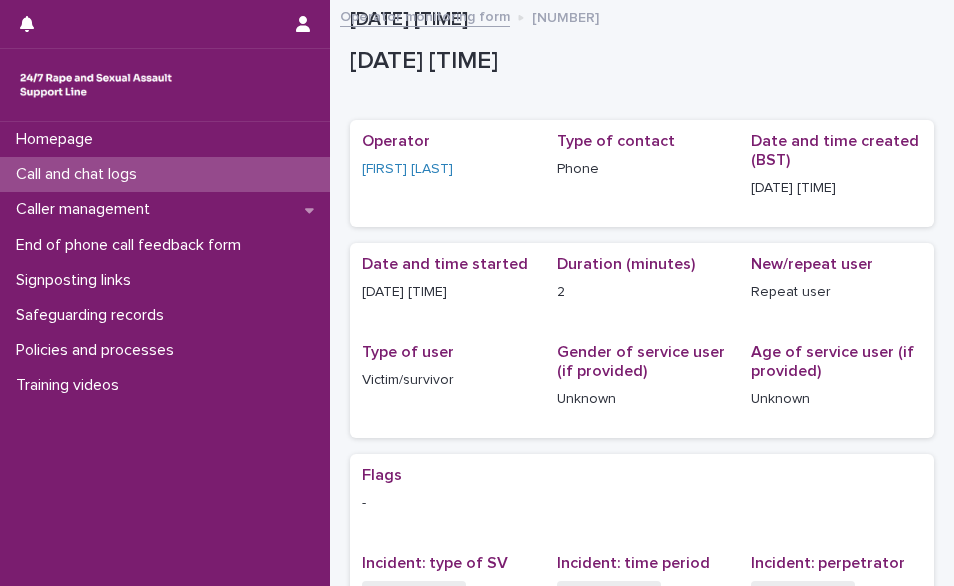 scroll, scrollTop: 0, scrollLeft: 0, axis: both 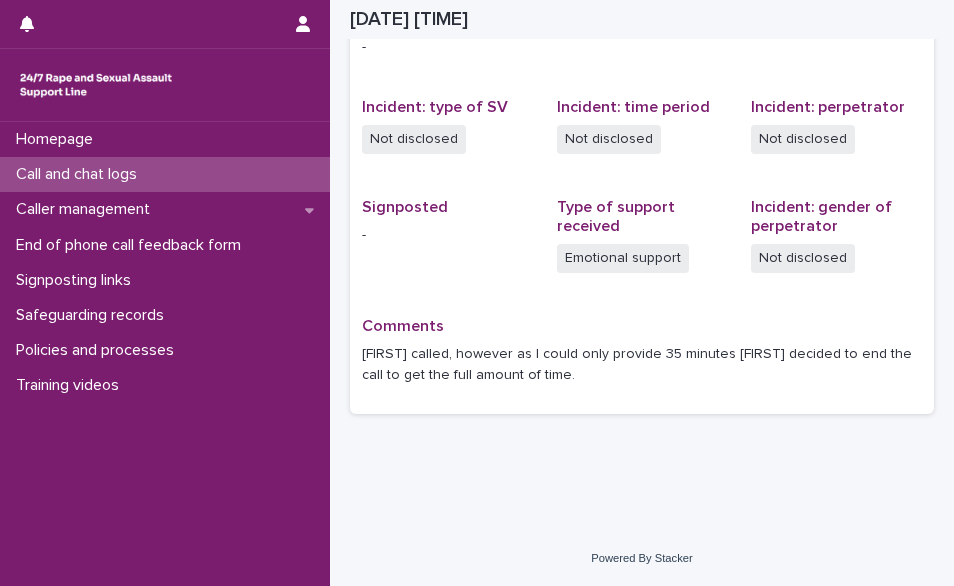click on "Call and chat logs" at bounding box center (80, 174) 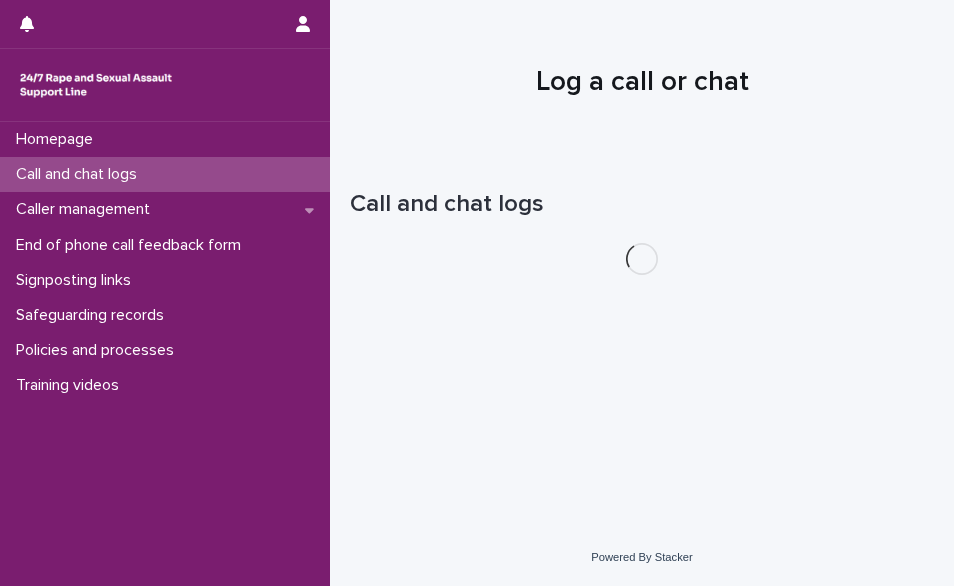 click on "Call and chat logs" at bounding box center [165, 174] 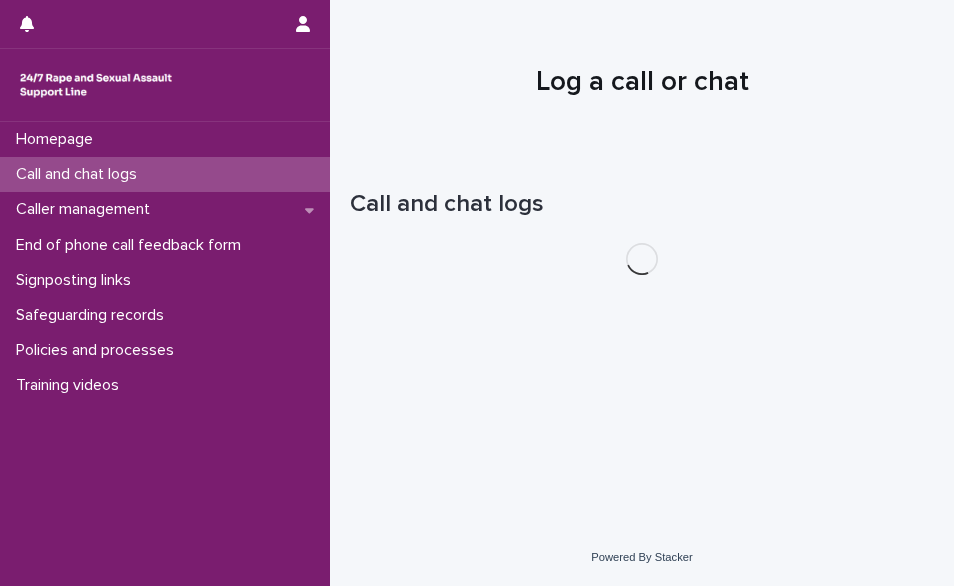 scroll, scrollTop: 0, scrollLeft: 0, axis: both 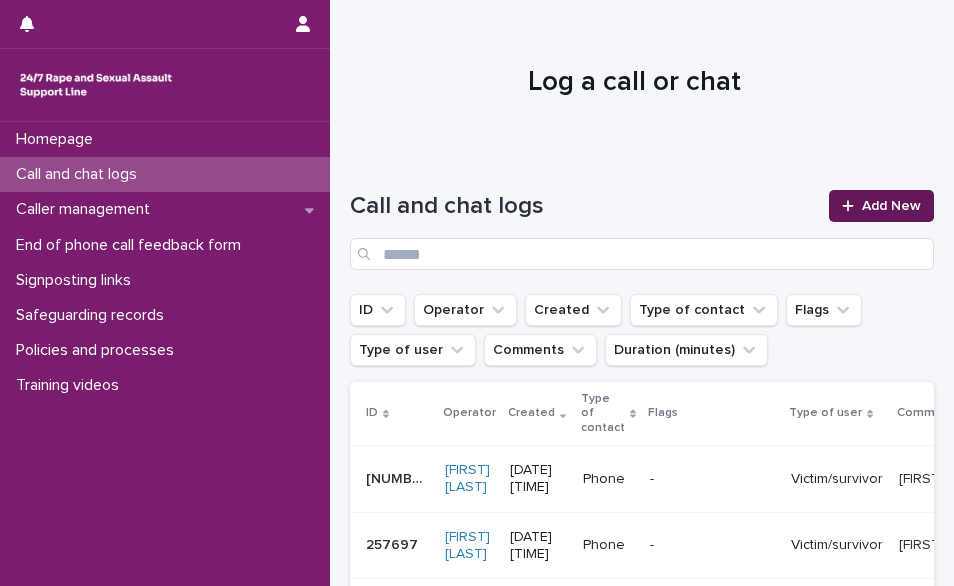 click 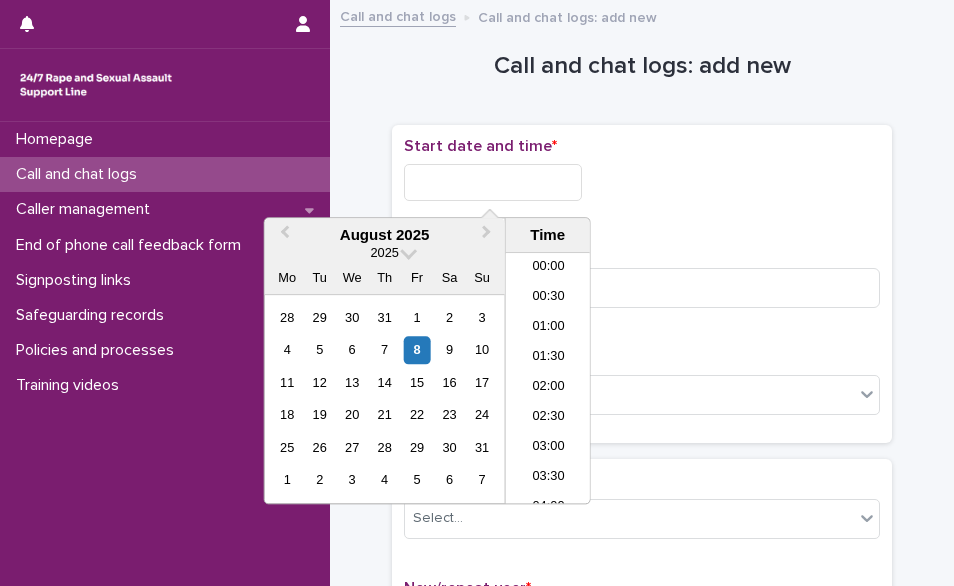 click at bounding box center (493, 182) 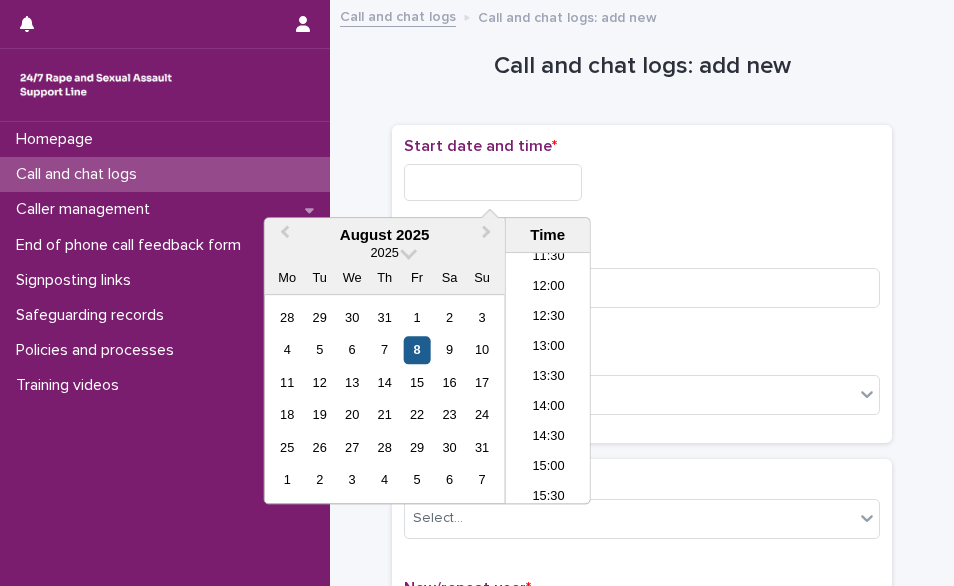 click on "8" at bounding box center (417, 350) 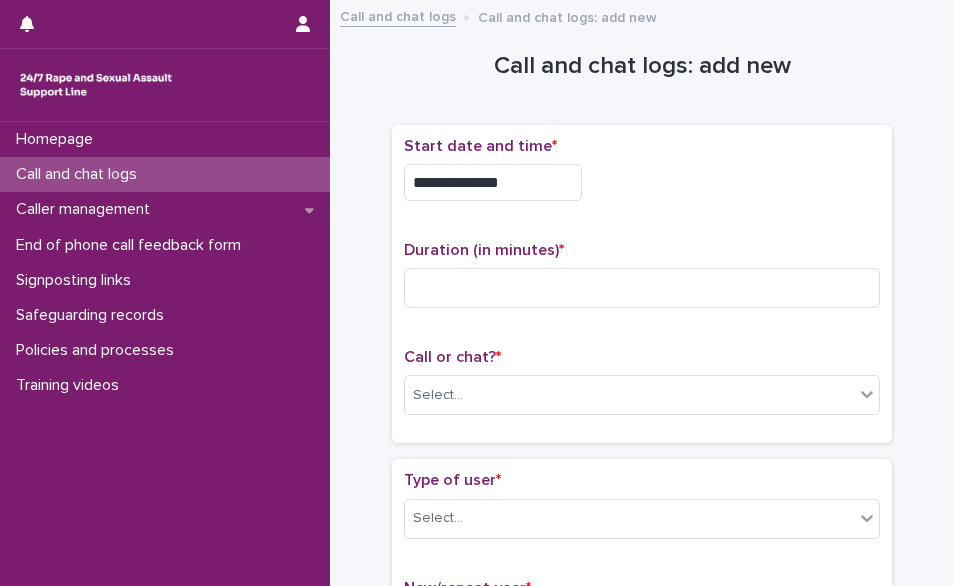 click on "**********" at bounding box center [642, 177] 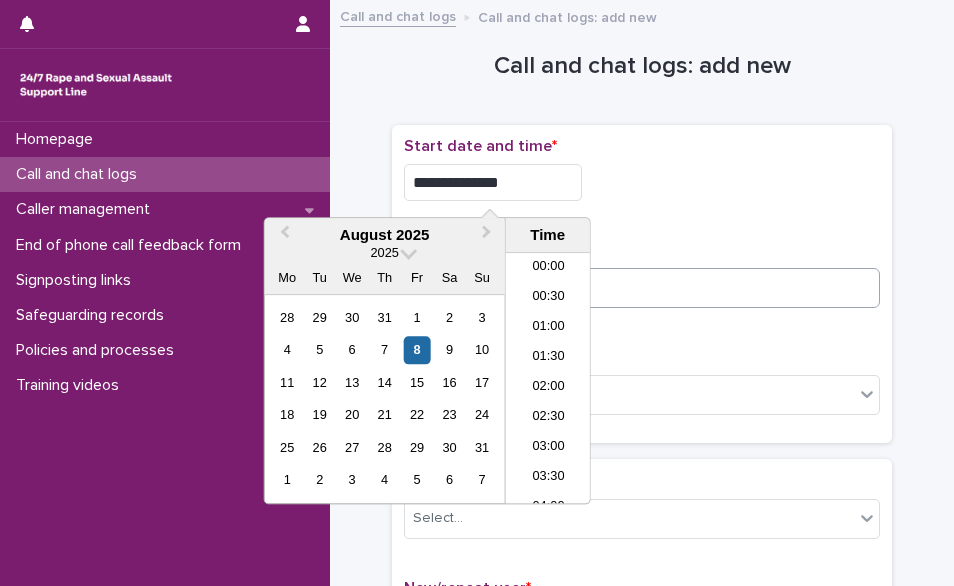 type on "**********" 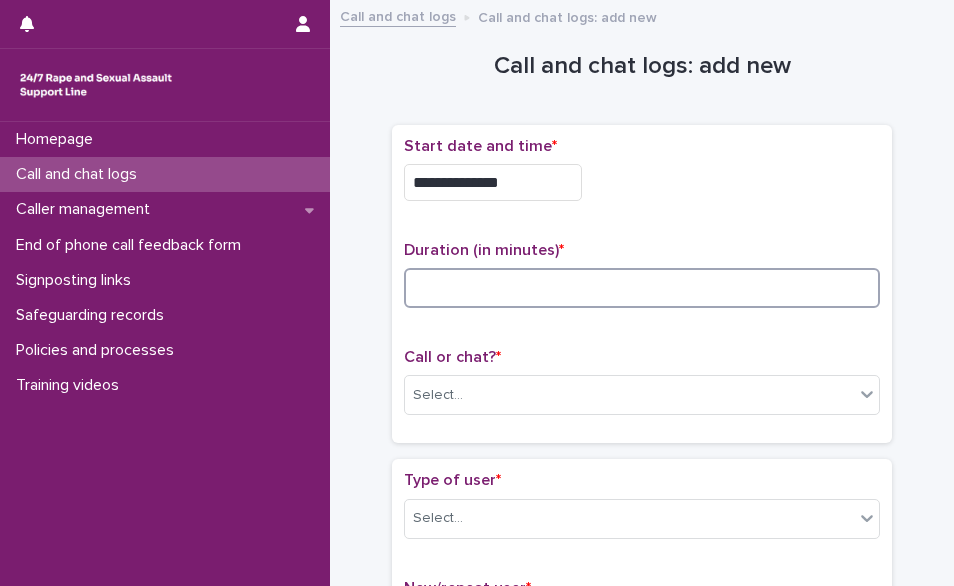 click at bounding box center (642, 288) 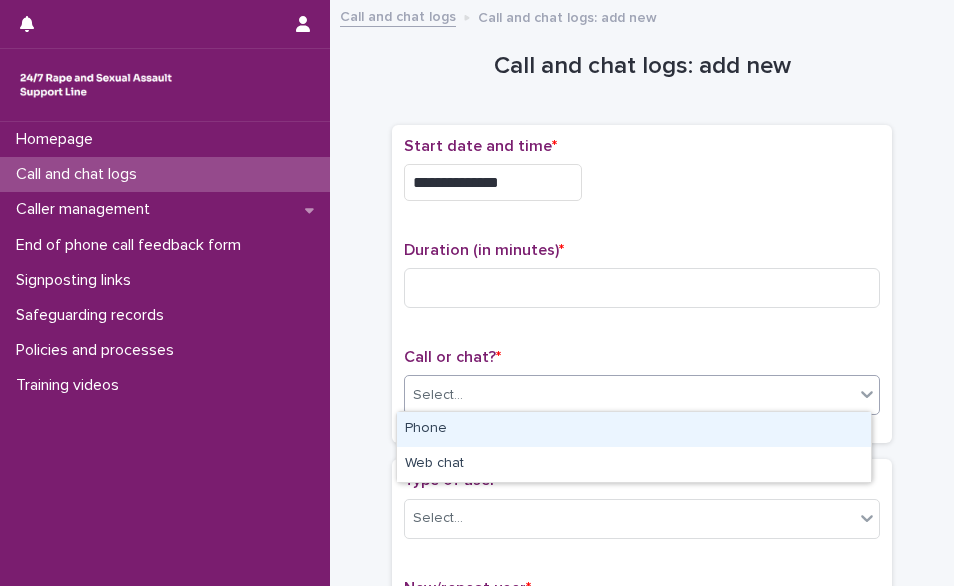 click on "Select..." at bounding box center (642, 395) 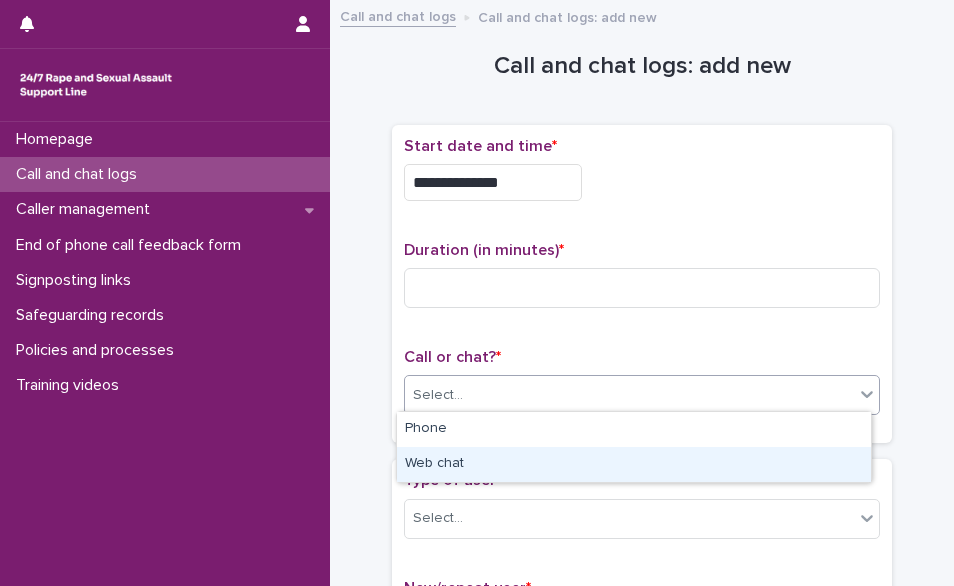 click on "Web chat" at bounding box center [634, 464] 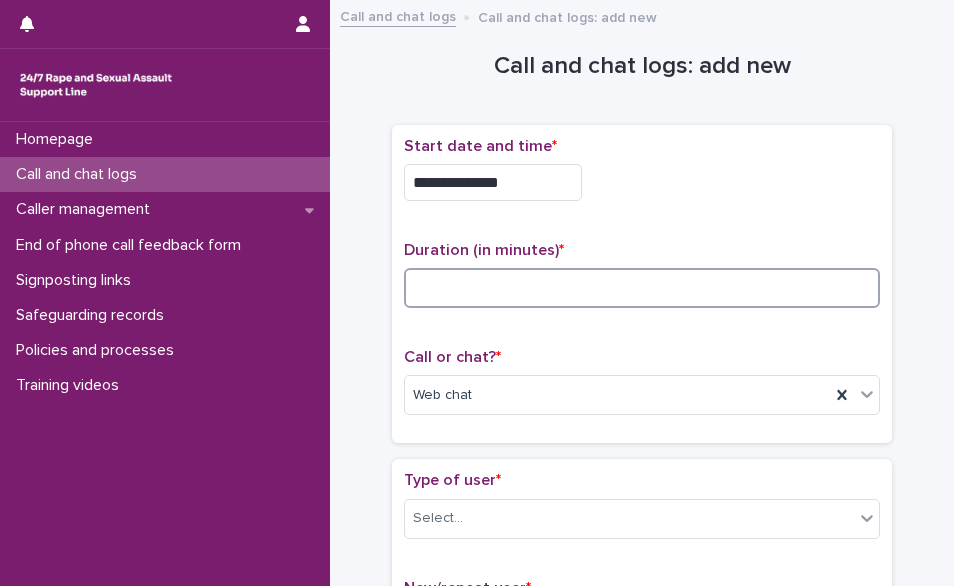 click at bounding box center (642, 288) 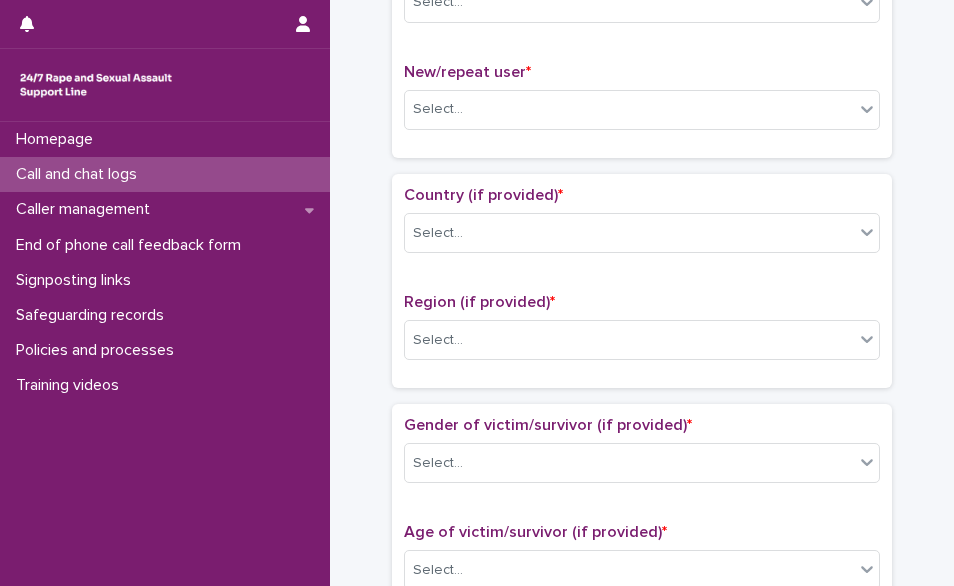 scroll, scrollTop: 521, scrollLeft: 0, axis: vertical 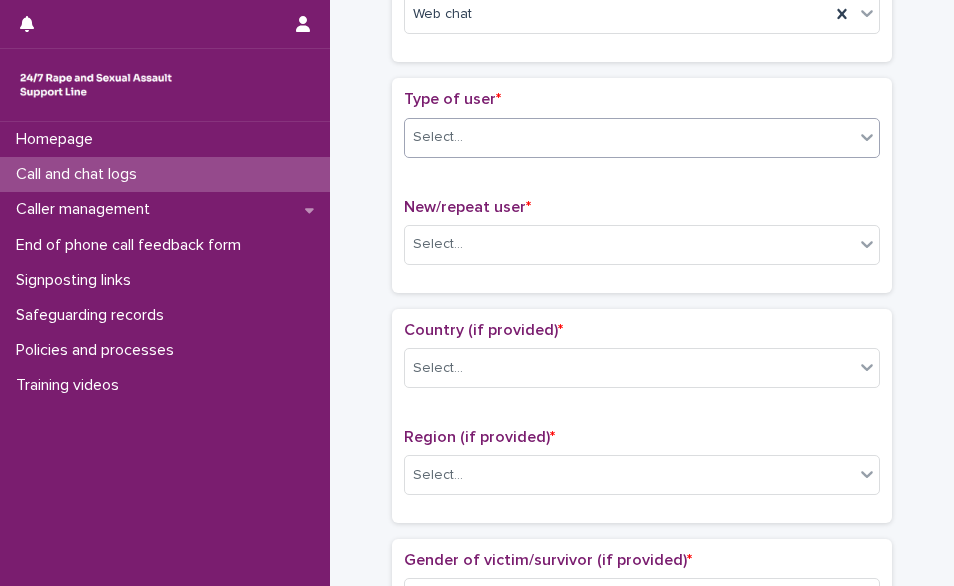 type on "*" 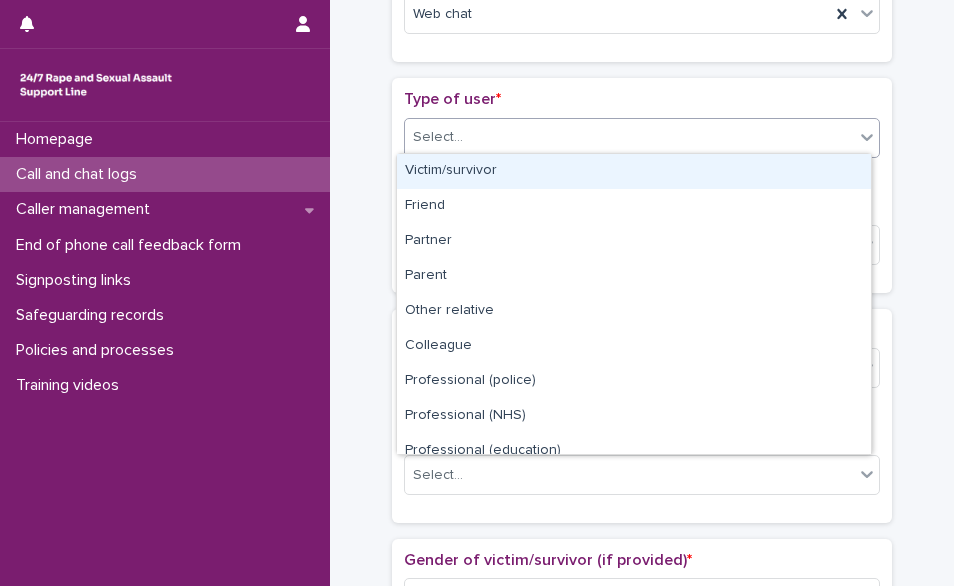 click on "Select..." at bounding box center (642, 138) 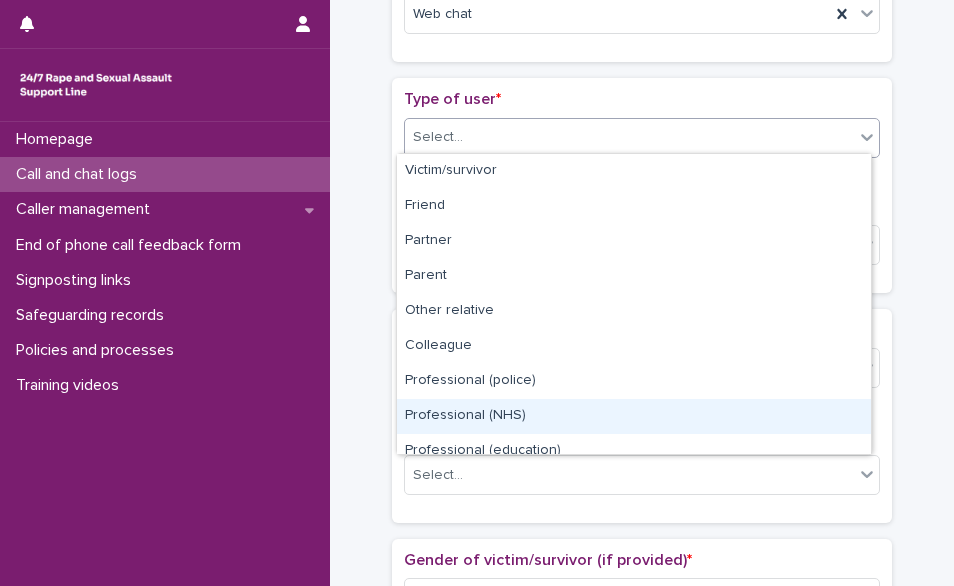 scroll, scrollTop: 225, scrollLeft: 0, axis: vertical 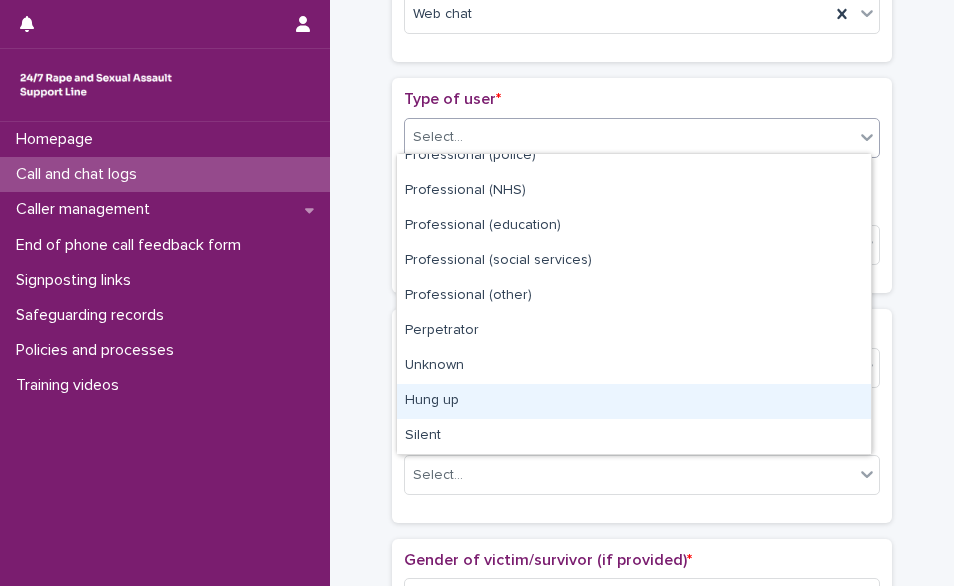 click on "Hung up" at bounding box center (634, 401) 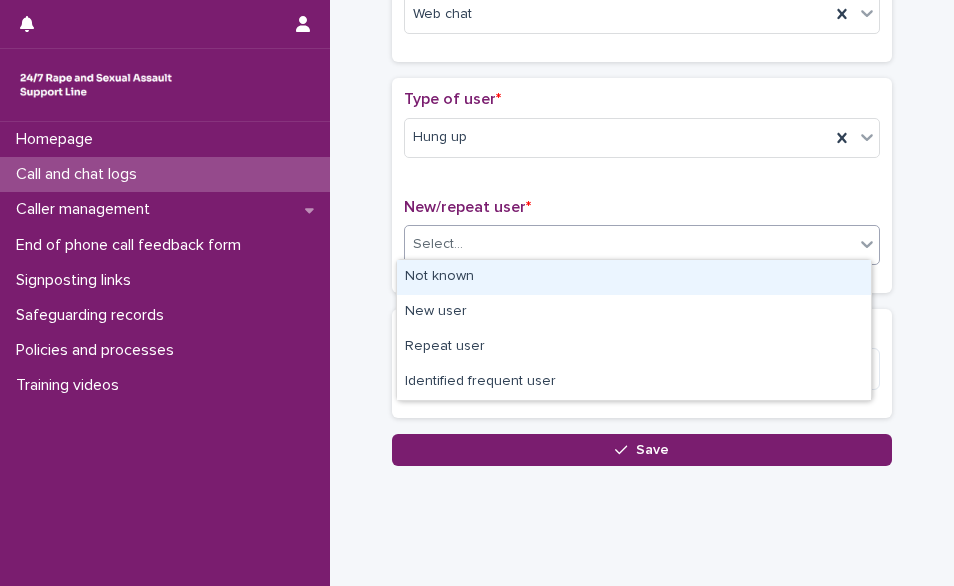 click on "Select..." at bounding box center (642, 245) 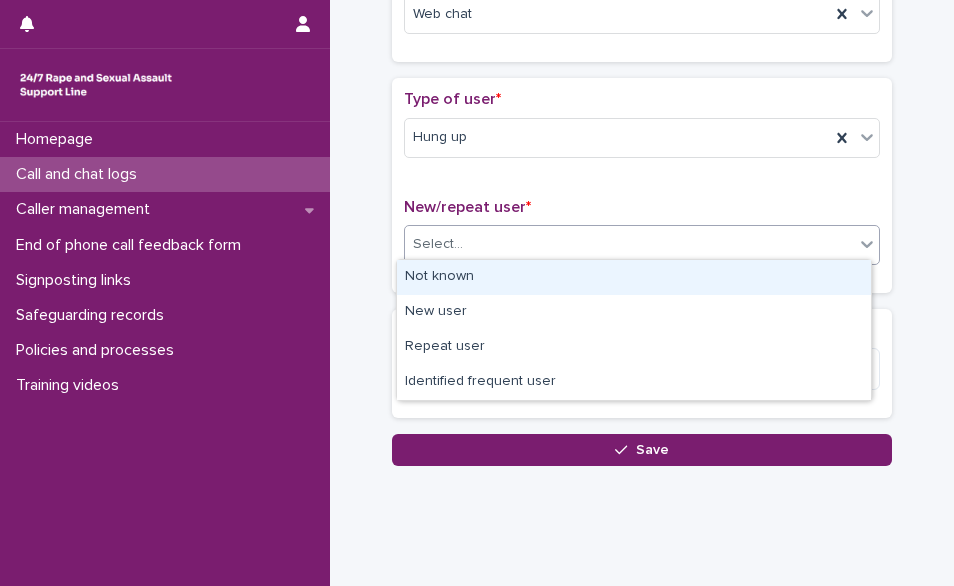 click on "Not known" at bounding box center (634, 277) 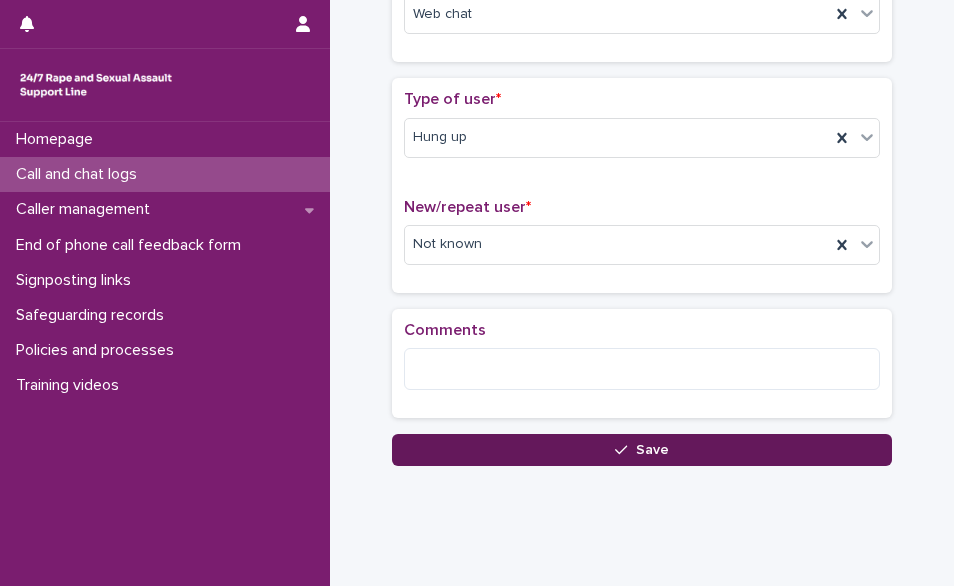 click on "Save" at bounding box center (642, 450) 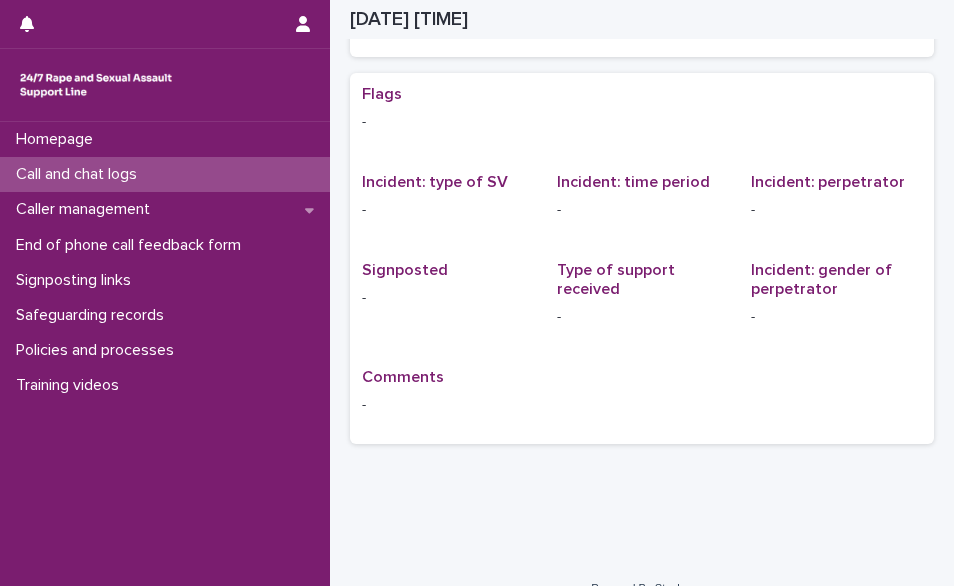 scroll, scrollTop: 0, scrollLeft: 0, axis: both 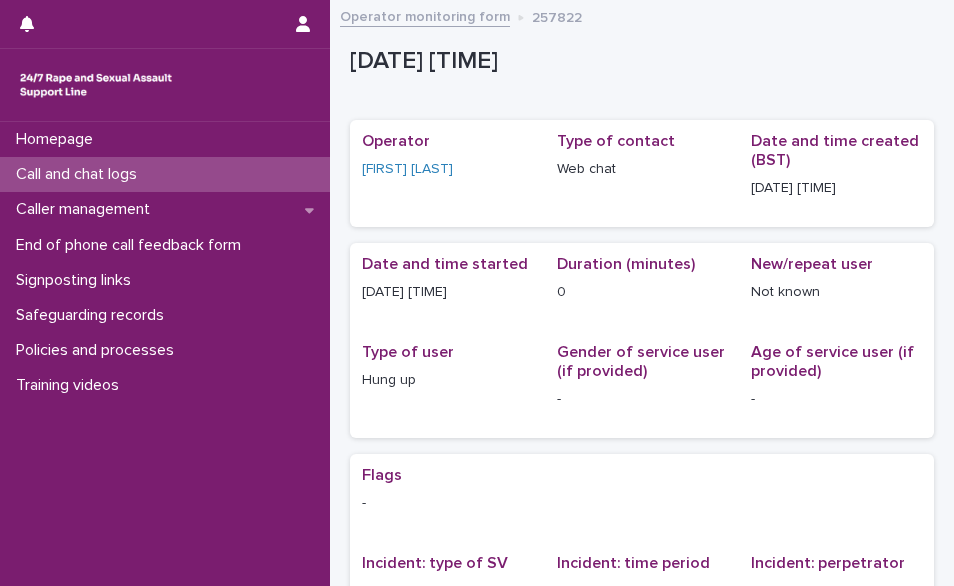 click on "Call and chat logs" at bounding box center [165, 174] 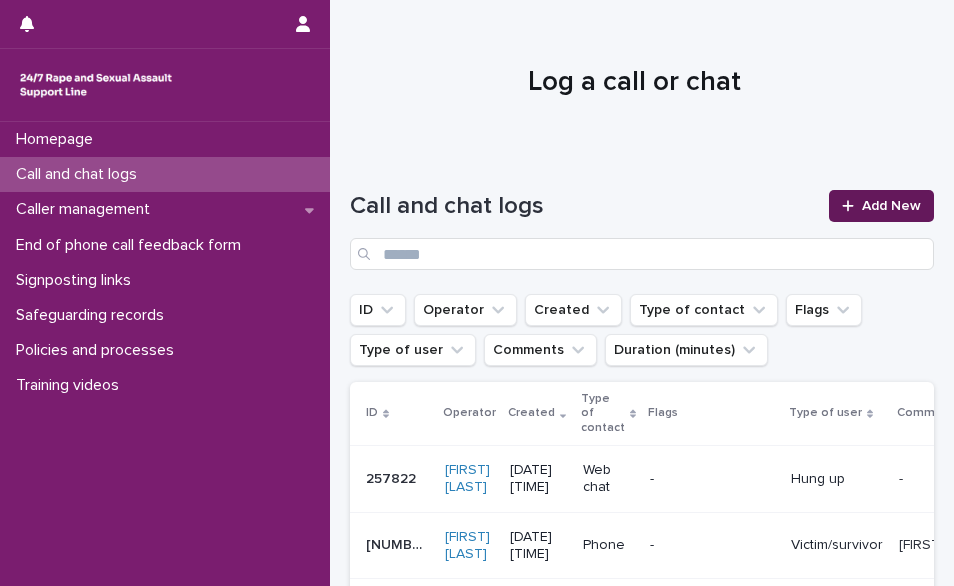 click on "Add New" at bounding box center (881, 206) 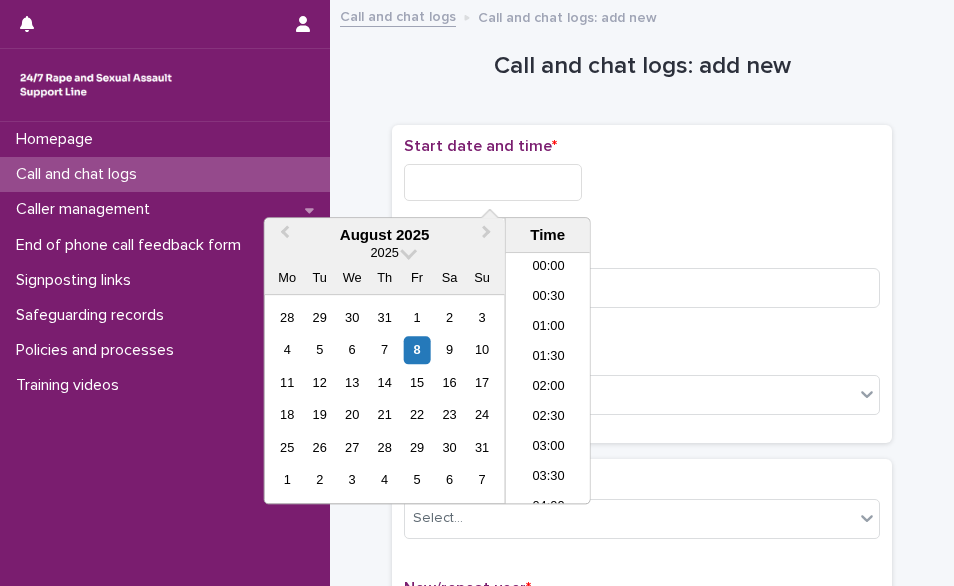 click at bounding box center [493, 182] 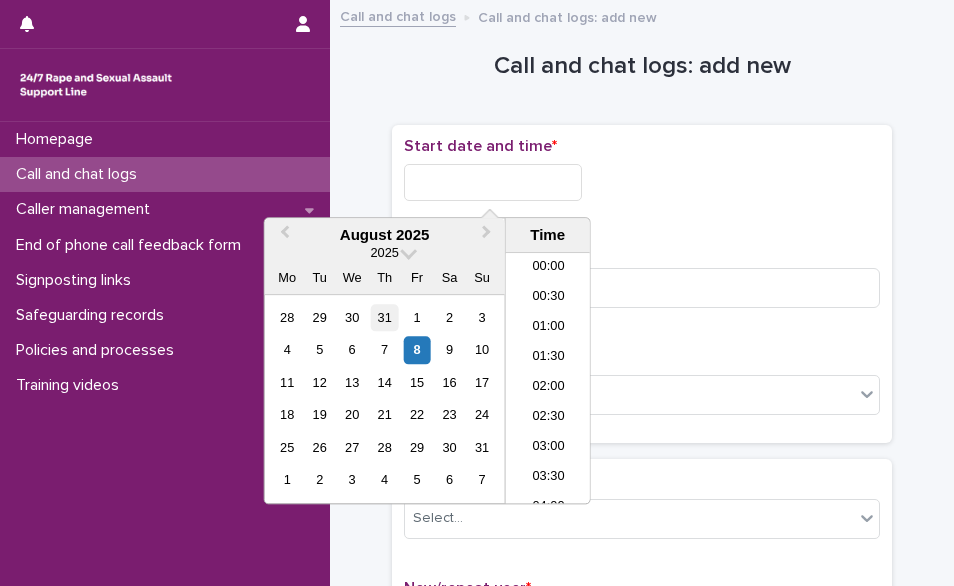 scroll, scrollTop: 700, scrollLeft: 0, axis: vertical 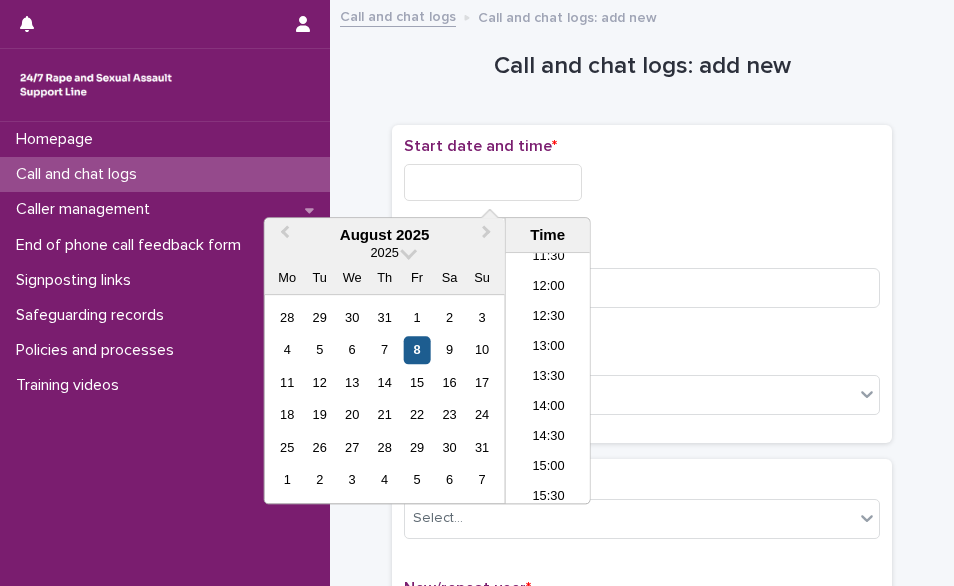 click on "8" at bounding box center [417, 350] 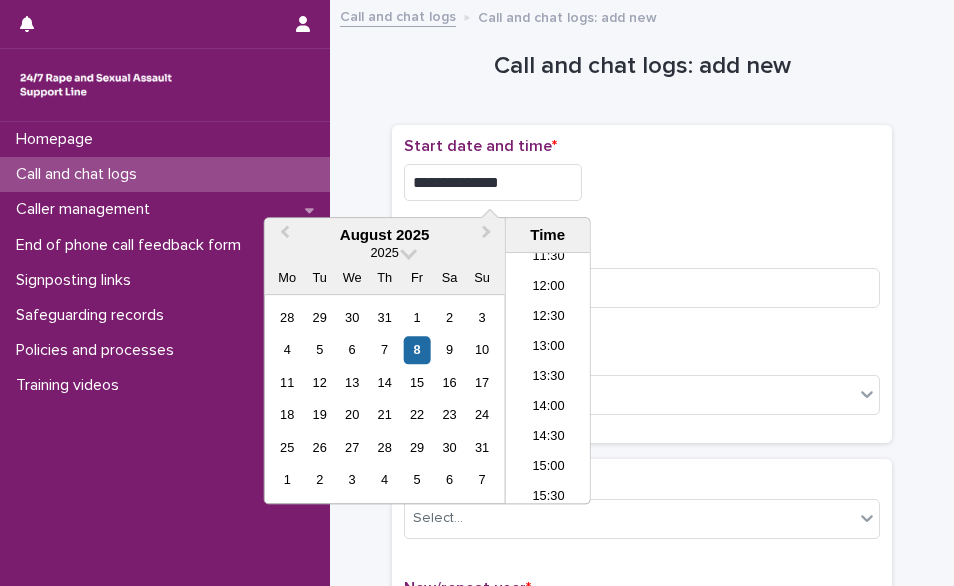 click on "**********" at bounding box center [493, 182] 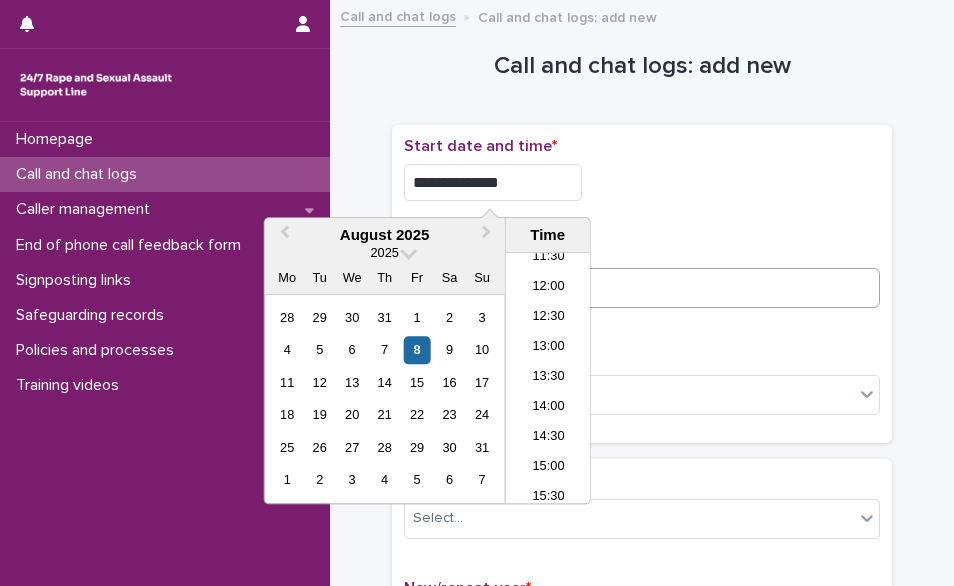 type on "**********" 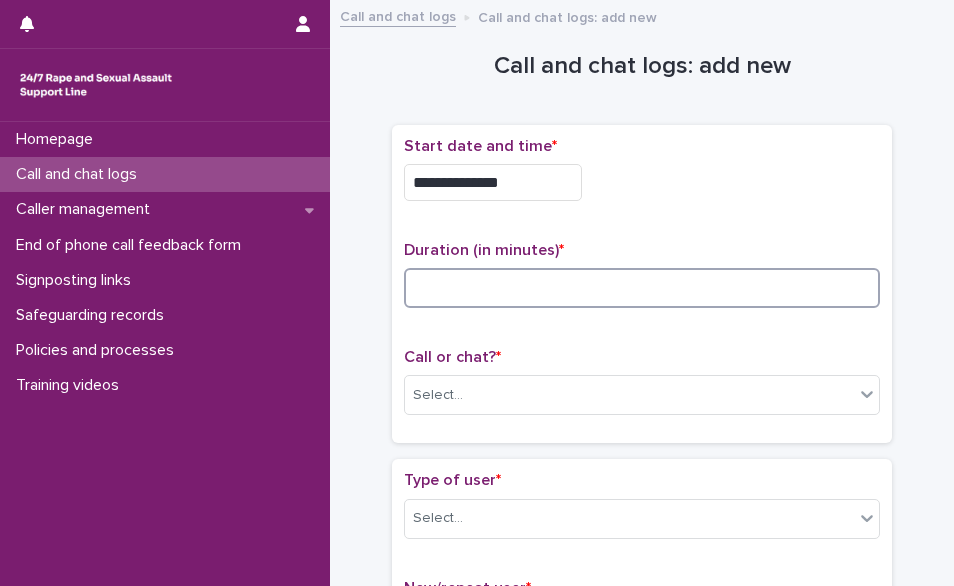 click at bounding box center (642, 288) 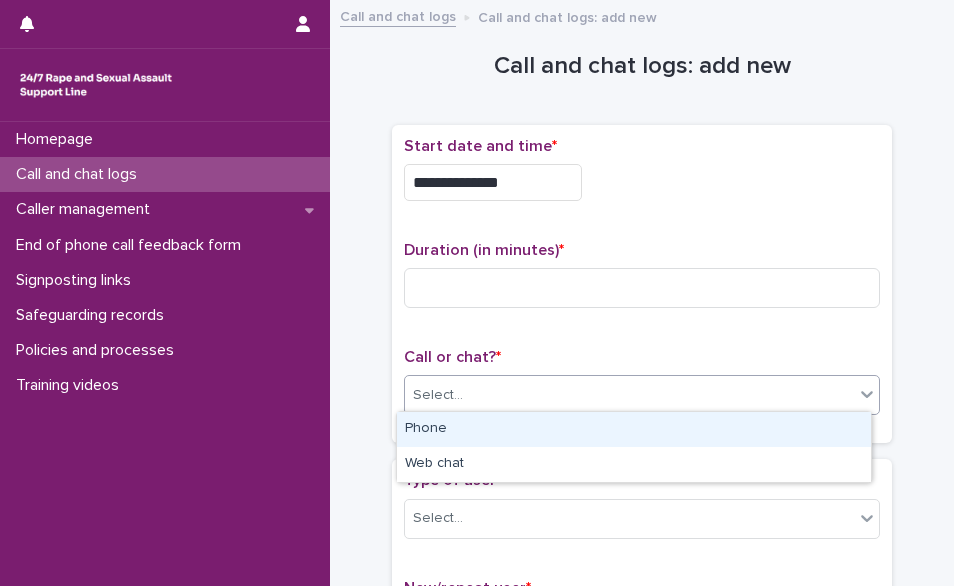 click on "Select..." at bounding box center [629, 395] 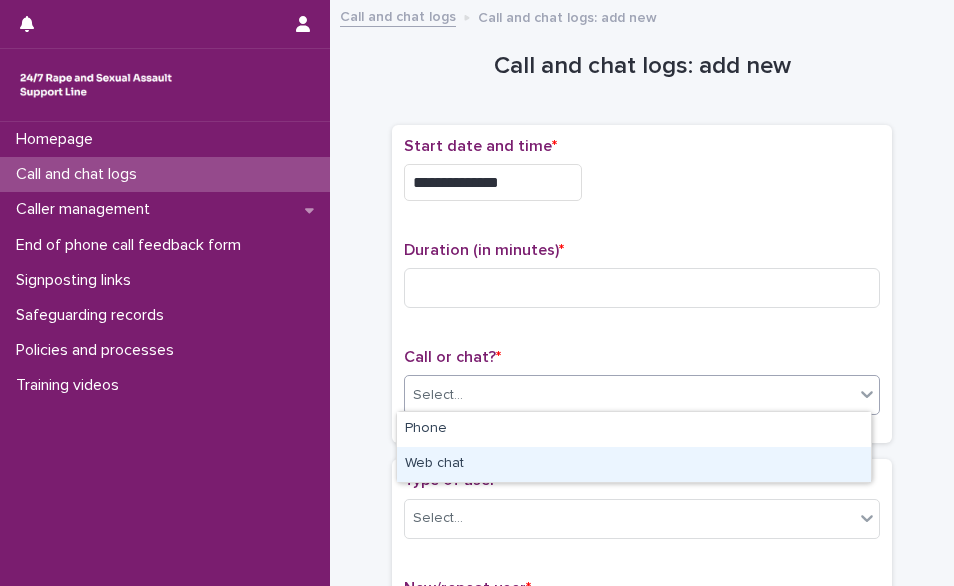 click on "Web chat" at bounding box center (634, 464) 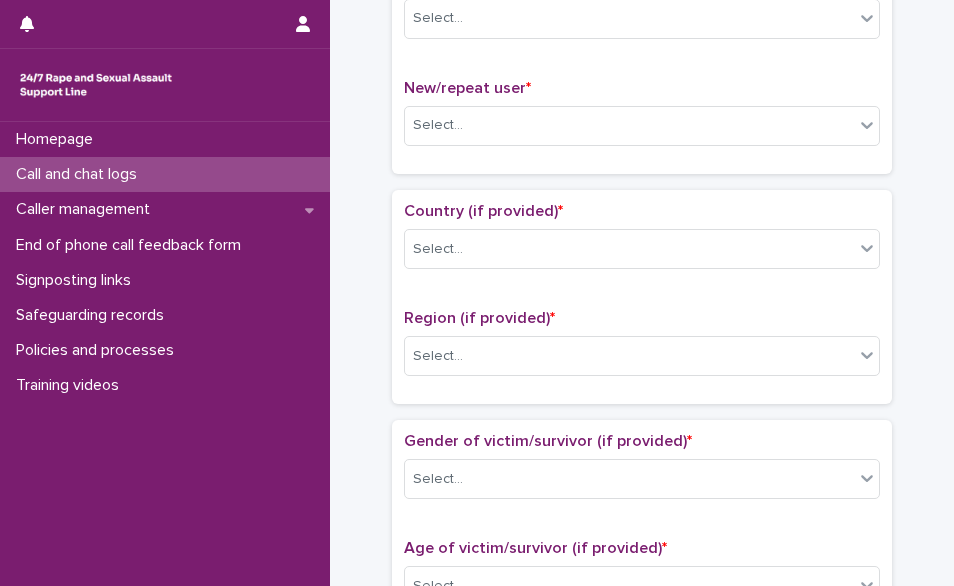 scroll, scrollTop: 508, scrollLeft: 0, axis: vertical 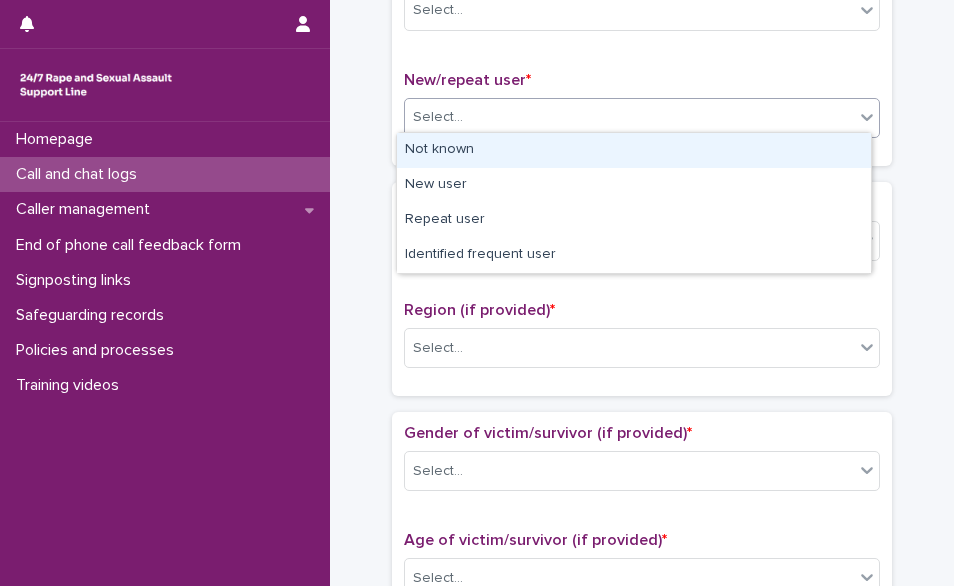 click 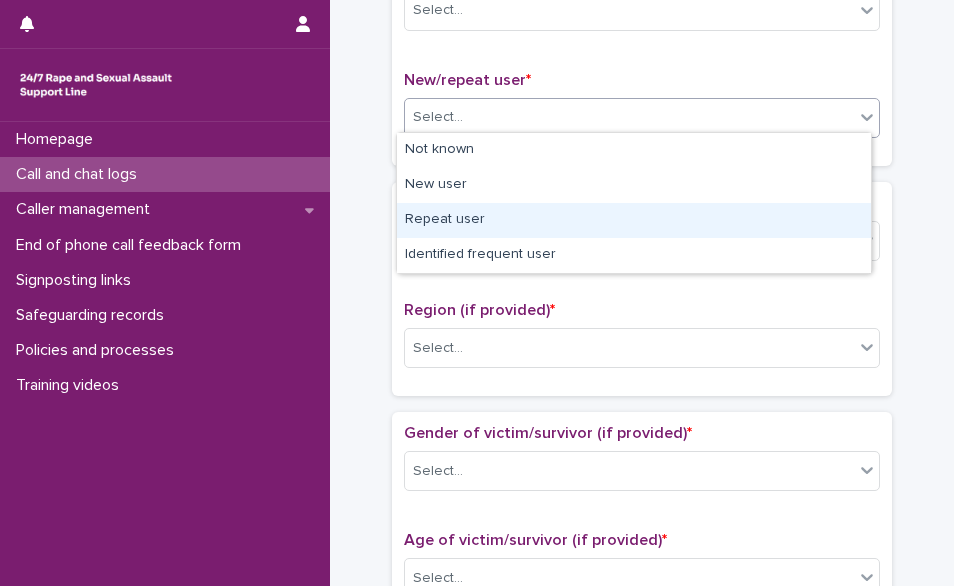 click on "Repeat user" at bounding box center [634, 220] 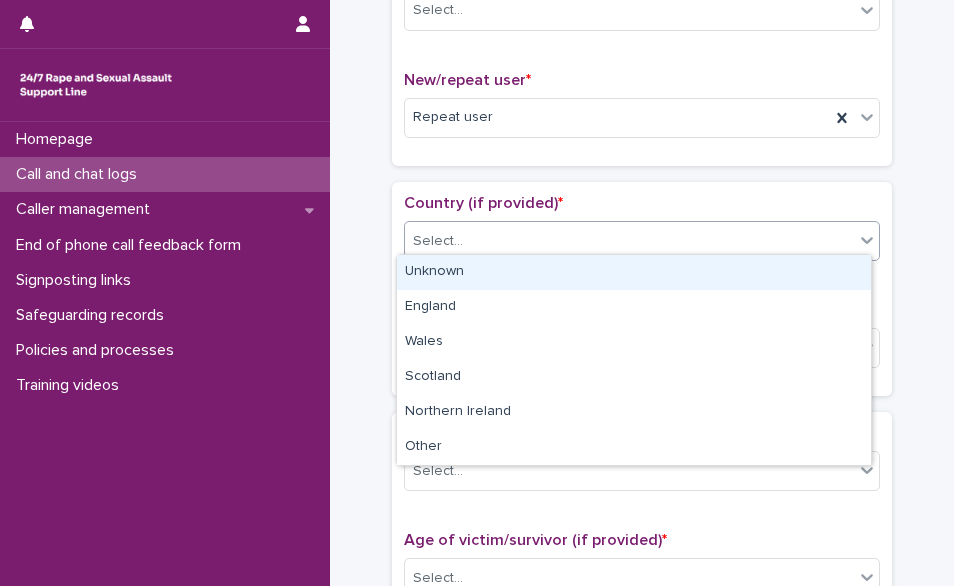 click on "Select..." at bounding box center (629, 241) 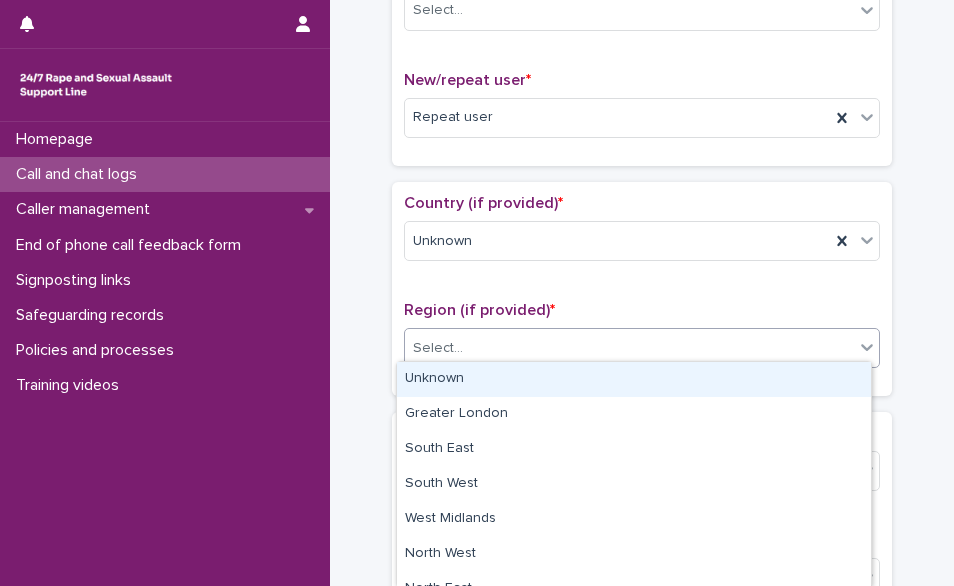click on "Select..." at bounding box center (629, 348) 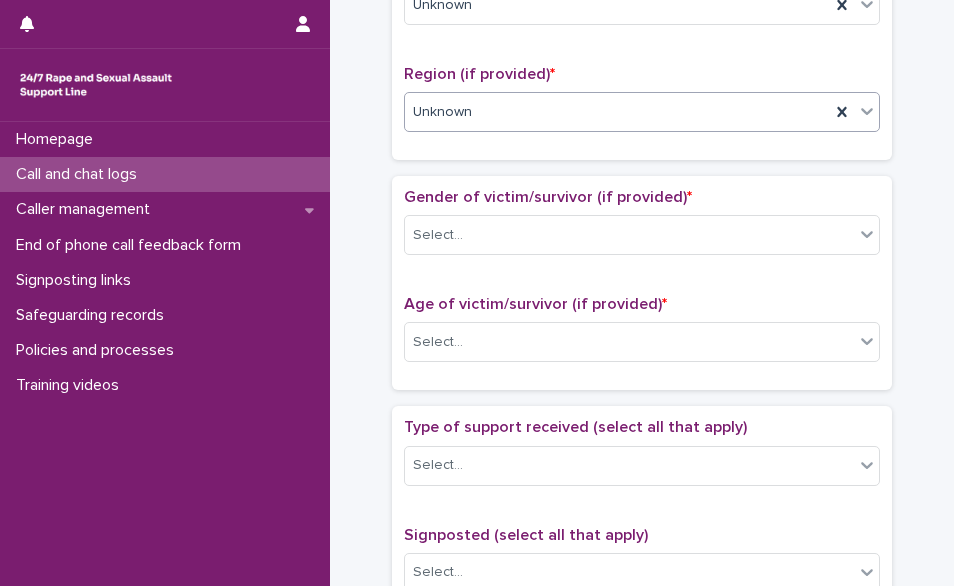 scroll, scrollTop: 750, scrollLeft: 0, axis: vertical 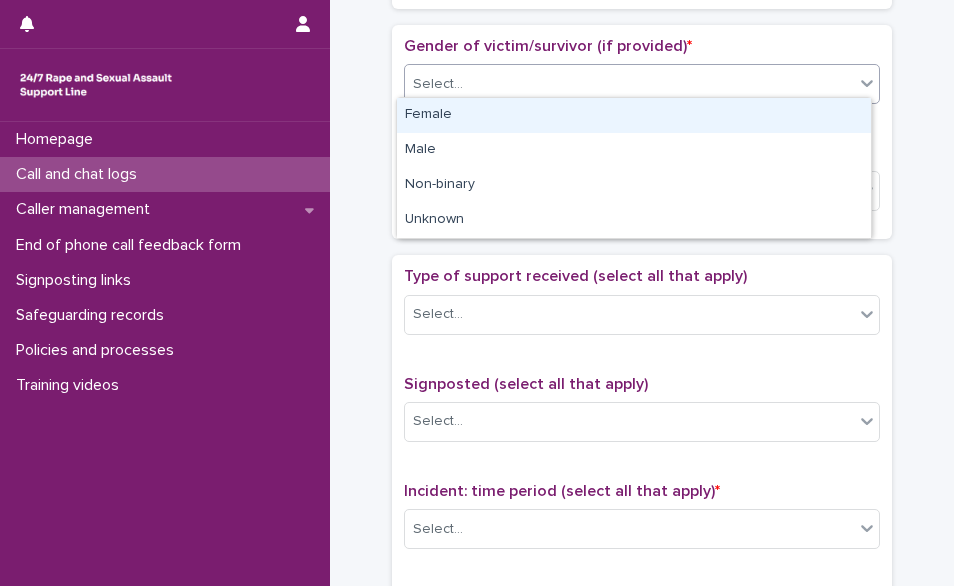 click on "Select..." at bounding box center [629, 84] 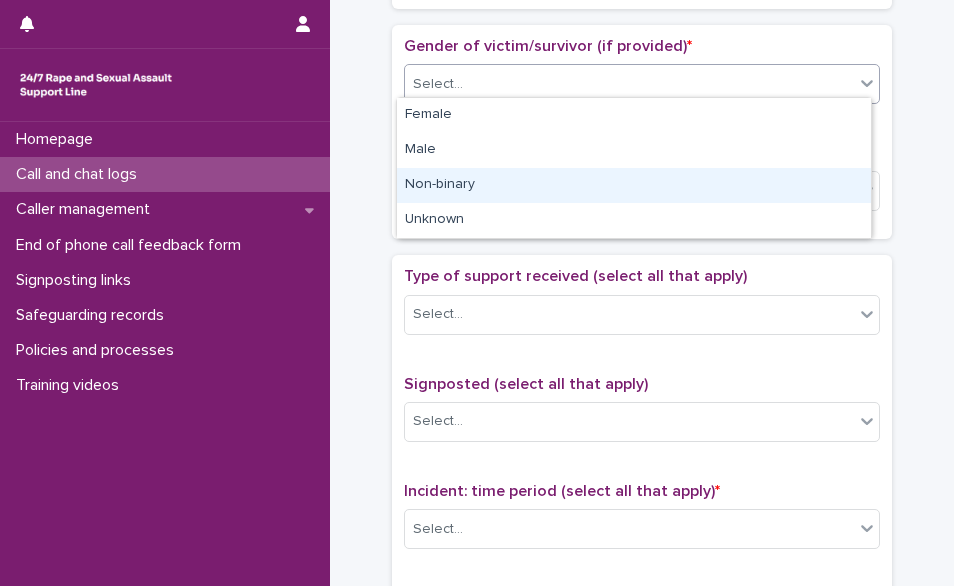 drag, startPoint x: 560, startPoint y: 219, endPoint x: 572, endPoint y: 207, distance: 16.970562 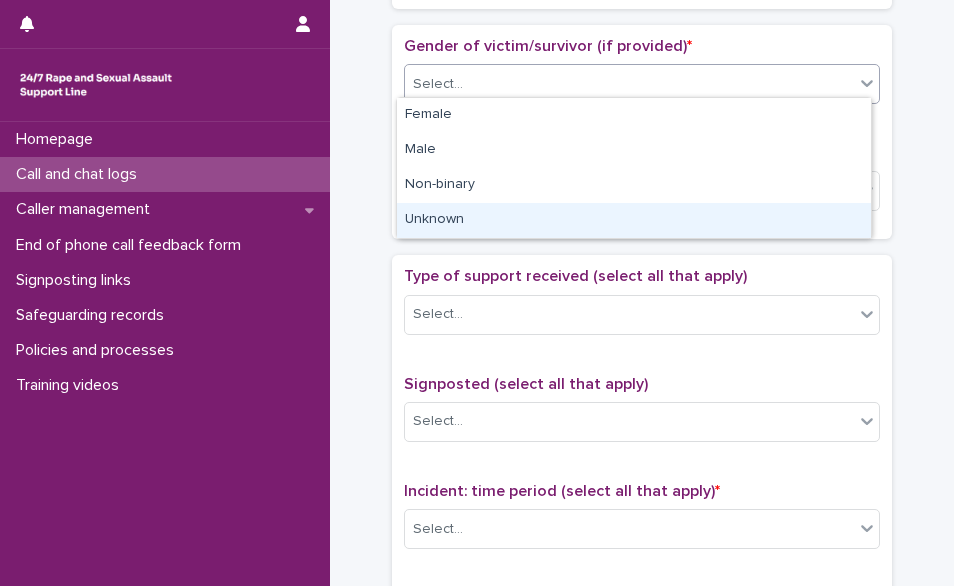 click on "Unknown" at bounding box center (634, 220) 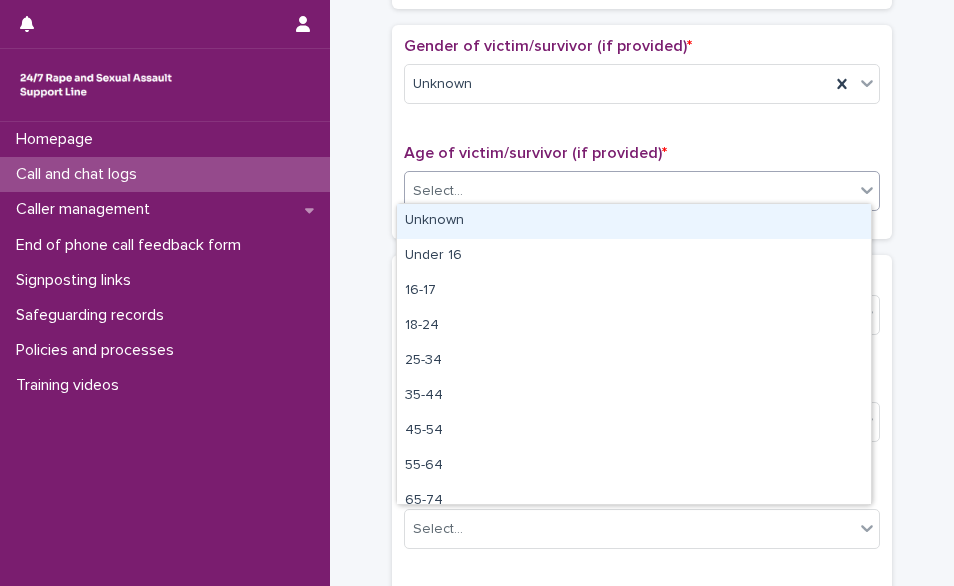 click on "Select..." at bounding box center (629, 191) 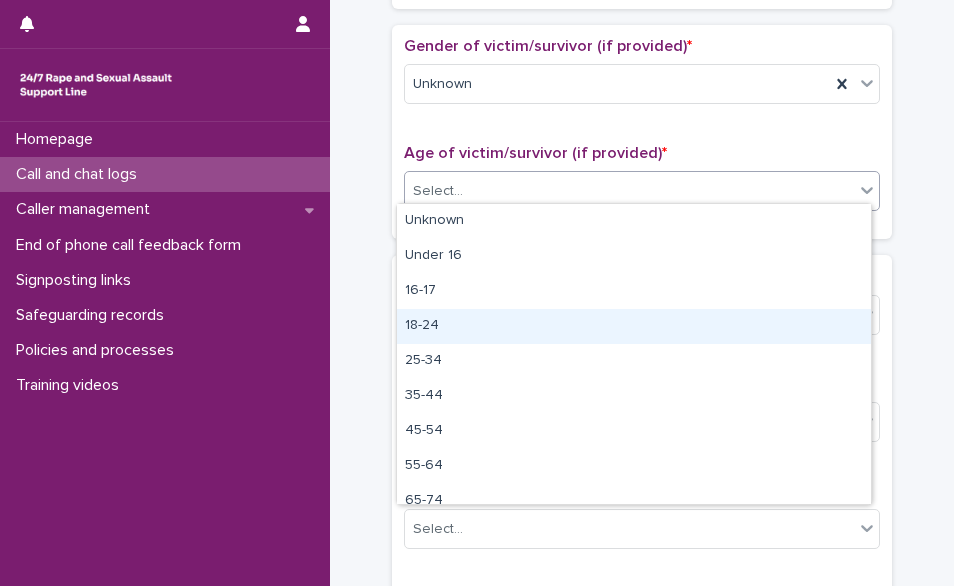 click on "18-24" at bounding box center [634, 326] 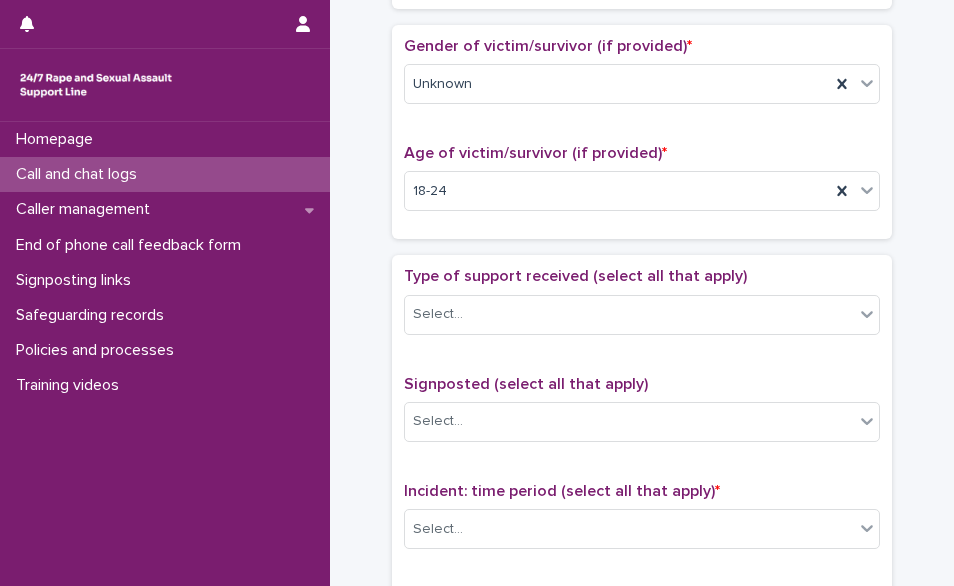 click on "Type of support received (select all that apply) Select..." at bounding box center (642, 308) 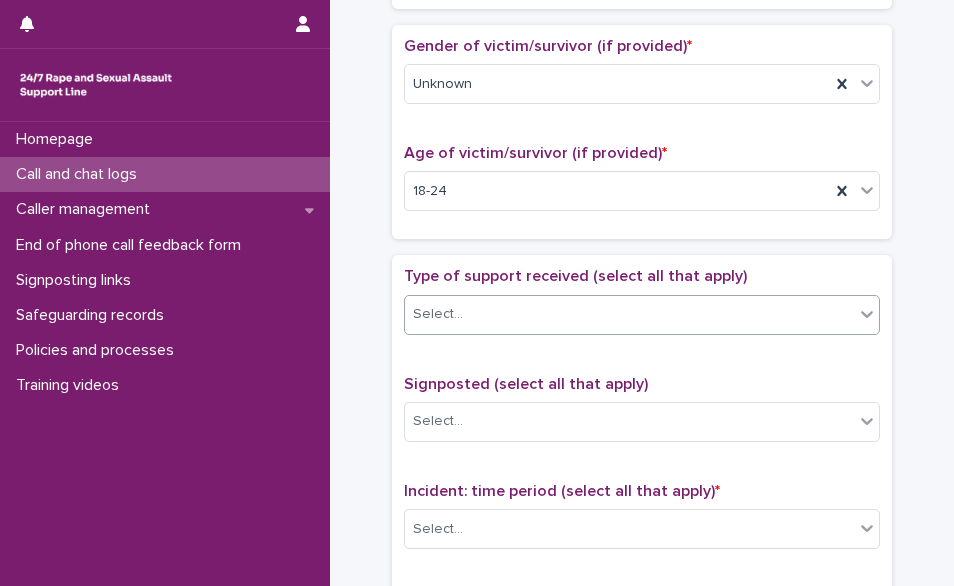 click on "Select..." at bounding box center (629, 314) 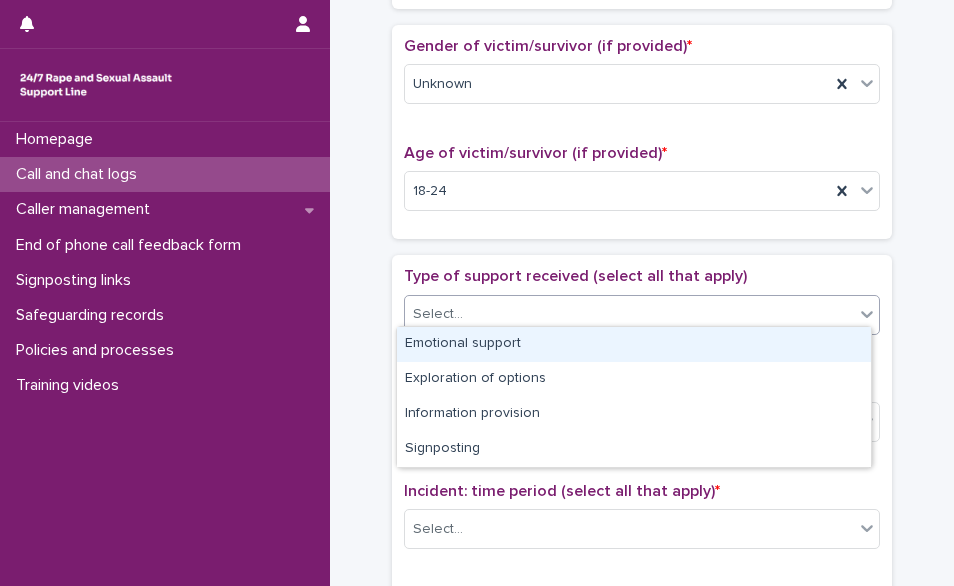 click on "Emotional support" at bounding box center (634, 344) 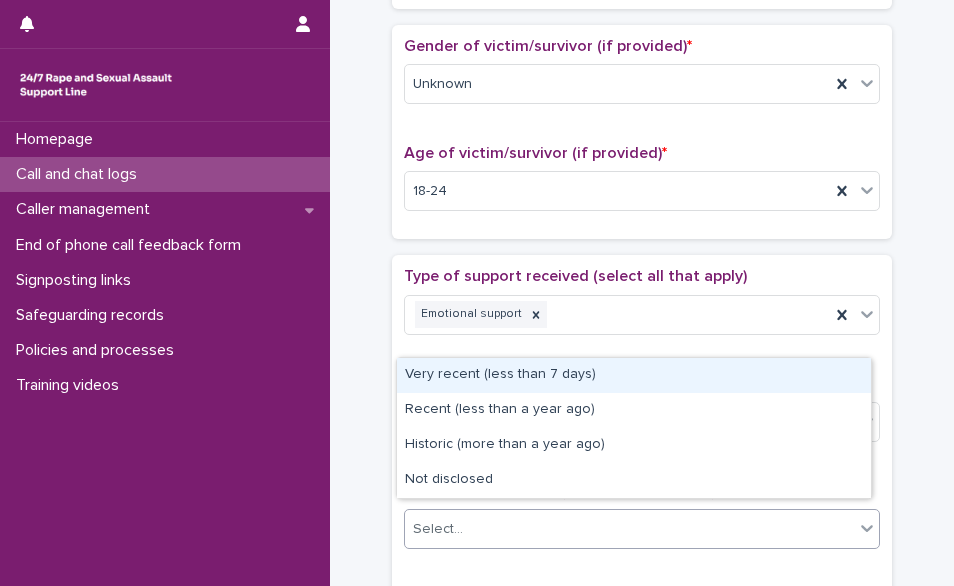 click on "Select..." at bounding box center [629, 529] 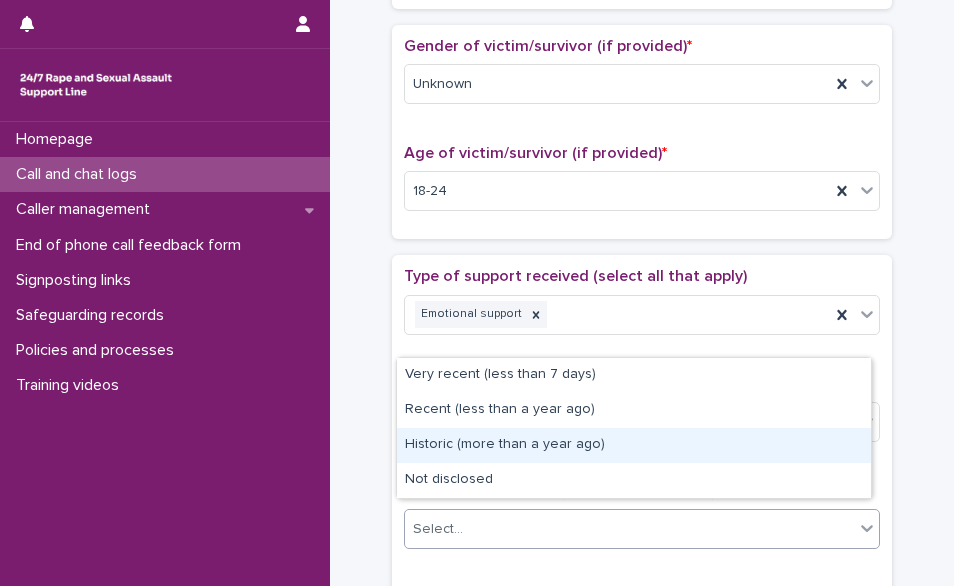 click on "Historic (more than a year ago)" at bounding box center [634, 445] 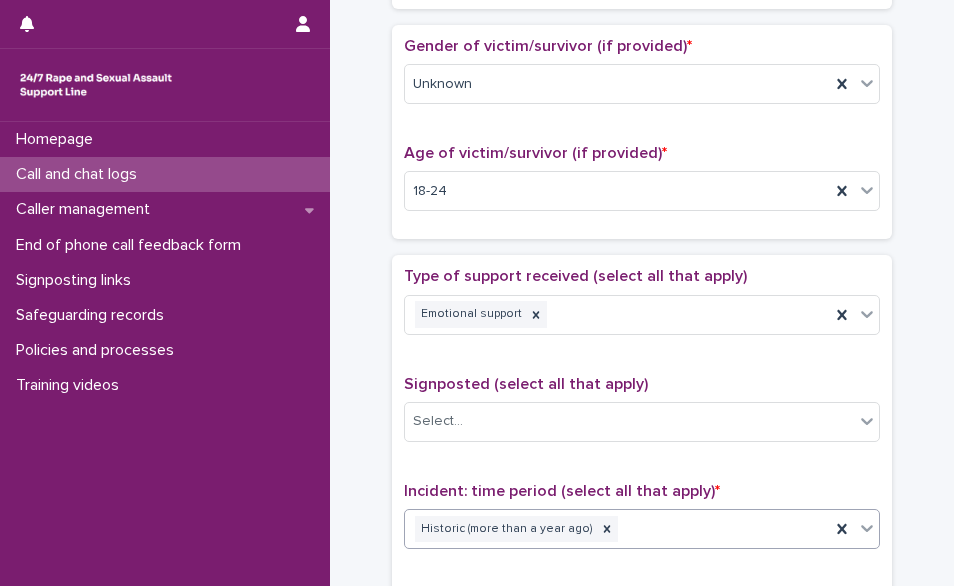 drag, startPoint x: 723, startPoint y: 545, endPoint x: 770, endPoint y: 510, distance: 58.60034 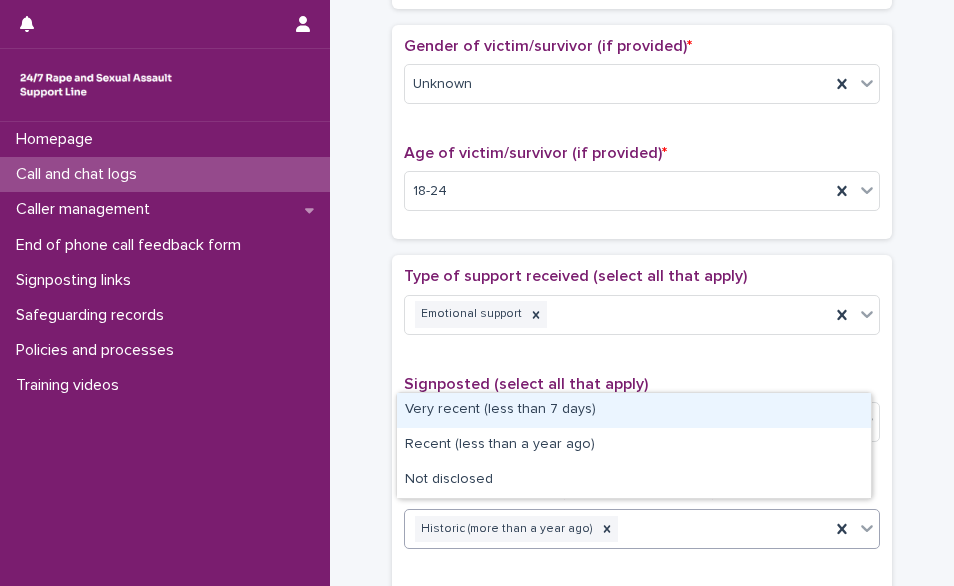 click on "Historic (more than a year ago)" at bounding box center [617, 529] 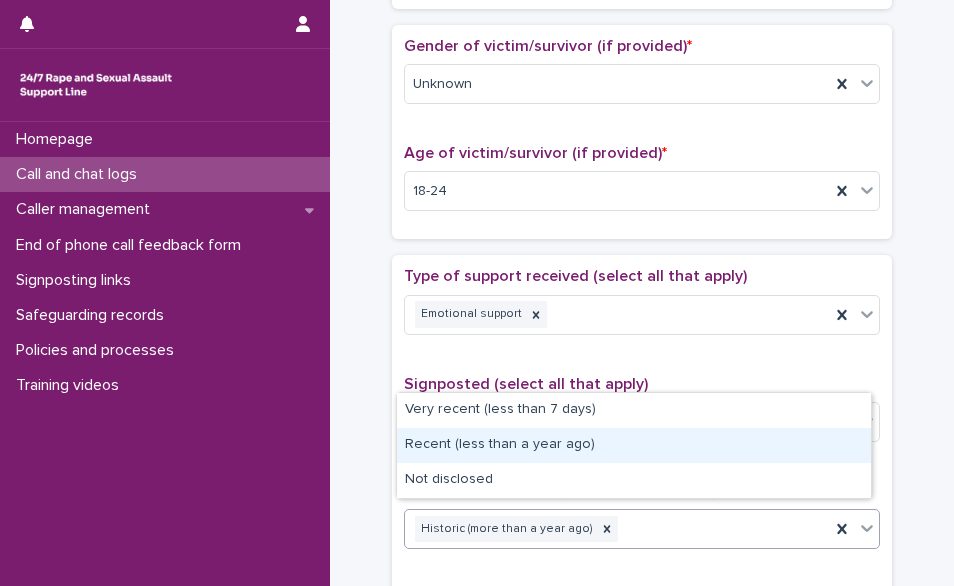 click on "Recent (less than a year ago)" at bounding box center [634, 445] 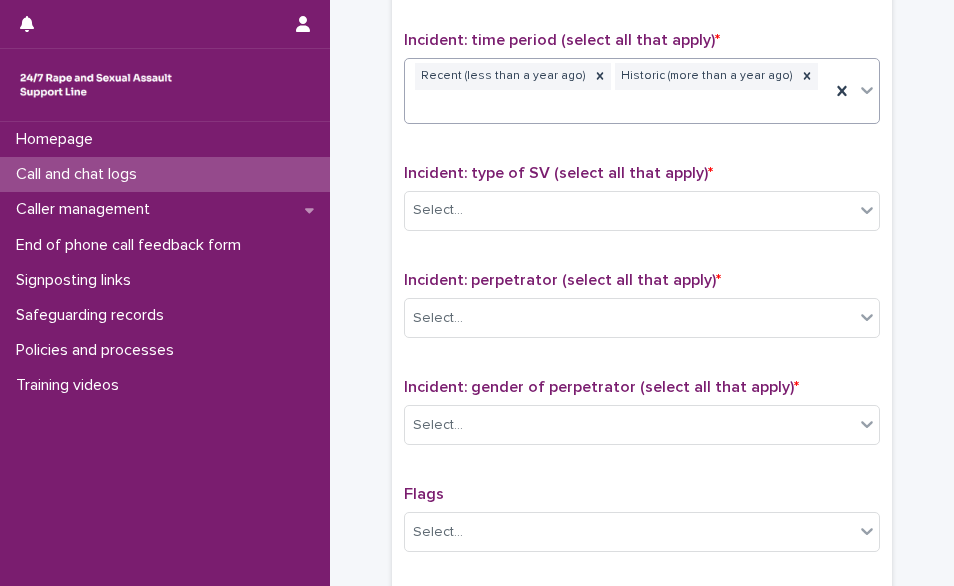 scroll, scrollTop: 1362, scrollLeft: 0, axis: vertical 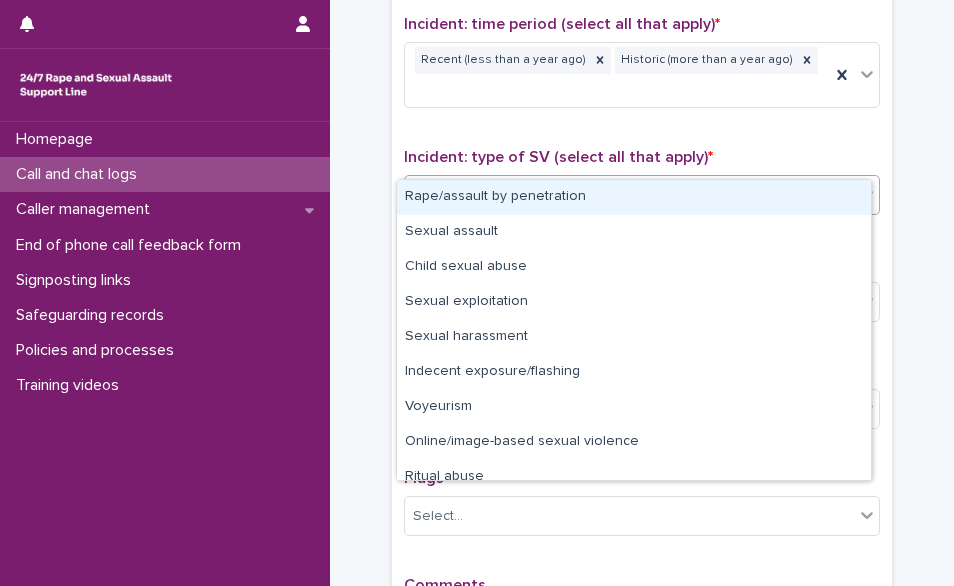 click on "Select..." at bounding box center [629, 194] 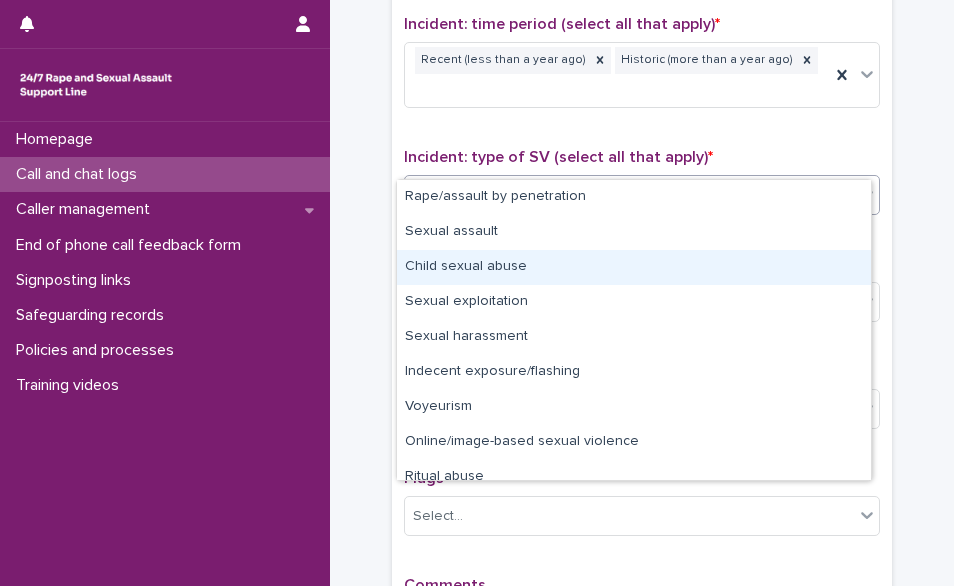 click on "Child sexual abuse" at bounding box center [634, 267] 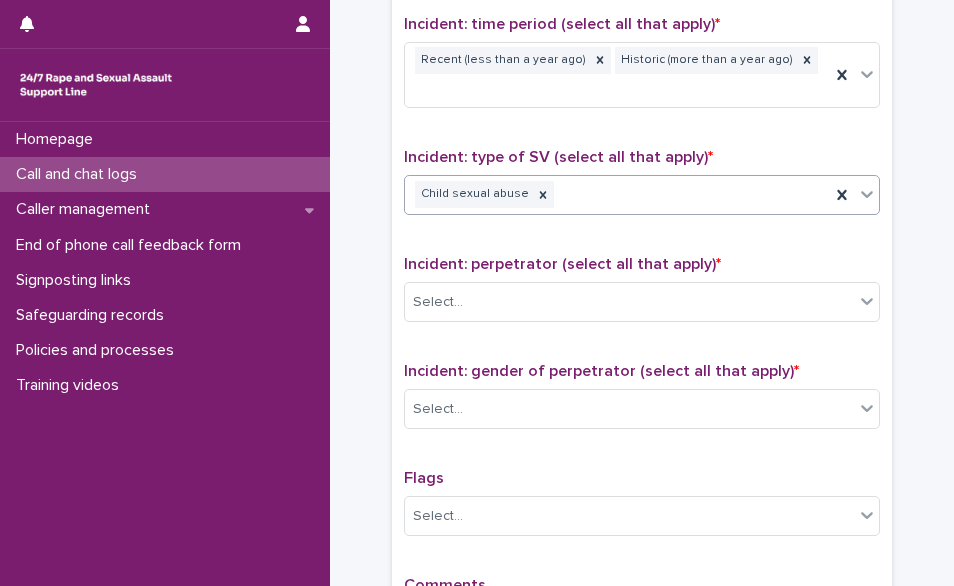 click on "Child sexual abuse" at bounding box center (617, 194) 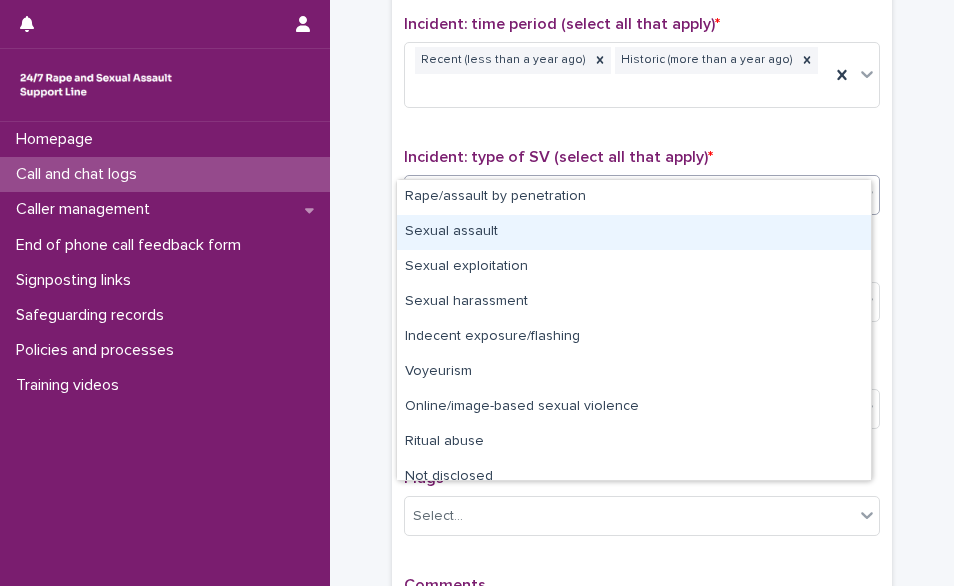 click on "Sexual assault" at bounding box center (634, 232) 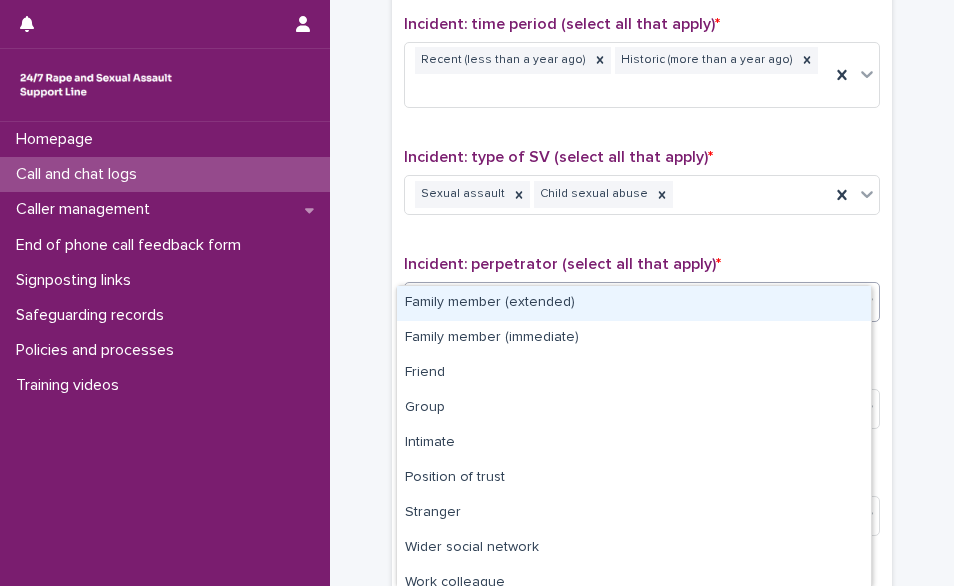 click on "Select..." at bounding box center (629, 302) 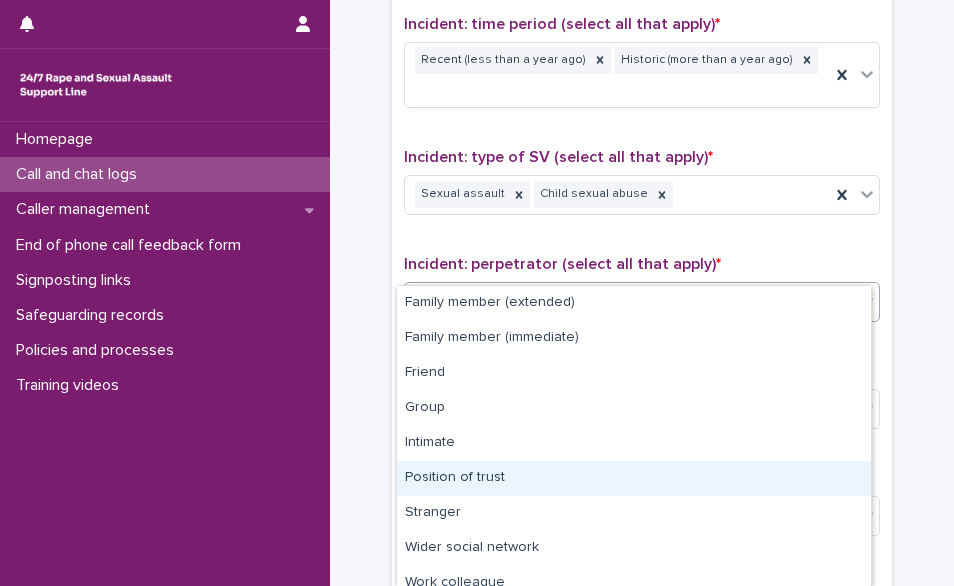 click on "Position of trust" at bounding box center (634, 478) 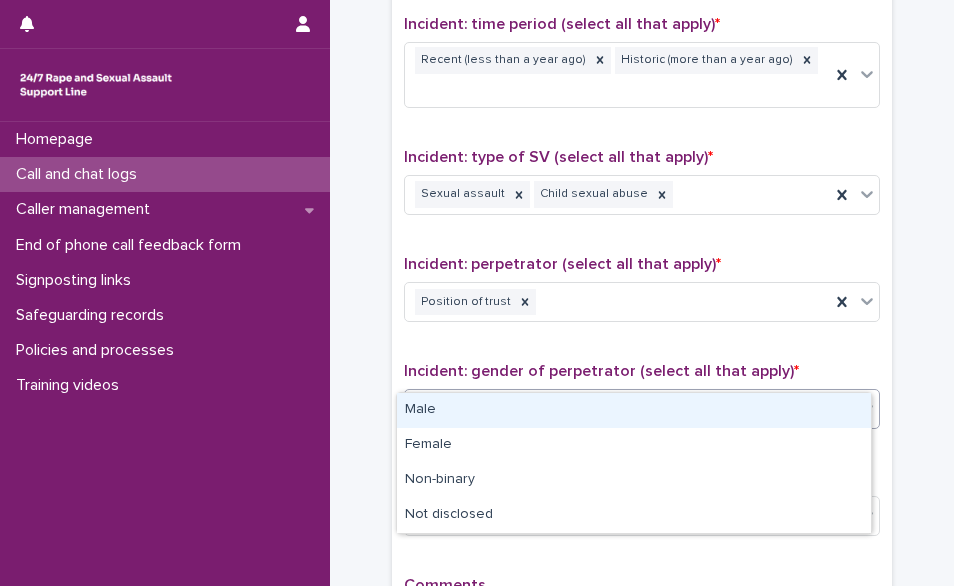 click on "Select..." at bounding box center (629, 409) 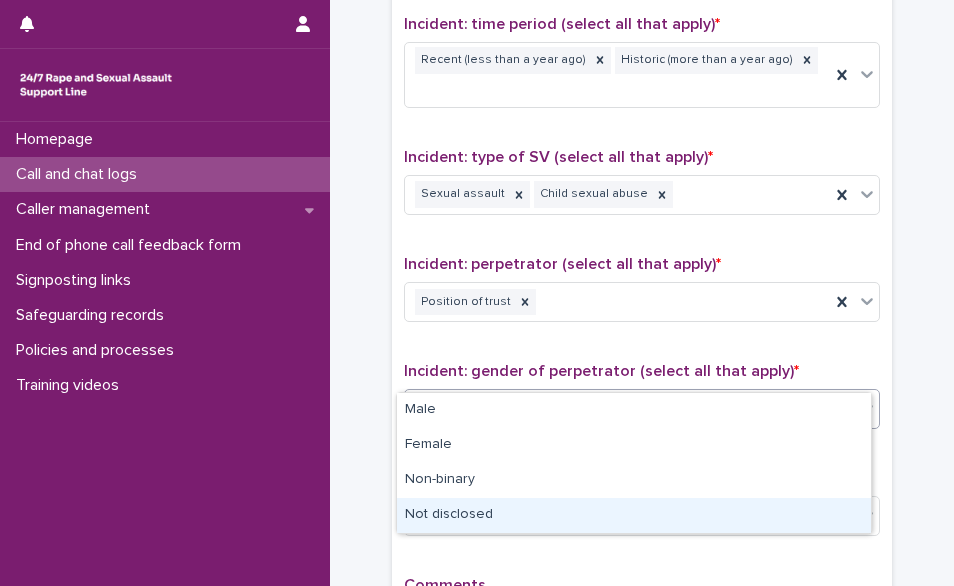 click on "Not disclosed" at bounding box center (634, 515) 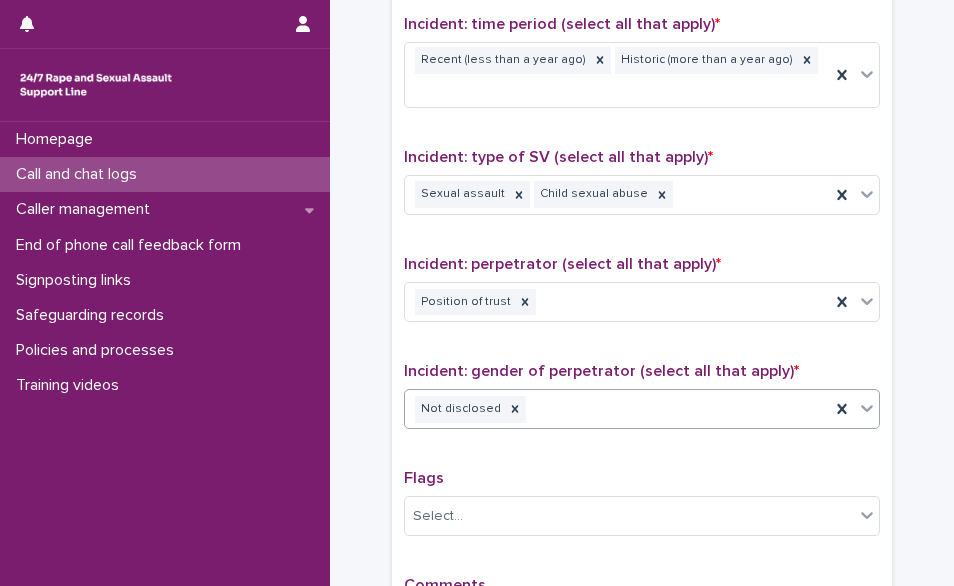 scroll, scrollTop: 1616, scrollLeft: 0, axis: vertical 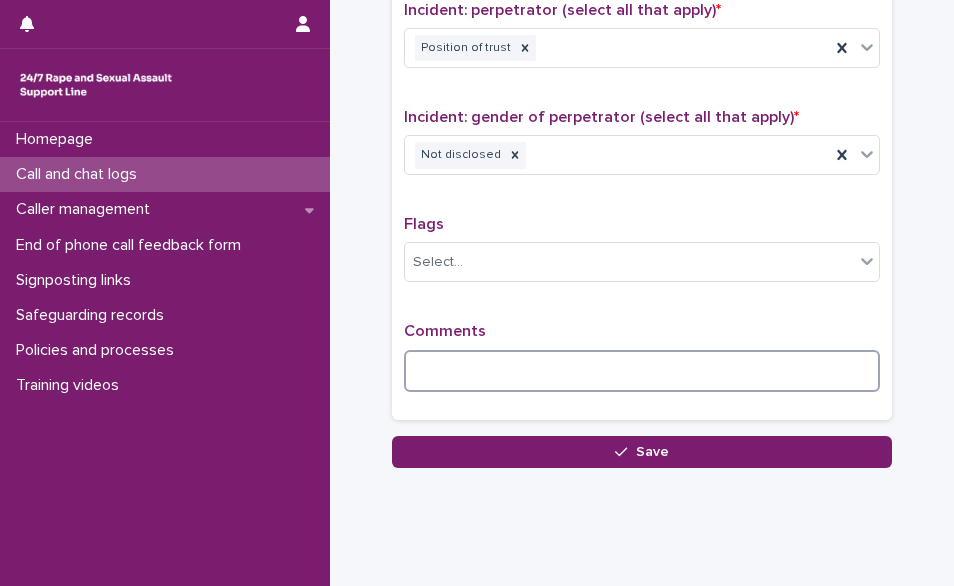 click at bounding box center [642, 371] 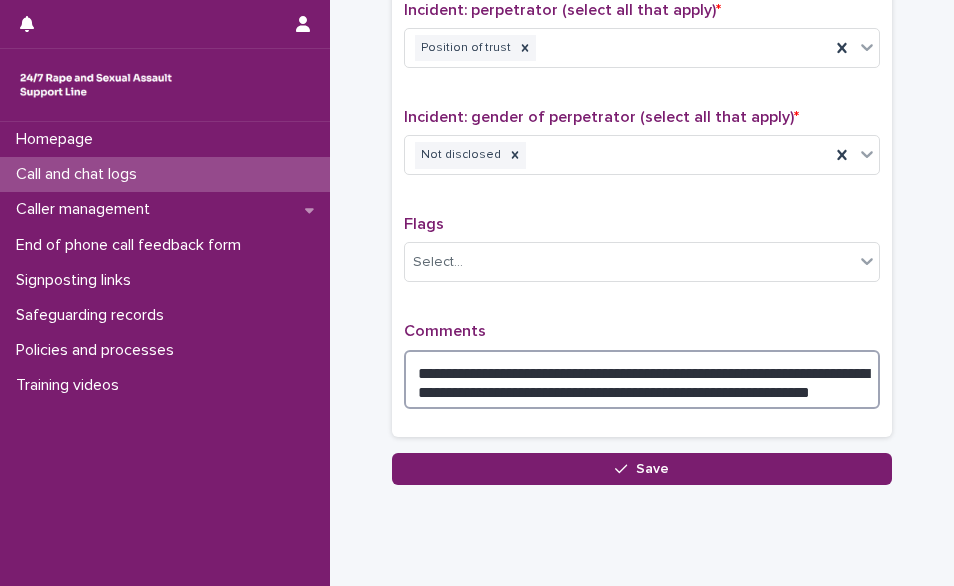 click on "**********" at bounding box center (642, 379) 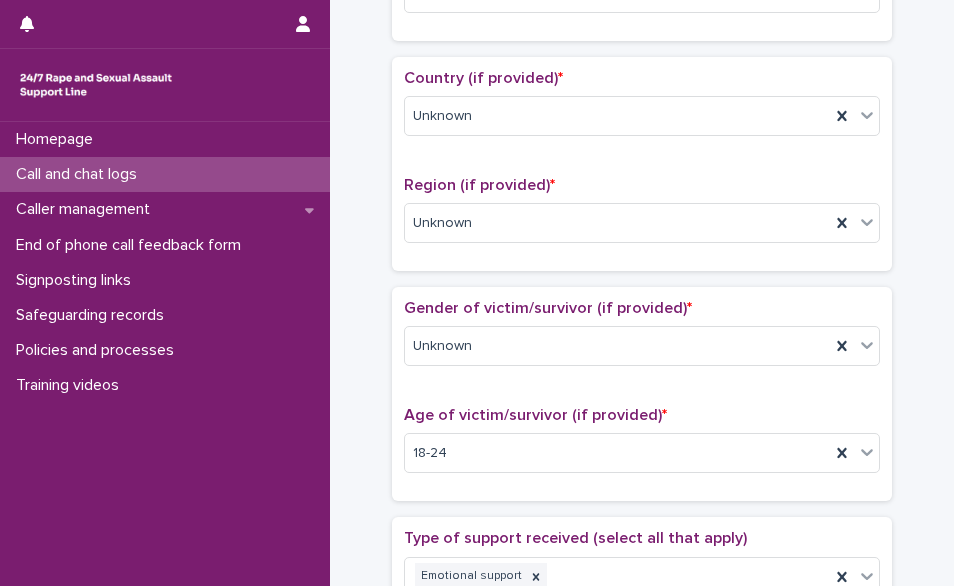 scroll, scrollTop: 0, scrollLeft: 0, axis: both 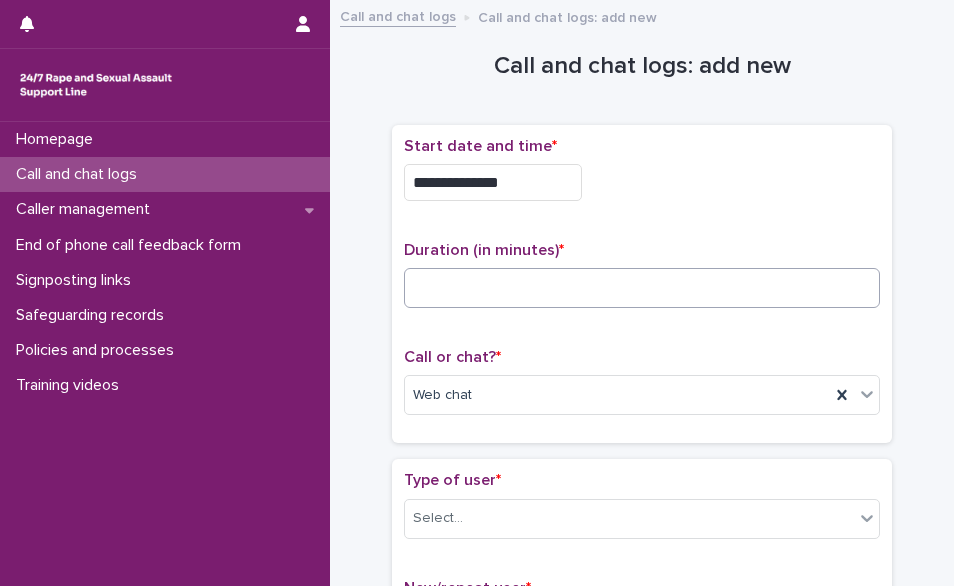 type on "**********" 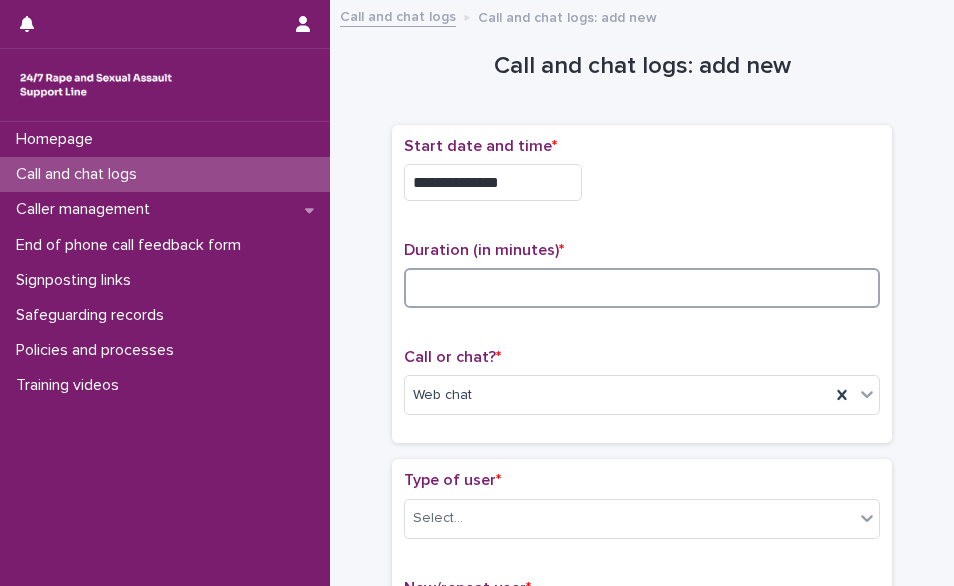 click at bounding box center (642, 288) 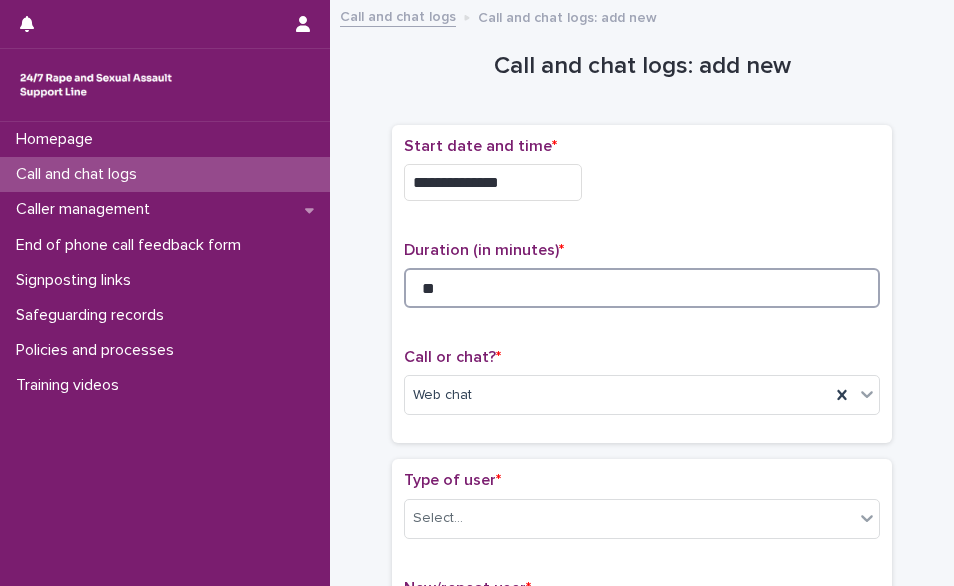 scroll, scrollTop: 1666, scrollLeft: 0, axis: vertical 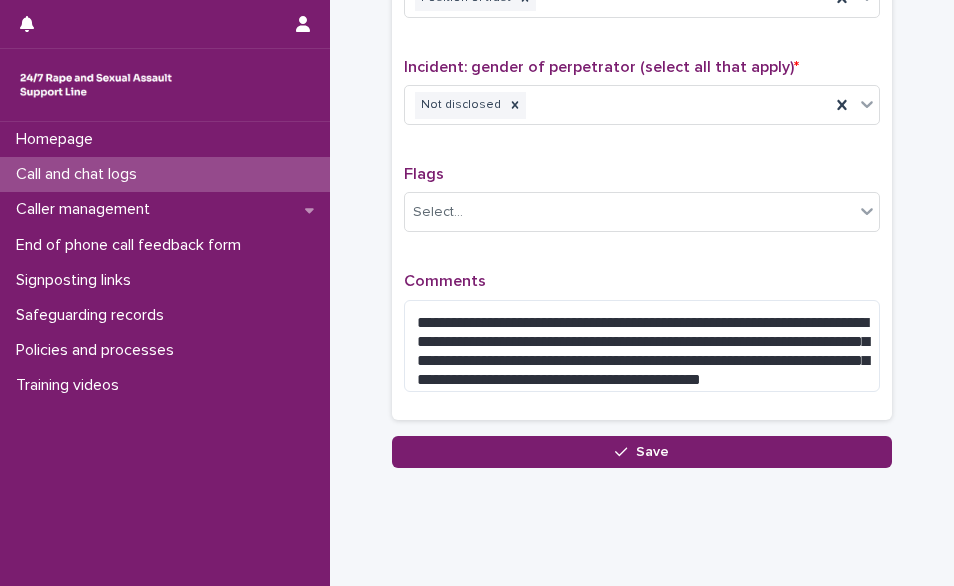type on "**" 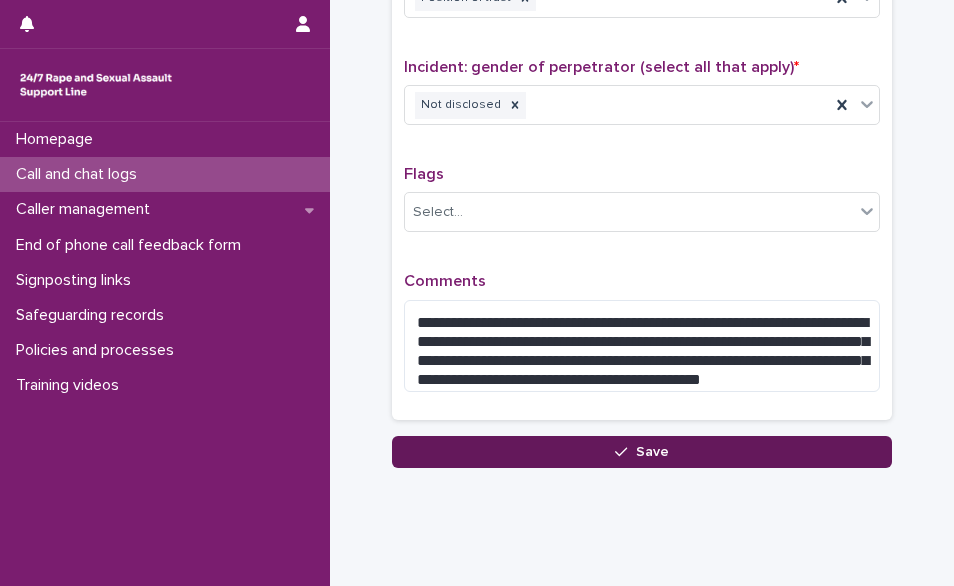 click on "Save" at bounding box center (642, 452) 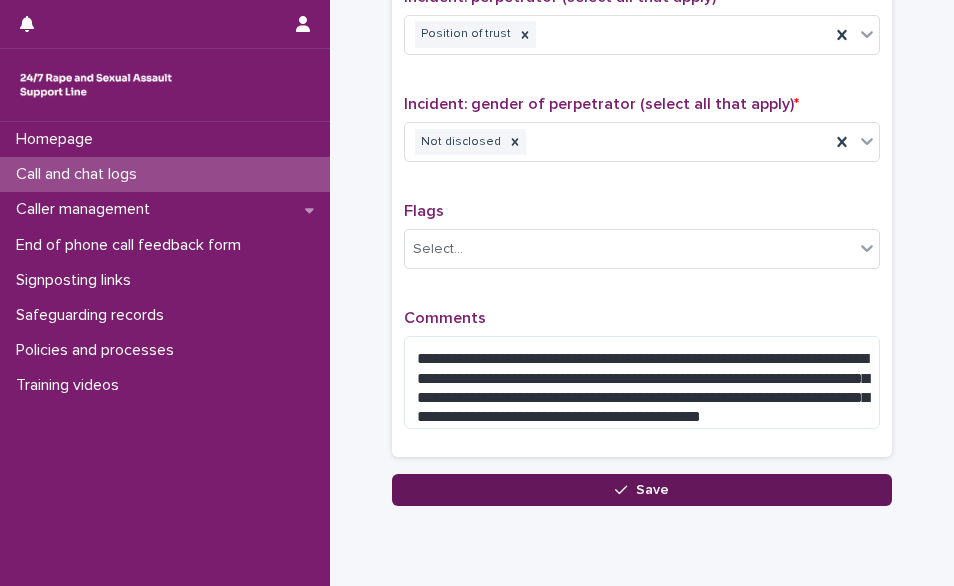 scroll, scrollTop: 467, scrollLeft: 0, axis: vertical 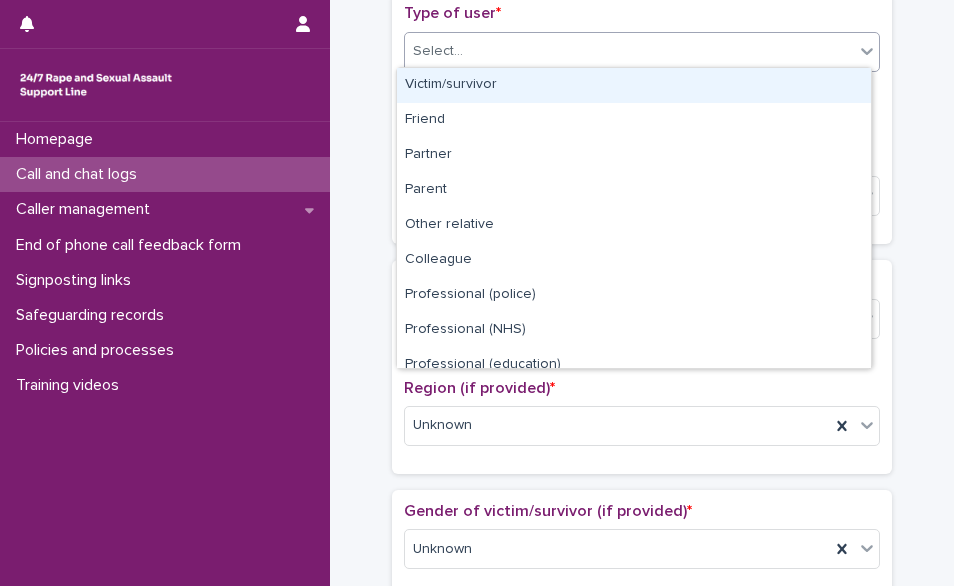 click on "Select..." at bounding box center [629, 51] 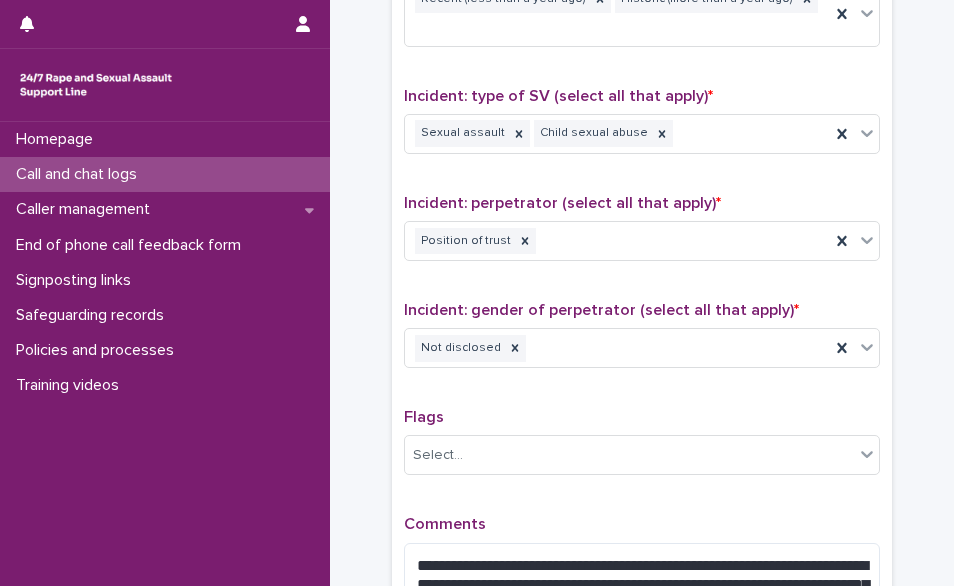 scroll, scrollTop: 1666, scrollLeft: 0, axis: vertical 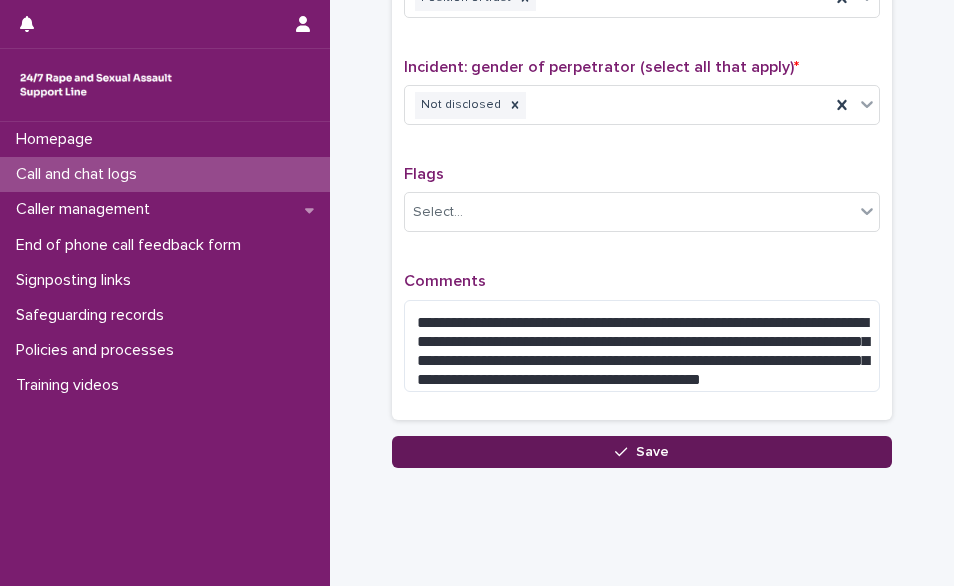 click on "Save" at bounding box center [642, 452] 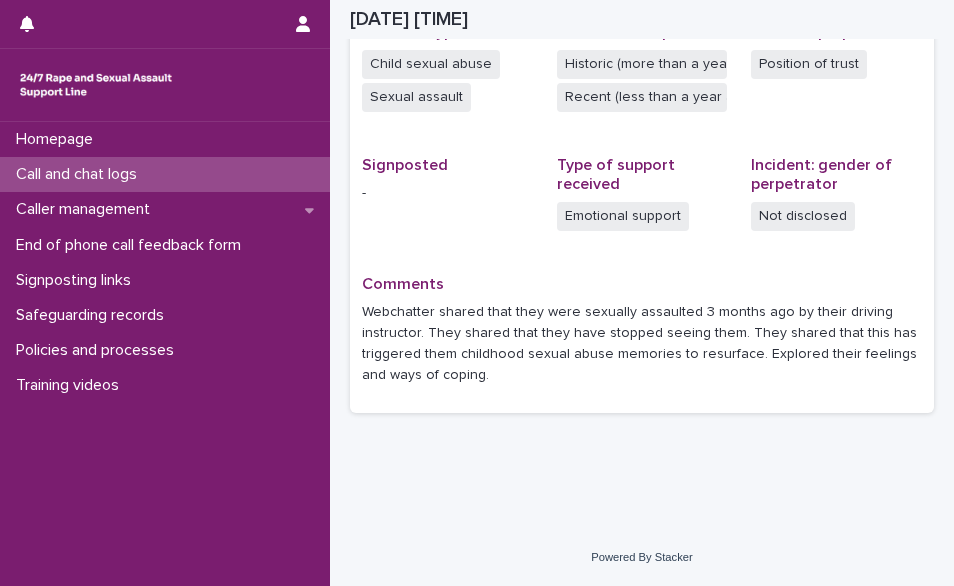 scroll, scrollTop: 531, scrollLeft: 0, axis: vertical 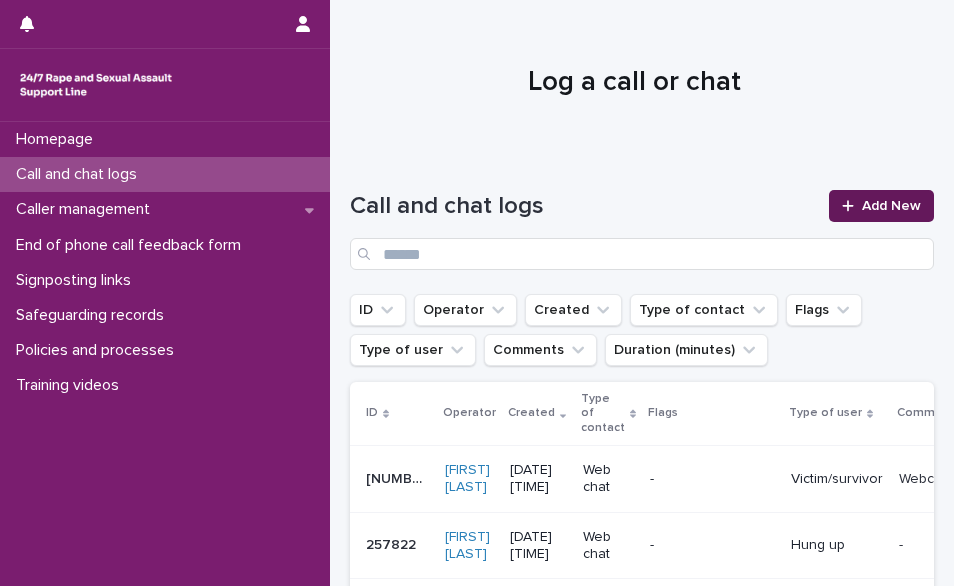 click on "Add New" at bounding box center [881, 206] 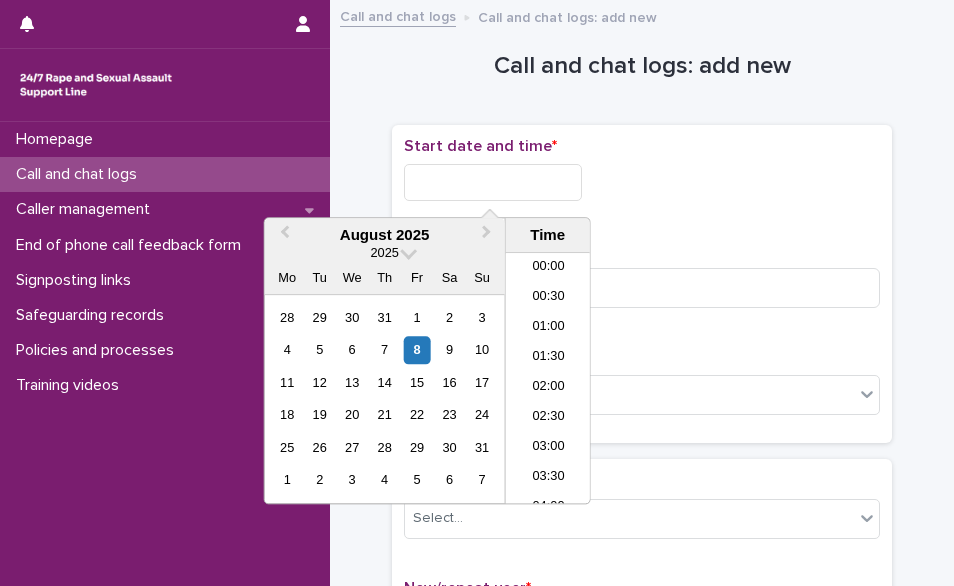 click at bounding box center (493, 182) 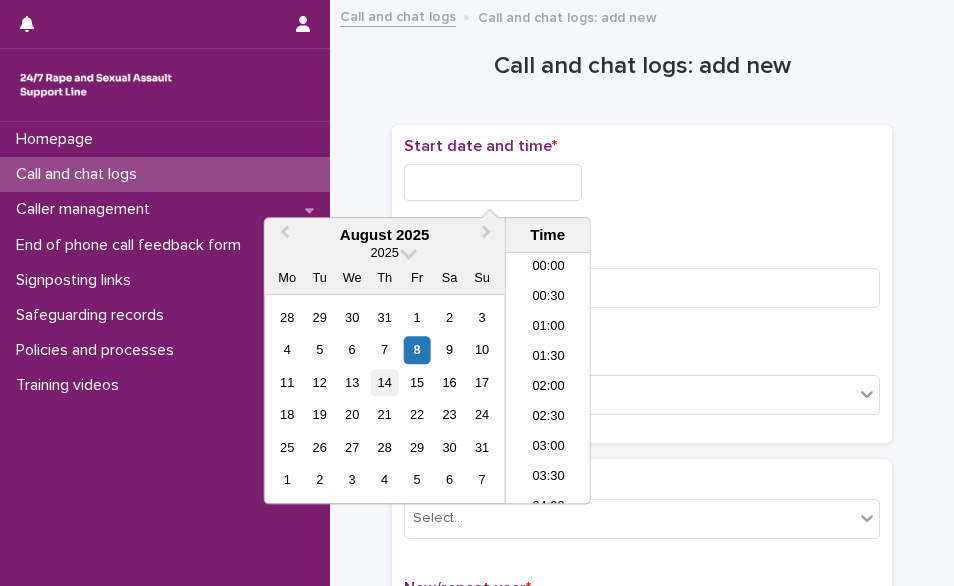 scroll, scrollTop: 760, scrollLeft: 0, axis: vertical 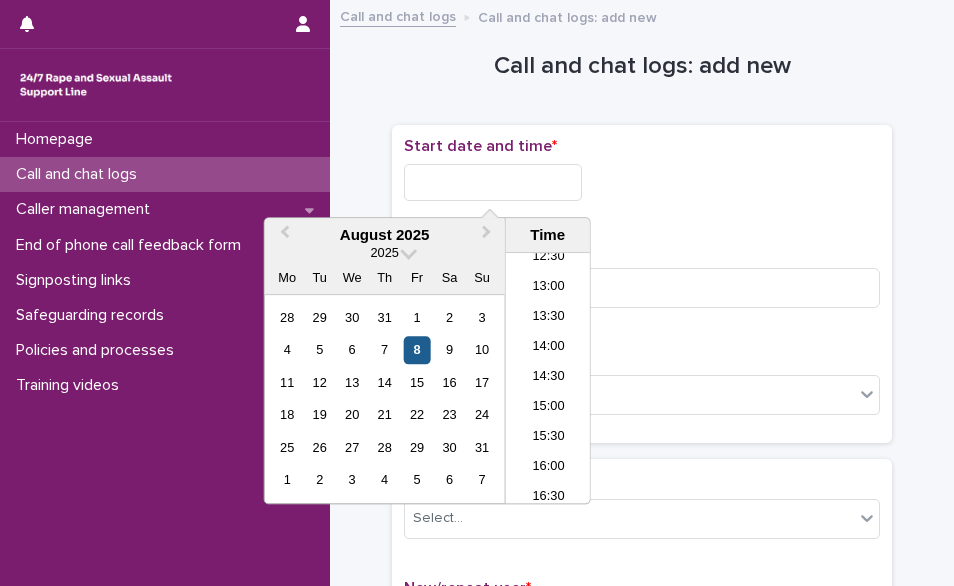 click on "8" at bounding box center [417, 350] 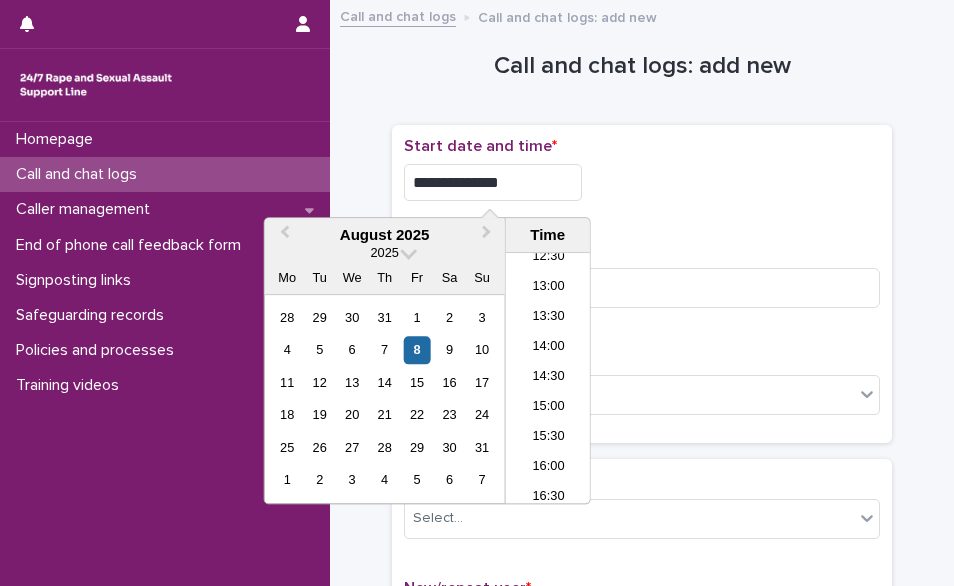 click on "**********" at bounding box center [493, 182] 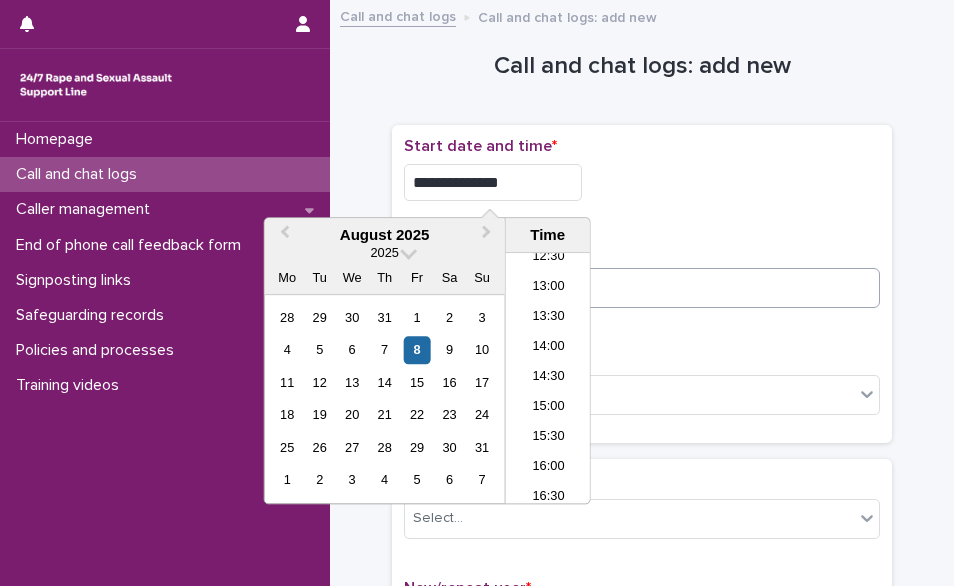 type on "**********" 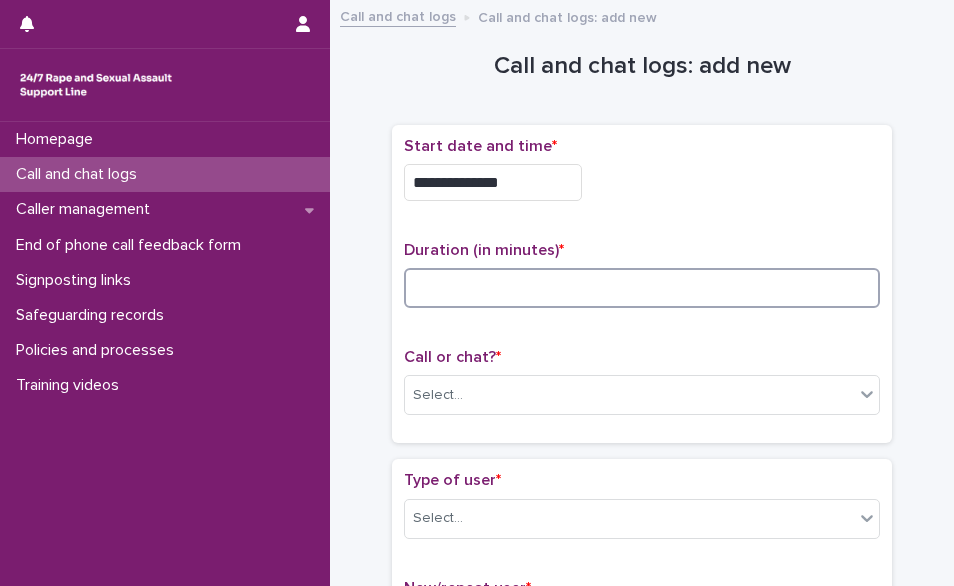 click at bounding box center (642, 288) 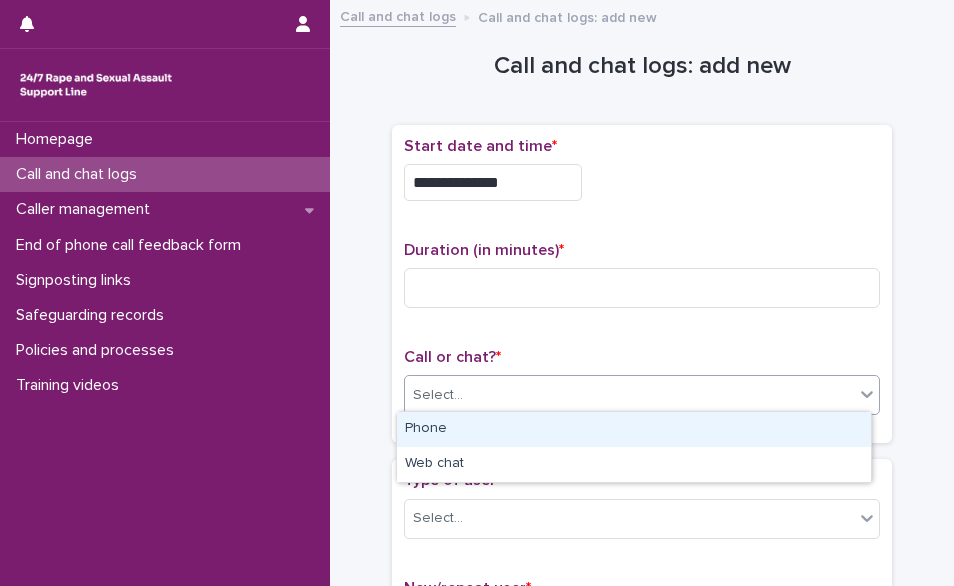 click on "Select..." at bounding box center (629, 395) 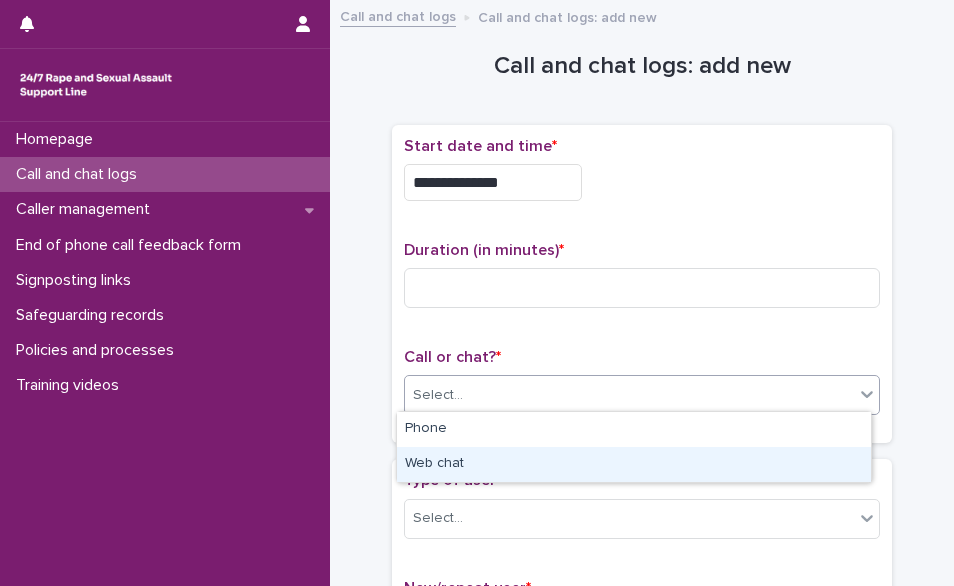 click on "Web chat" at bounding box center [634, 464] 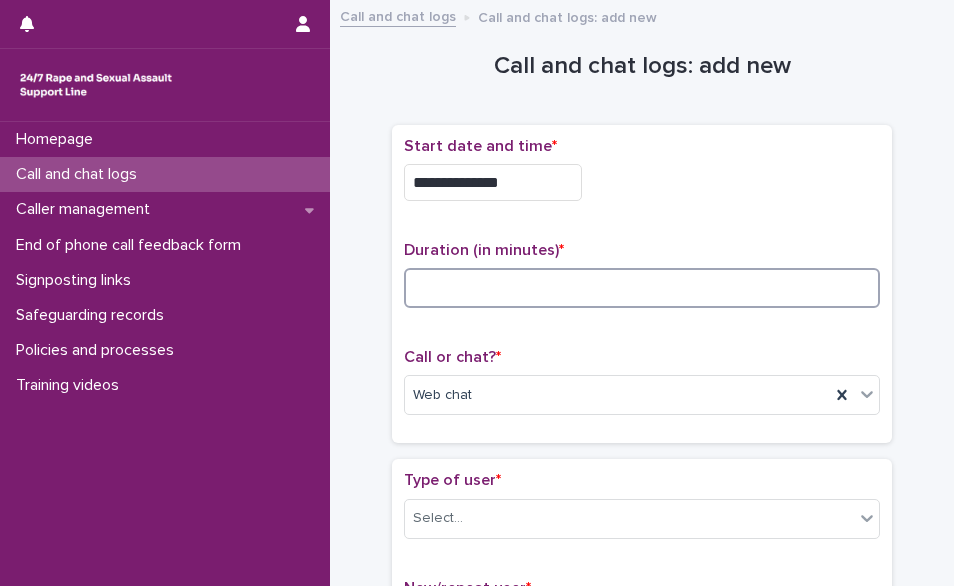 click at bounding box center (642, 288) 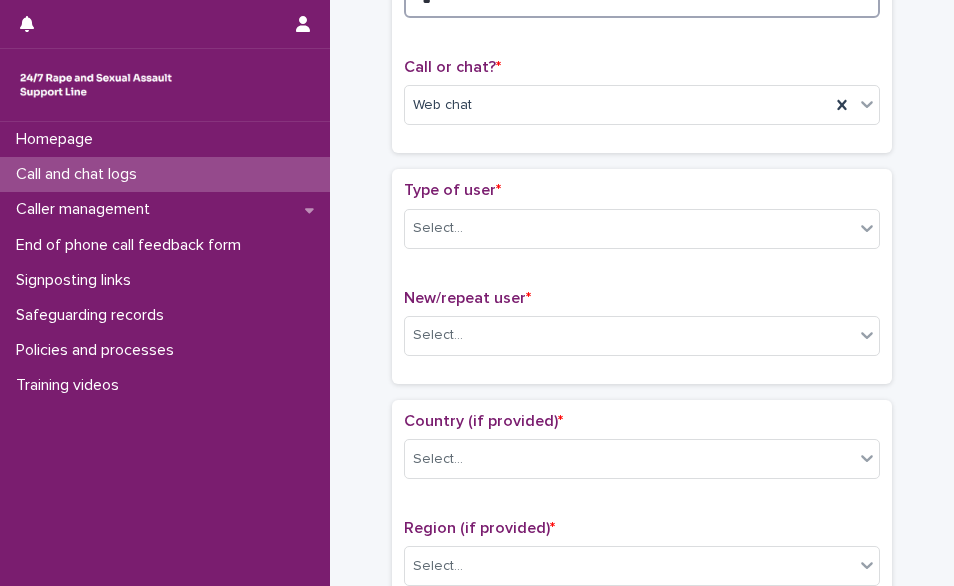 scroll, scrollTop: 306, scrollLeft: 0, axis: vertical 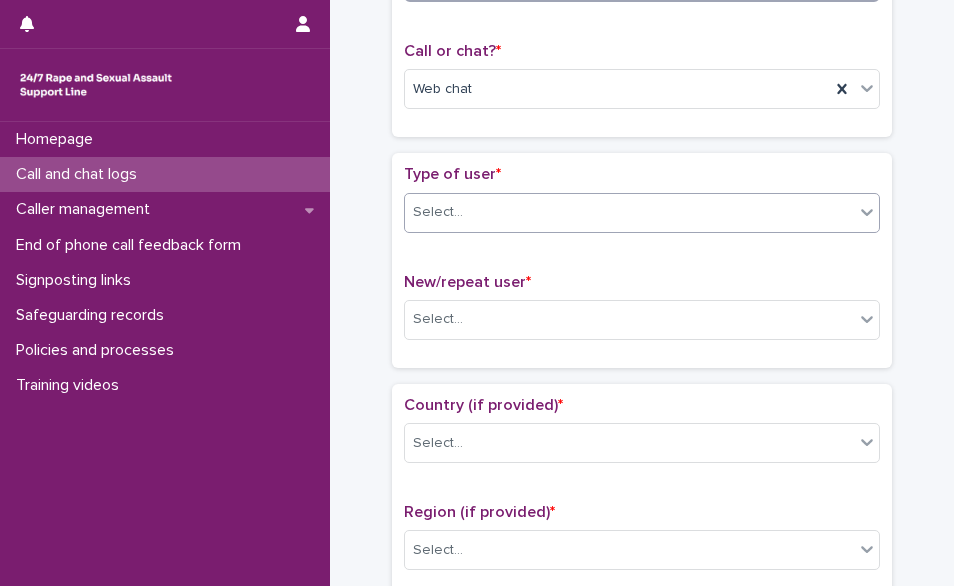 type on "*" 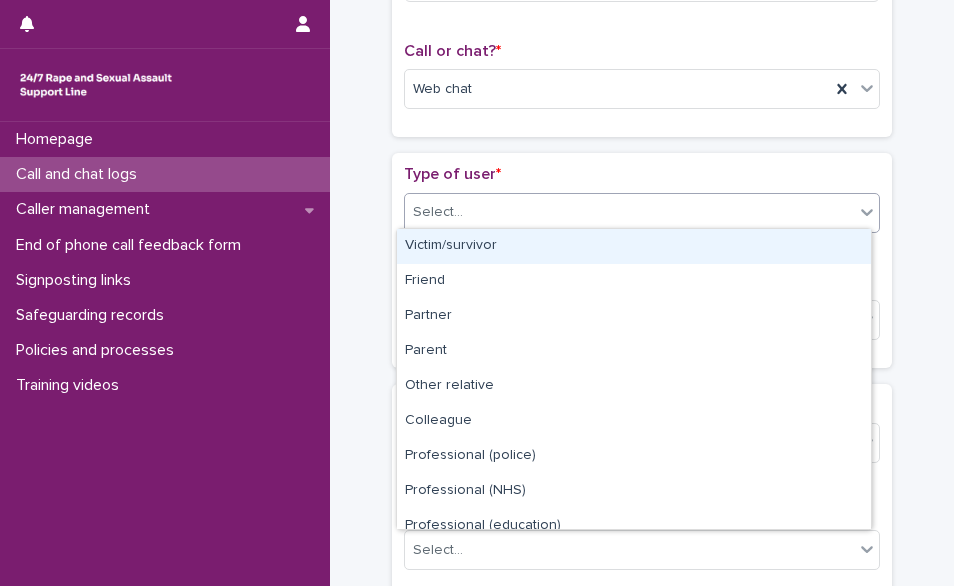 click on "Select..." at bounding box center [629, 212] 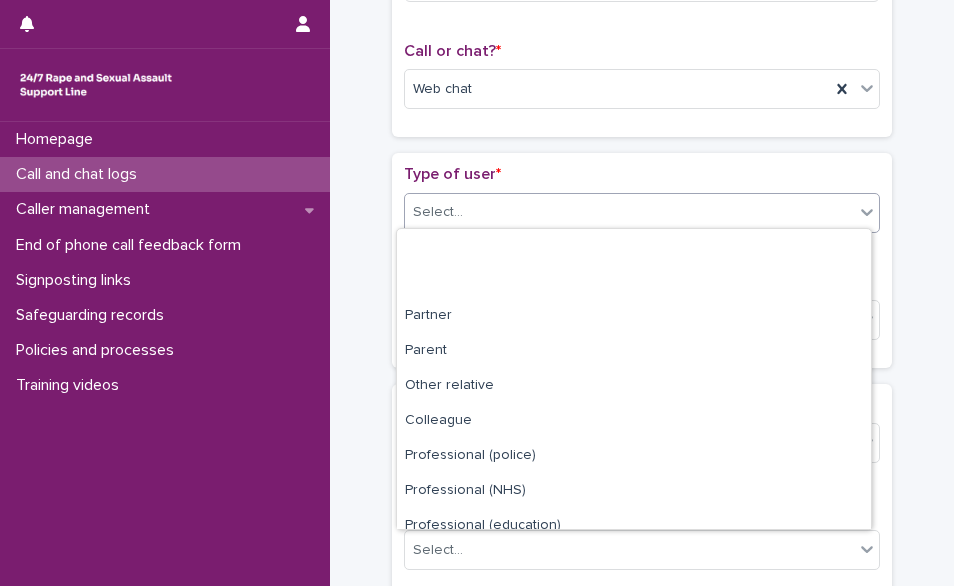 scroll, scrollTop: 225, scrollLeft: 0, axis: vertical 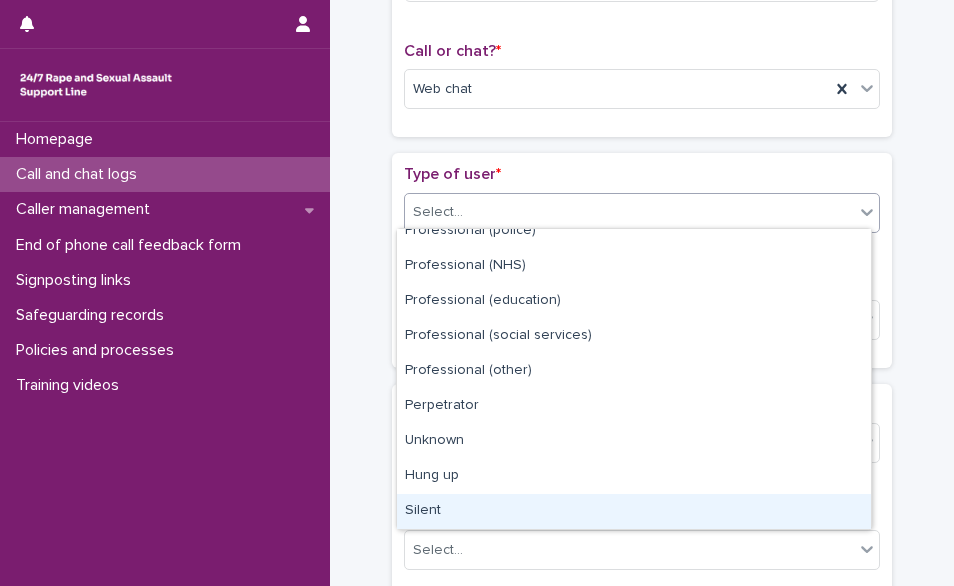 click on "Silent" at bounding box center (634, 511) 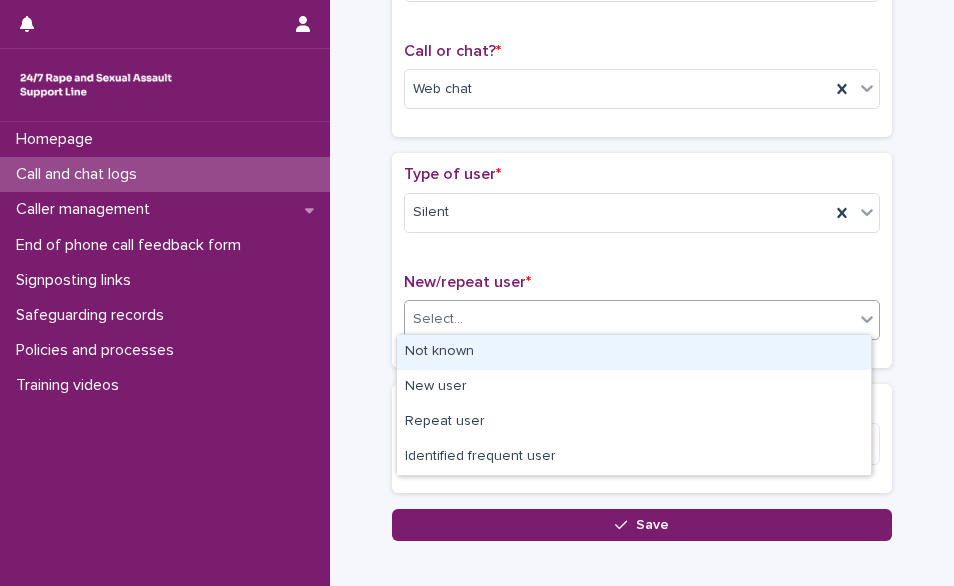 click on "Select..." at bounding box center [629, 319] 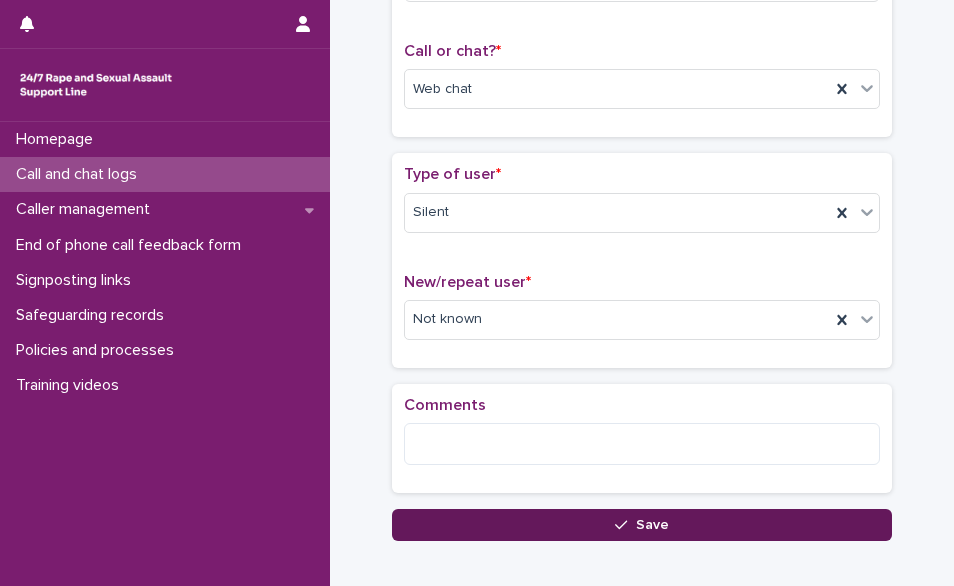 click on "Save" at bounding box center [642, 525] 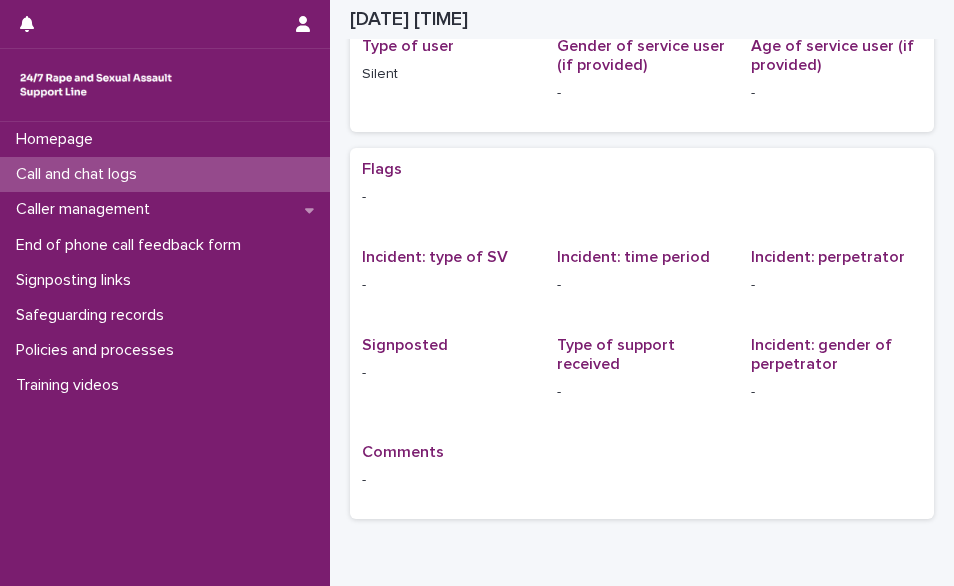 scroll, scrollTop: 0, scrollLeft: 0, axis: both 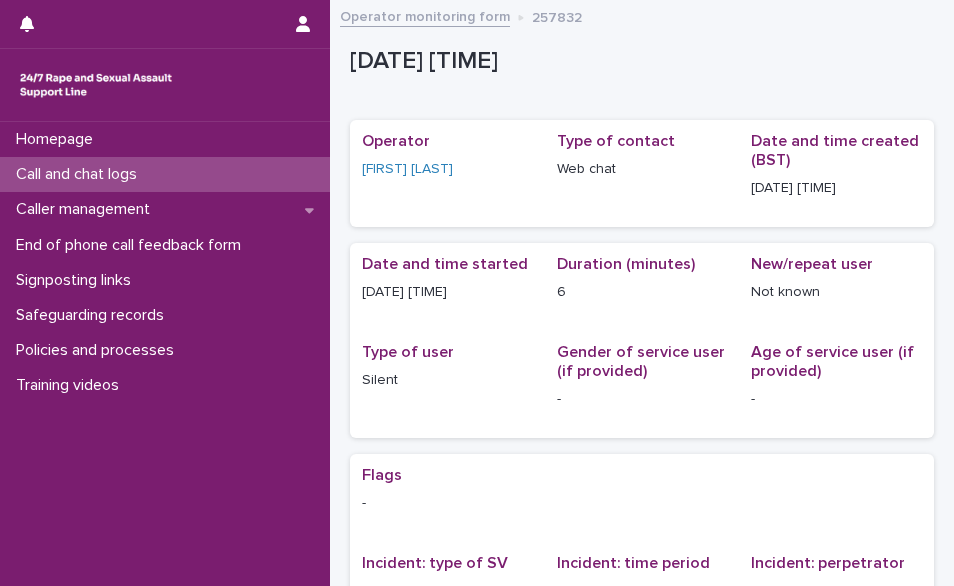 click on "Call and chat logs" at bounding box center [80, 174] 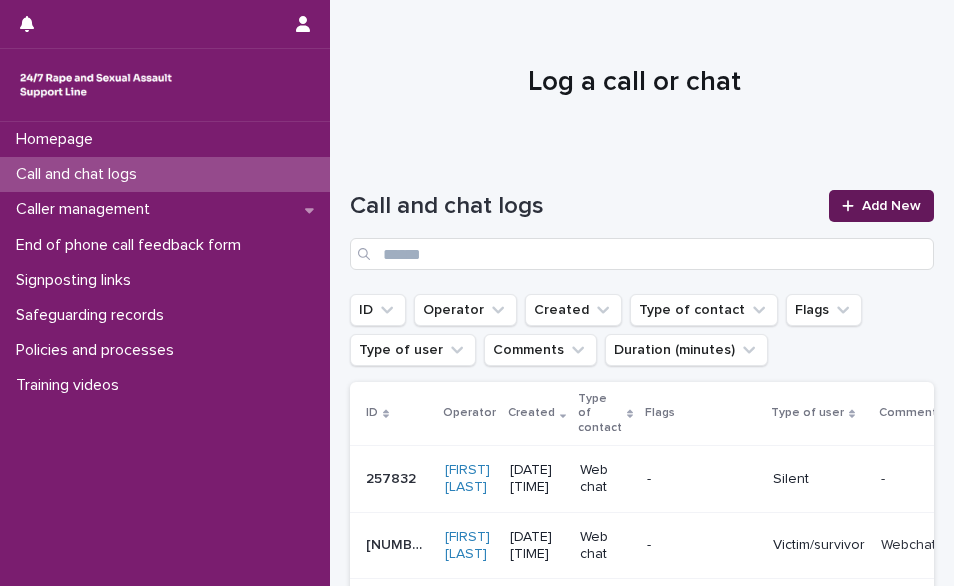 click on "Add New" at bounding box center (891, 206) 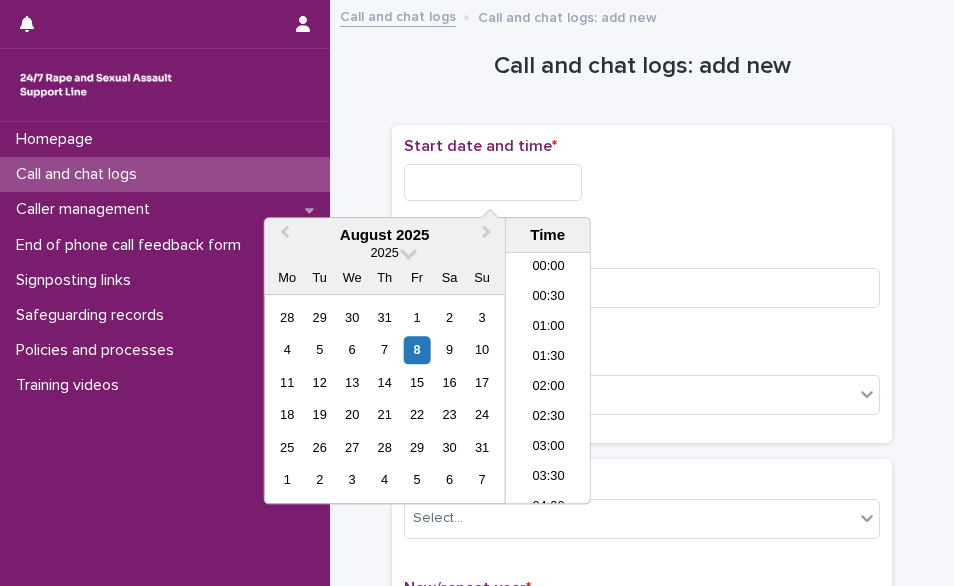 click at bounding box center (493, 182) 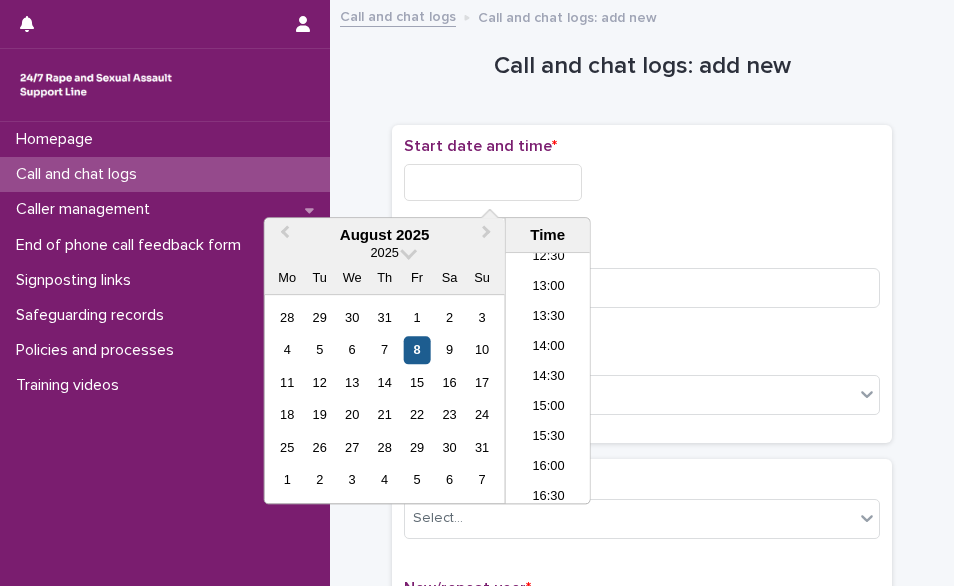 click on "8" at bounding box center (417, 350) 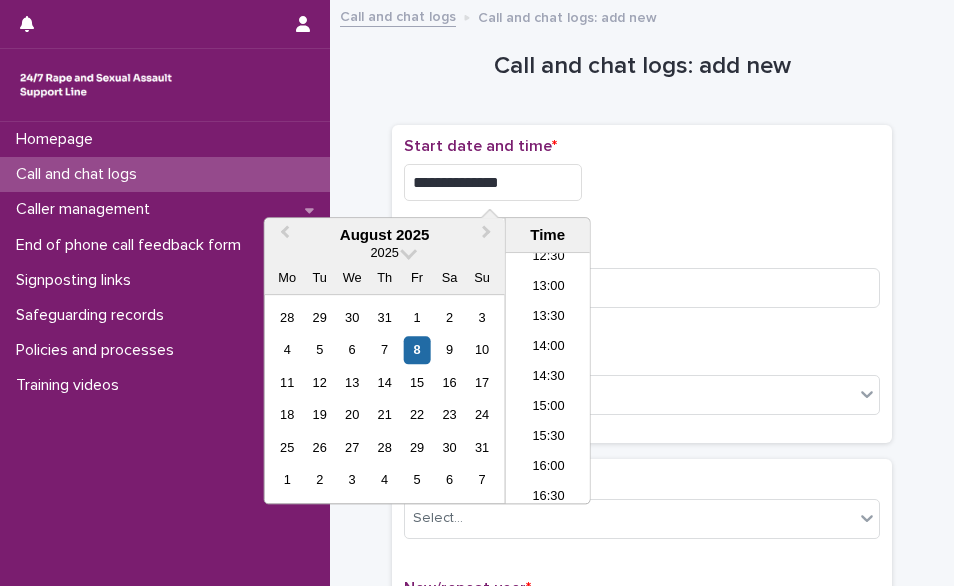 click on "**********" at bounding box center (493, 182) 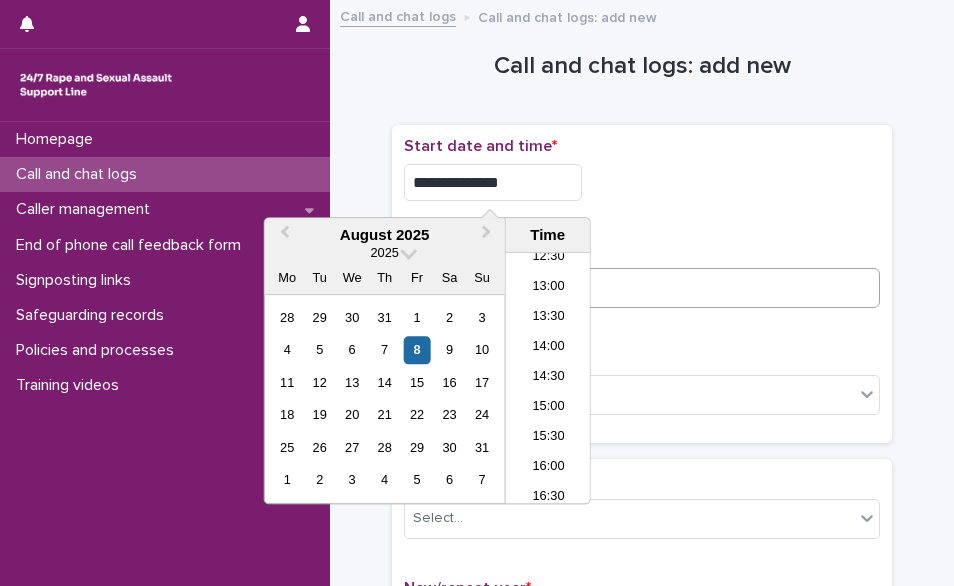 type on "**********" 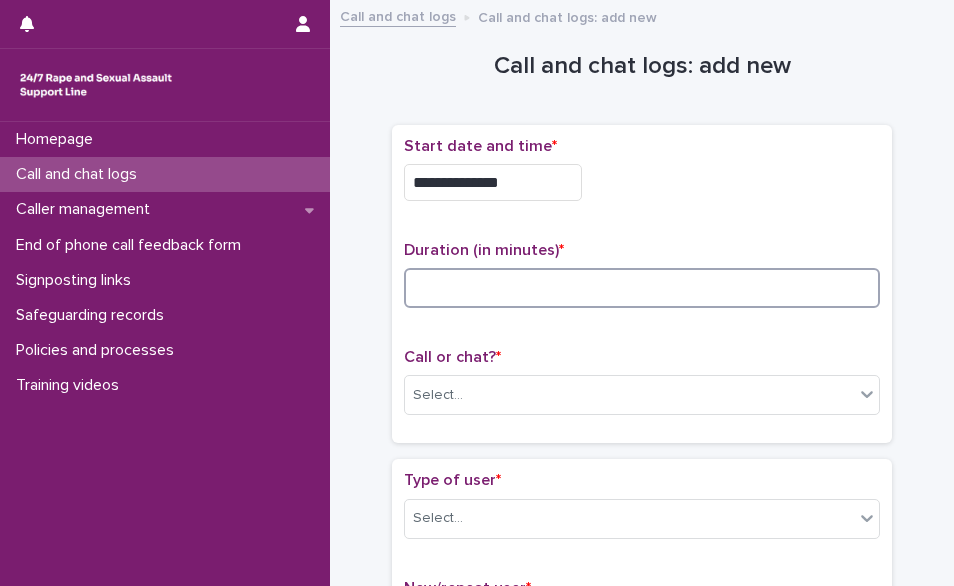 click at bounding box center [642, 288] 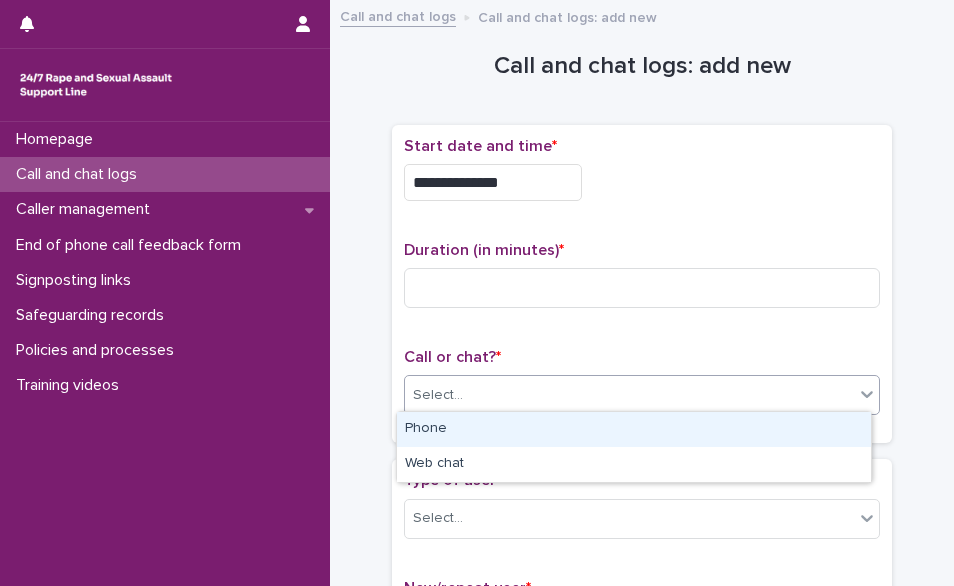click on "Select..." at bounding box center [629, 395] 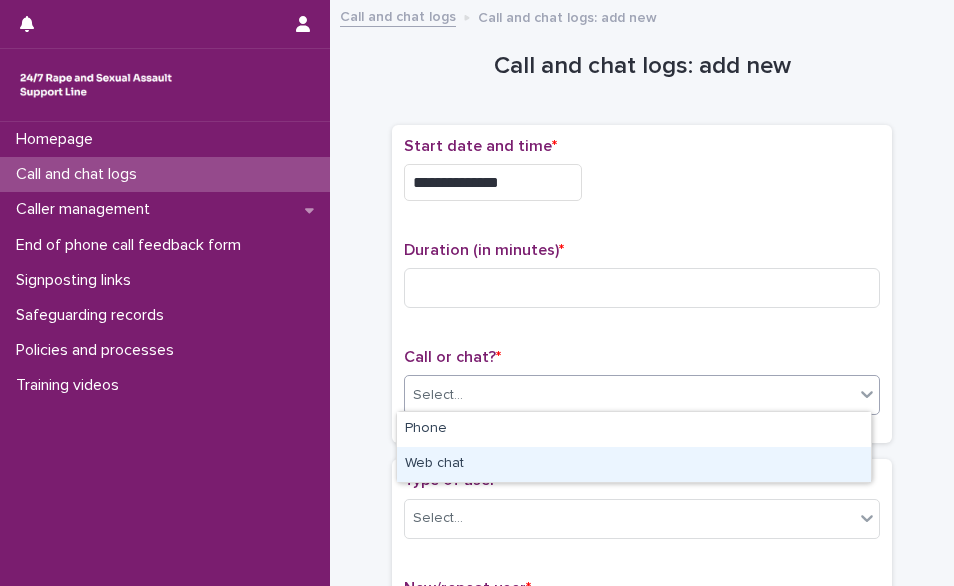 click on "Web chat" at bounding box center [634, 464] 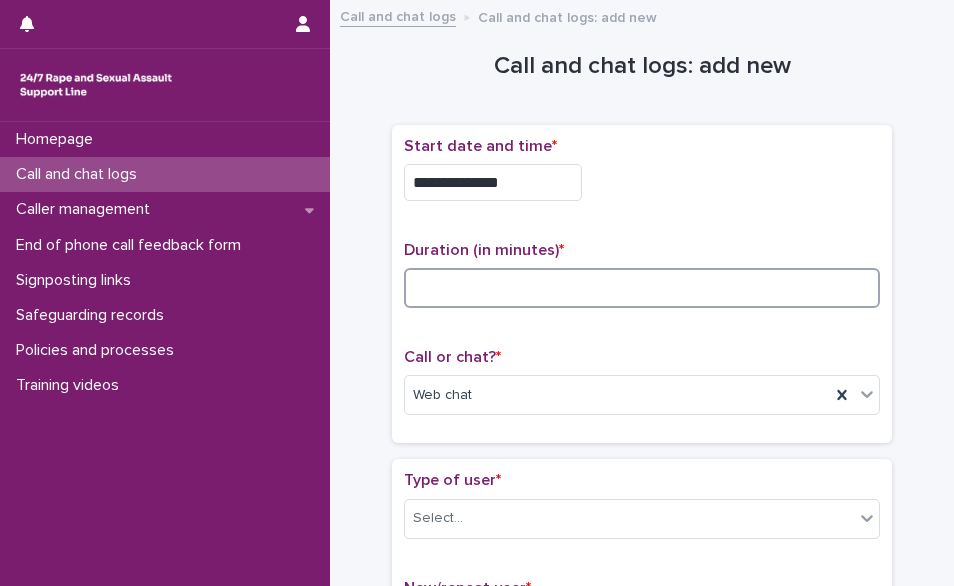 click at bounding box center [642, 288] 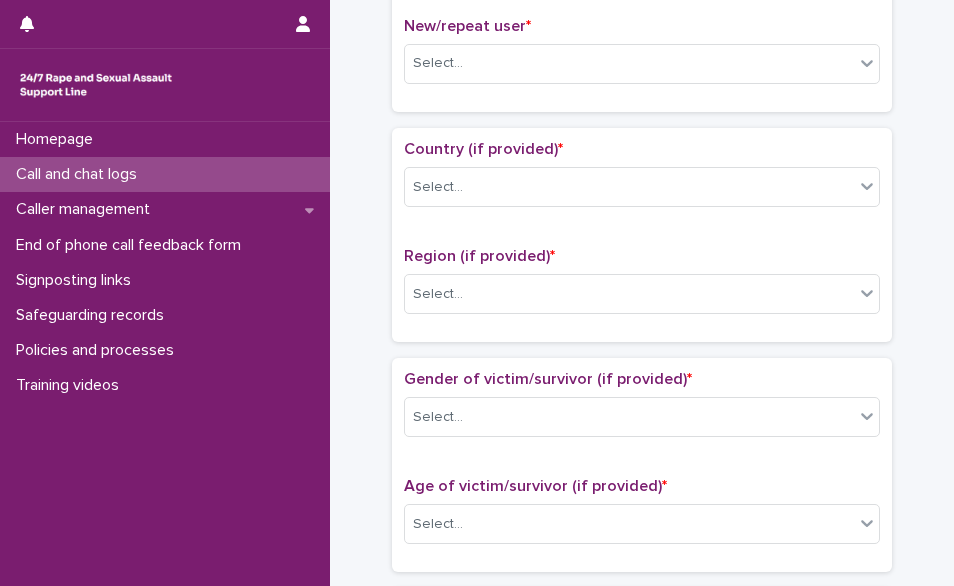 scroll, scrollTop: 570, scrollLeft: 0, axis: vertical 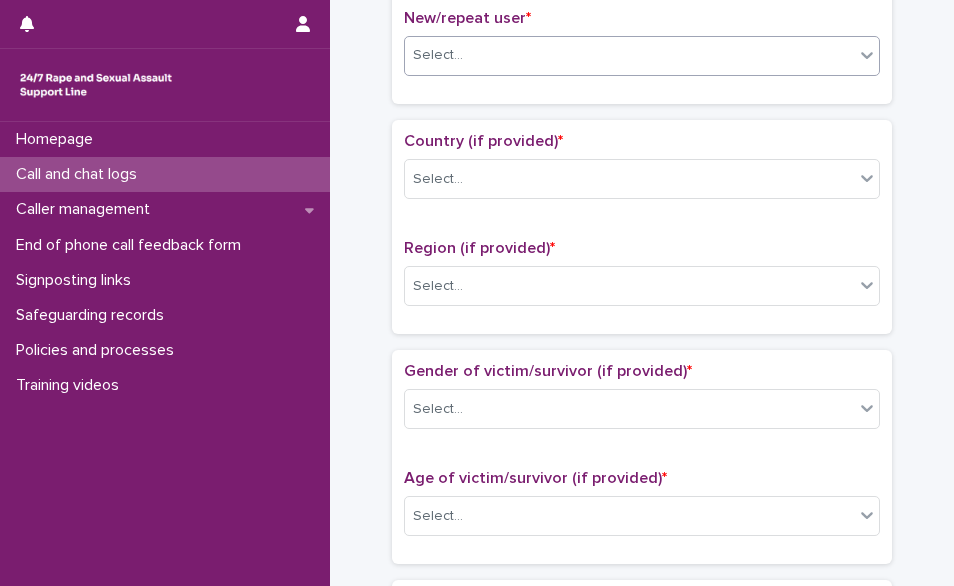type on "*" 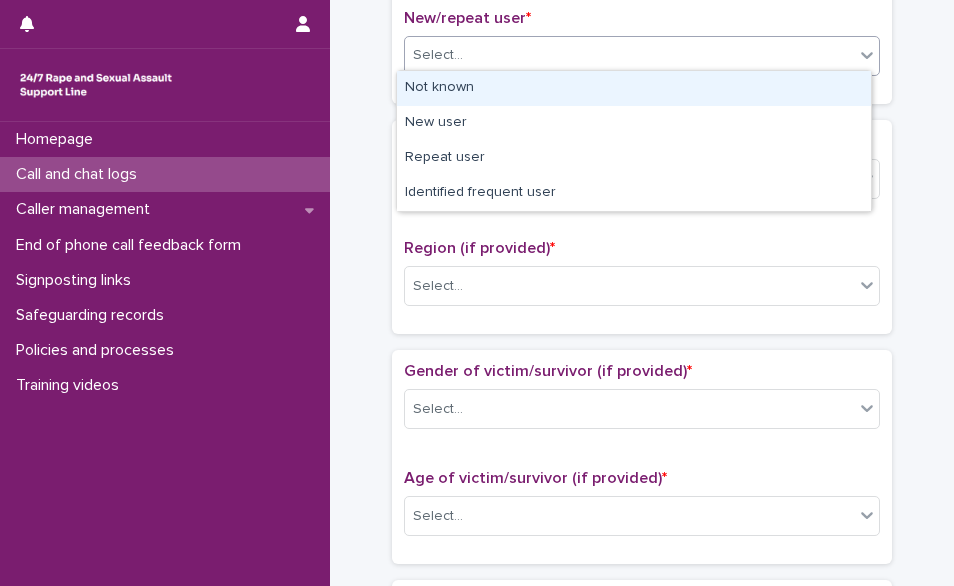 click on "Select..." at bounding box center (629, 55) 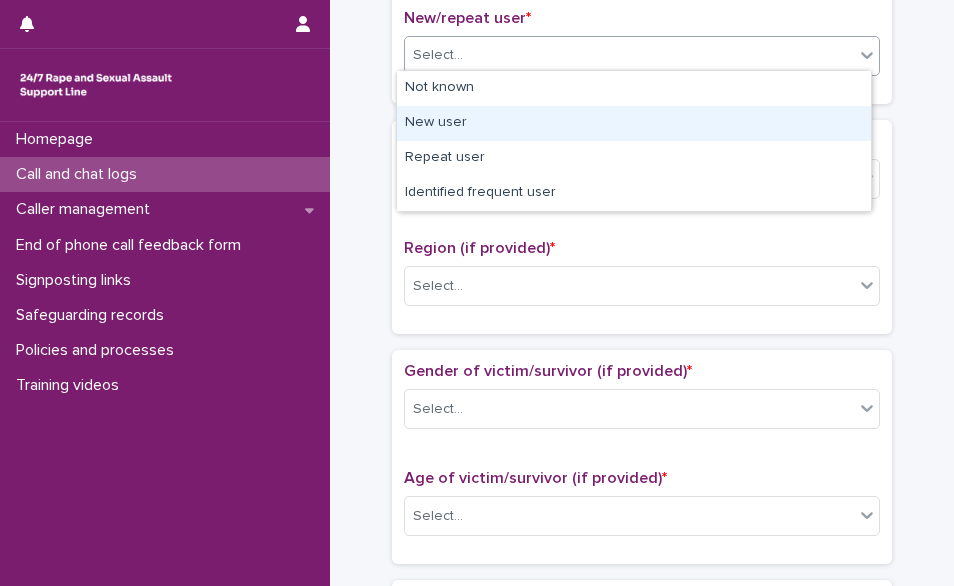 scroll, scrollTop: 57, scrollLeft: 0, axis: vertical 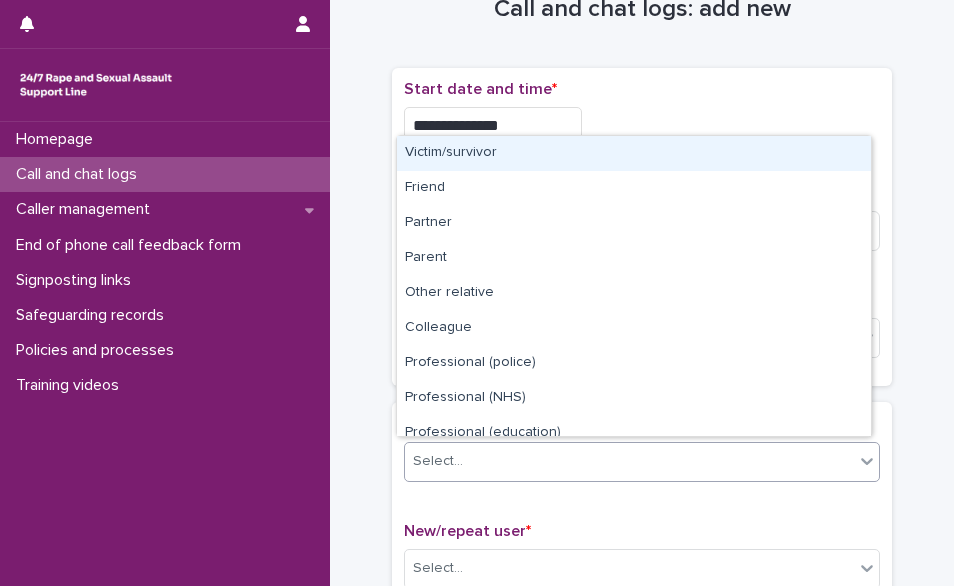 click on "Select..." at bounding box center (629, 461) 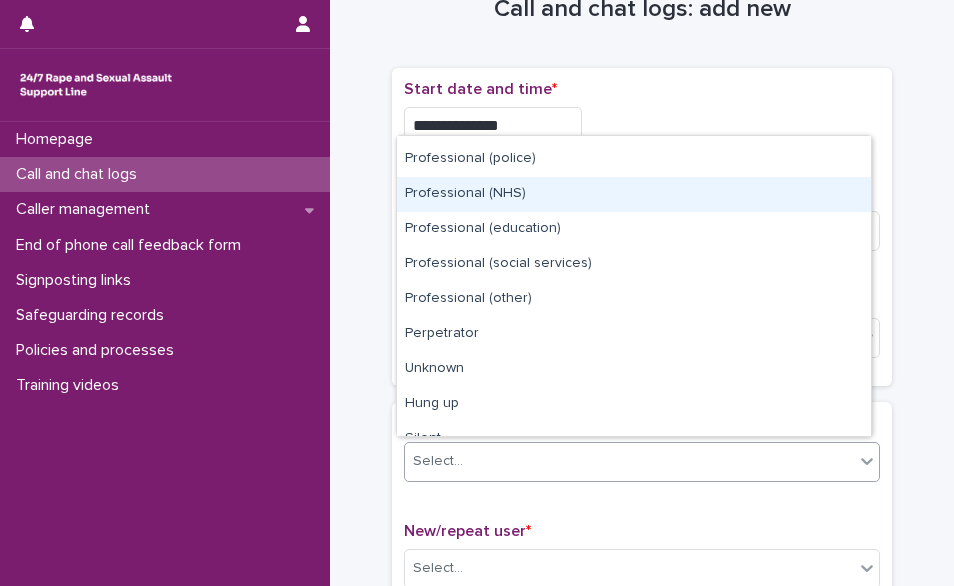 scroll, scrollTop: 225, scrollLeft: 0, axis: vertical 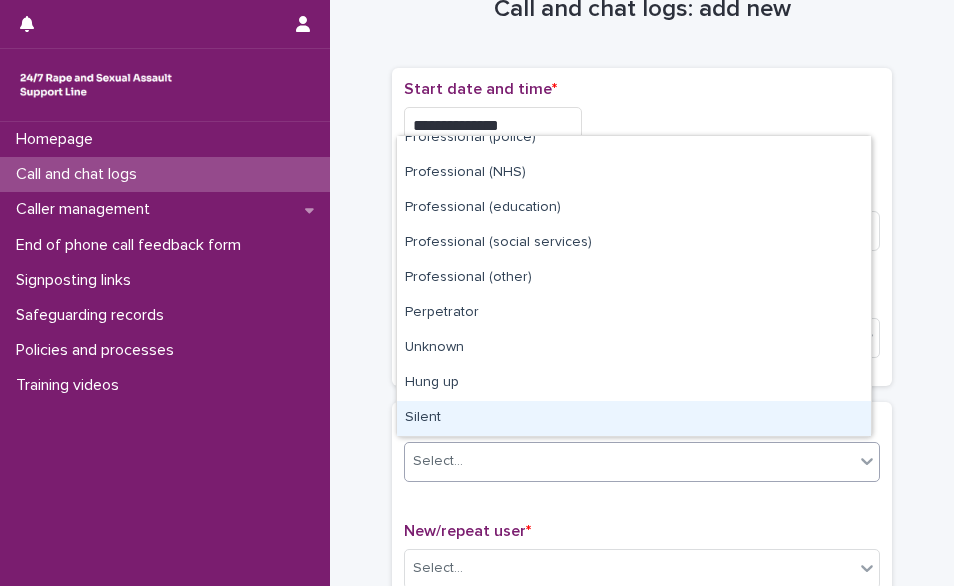 click on "Silent" at bounding box center [634, 418] 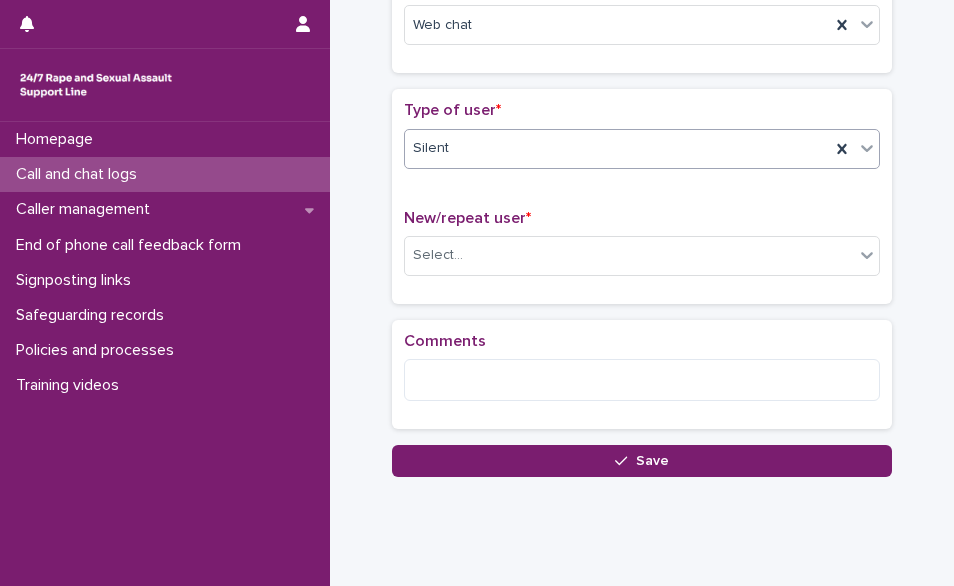 scroll, scrollTop: 374, scrollLeft: 0, axis: vertical 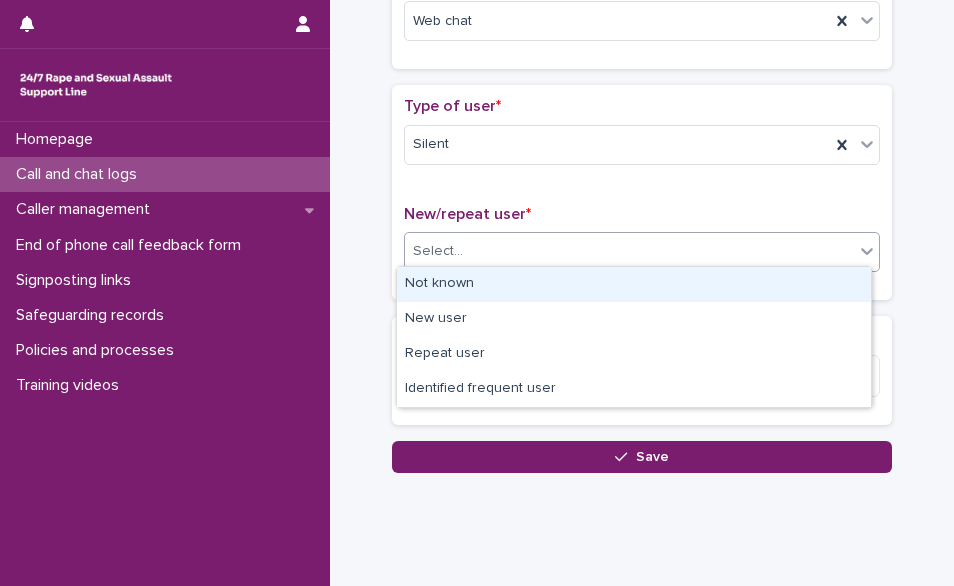 click on "Select..." at bounding box center [629, 251] 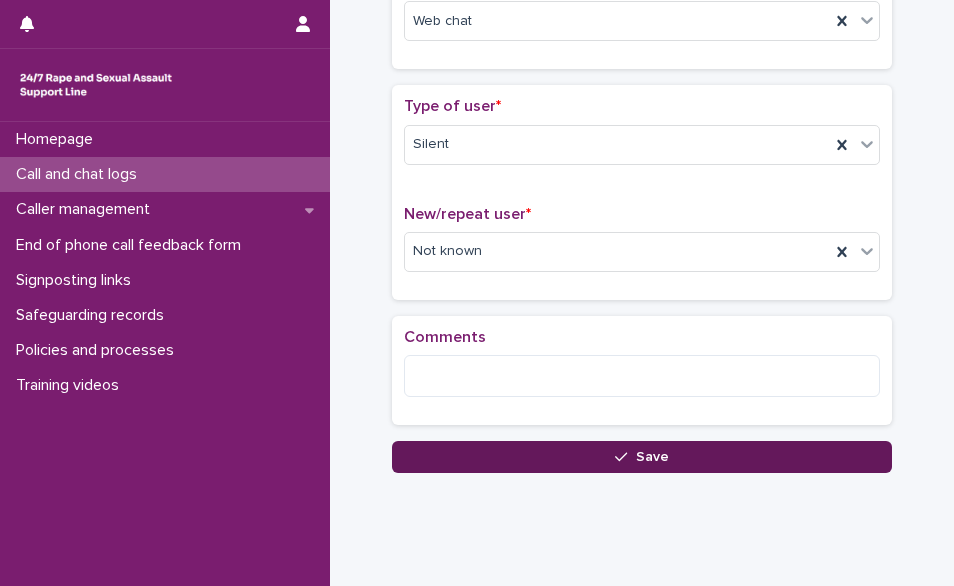 click on "Save" at bounding box center [642, 457] 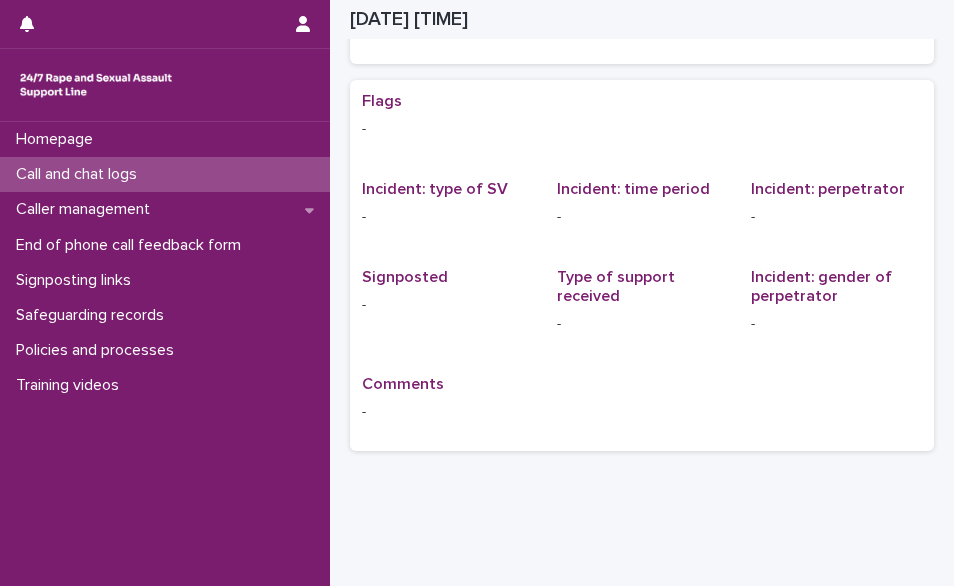 scroll, scrollTop: 0, scrollLeft: 0, axis: both 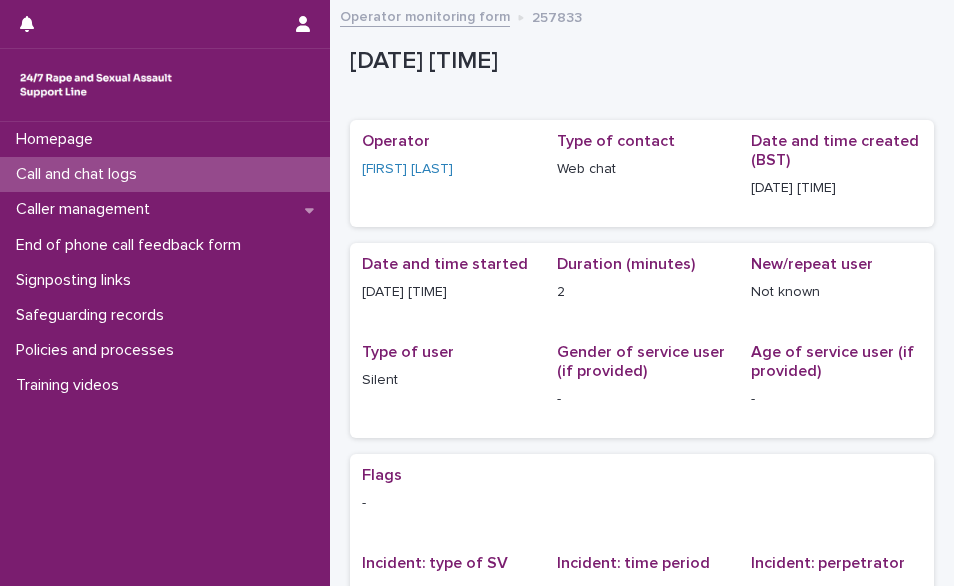click on "Call and chat logs" at bounding box center [165, 174] 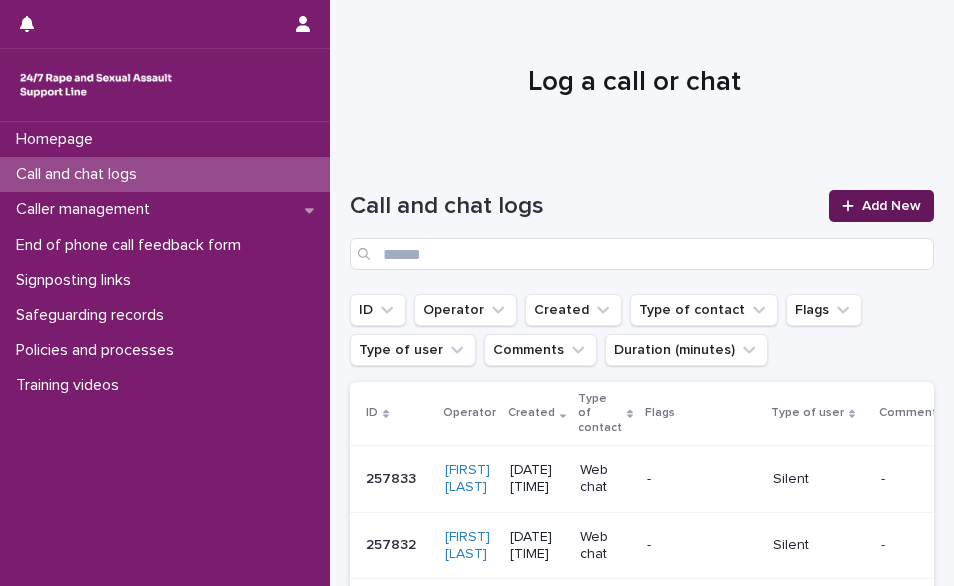 click at bounding box center [852, 206] 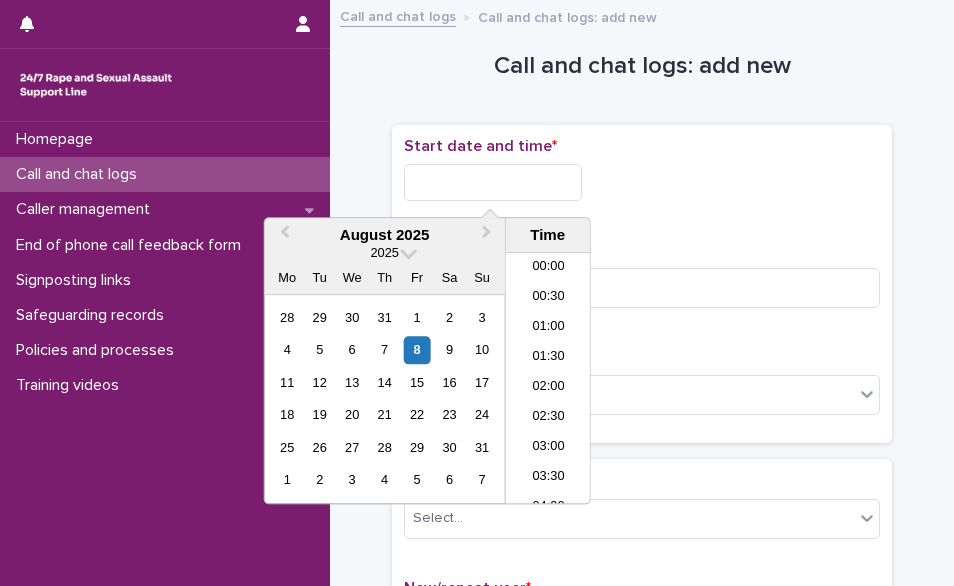scroll, scrollTop: 760, scrollLeft: 0, axis: vertical 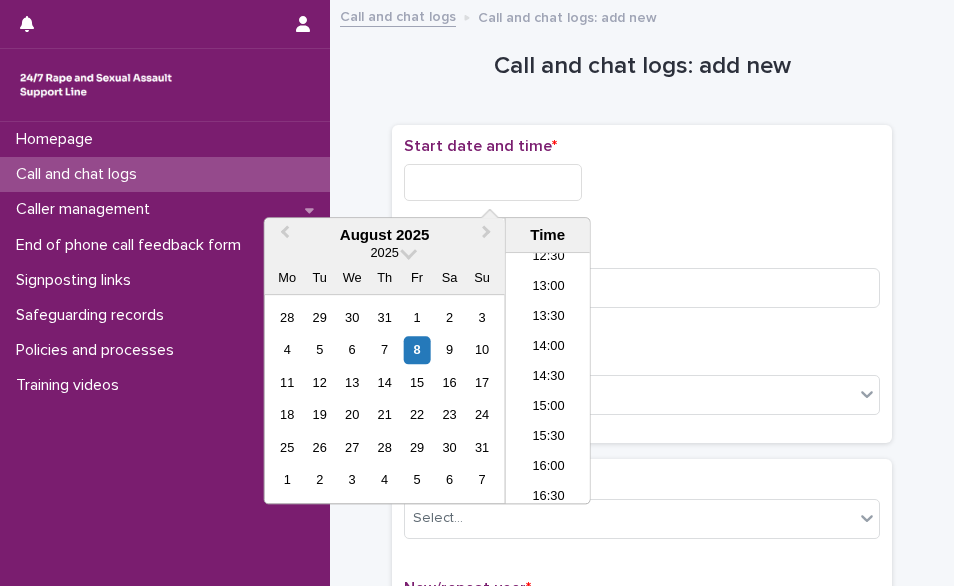 click at bounding box center (493, 182) 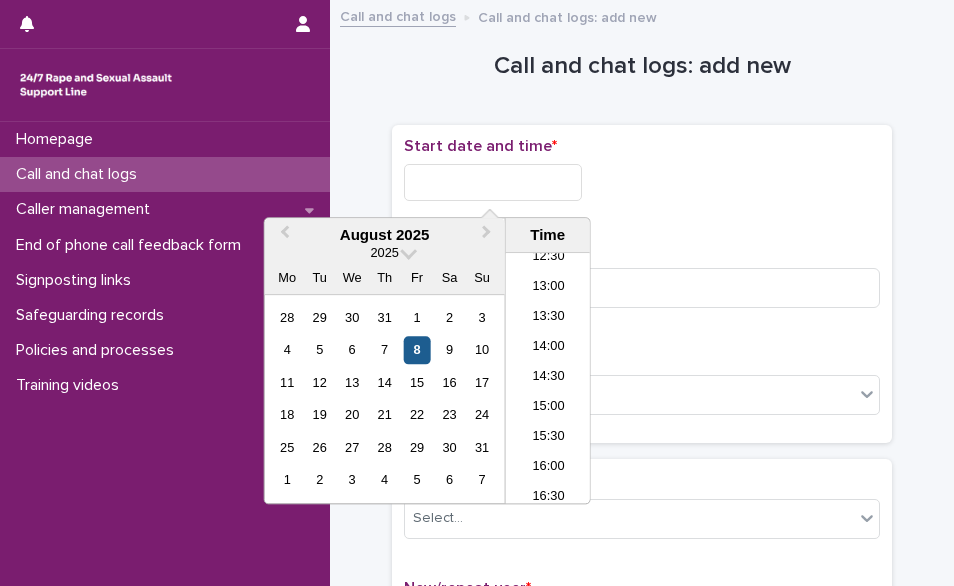 click on "8" at bounding box center [417, 350] 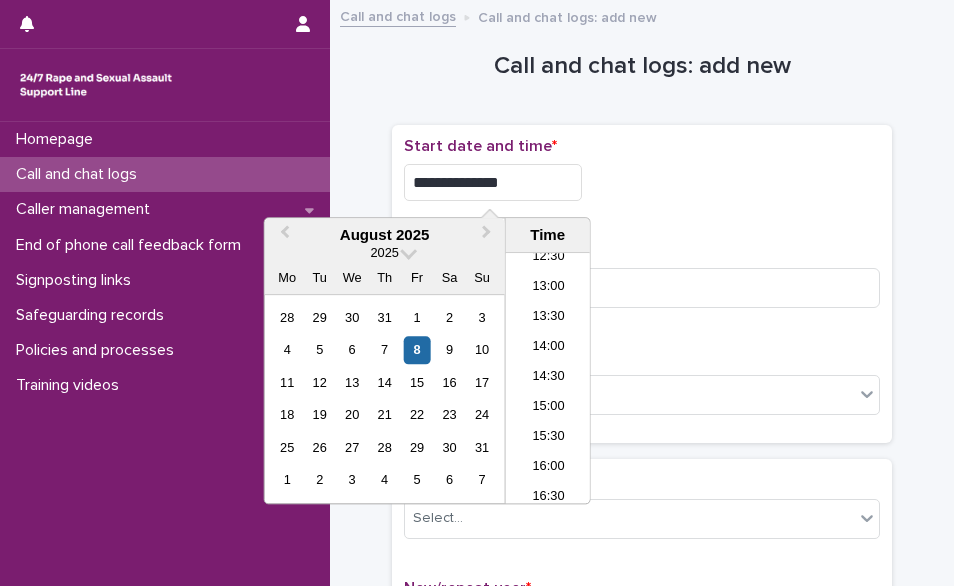 click on "**********" at bounding box center (493, 182) 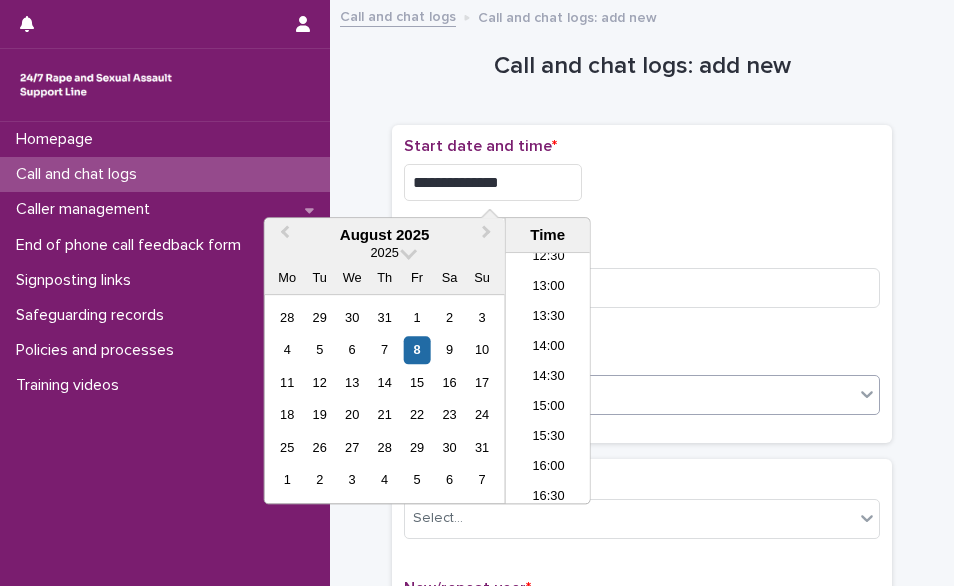 type on "**********" 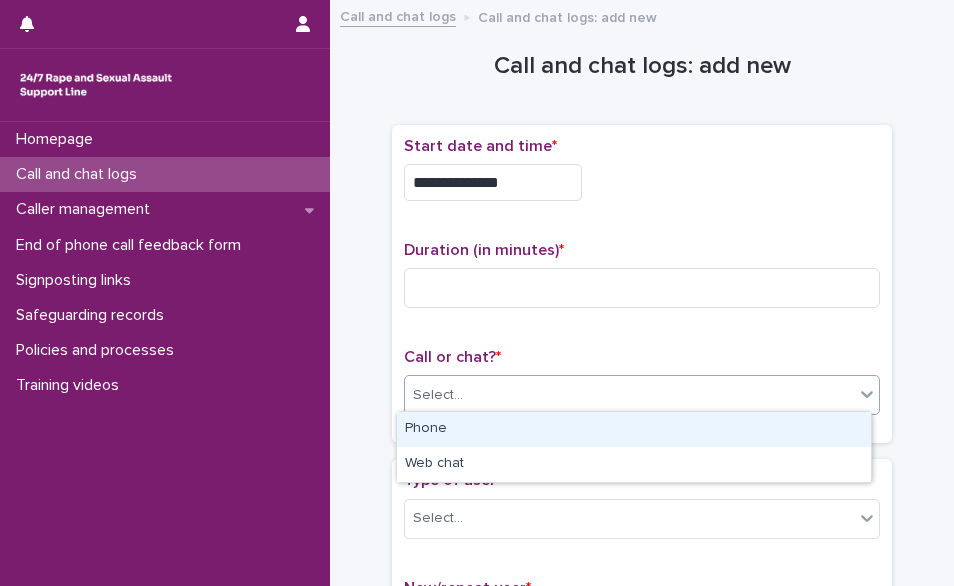 click on "Select..." at bounding box center (629, 395) 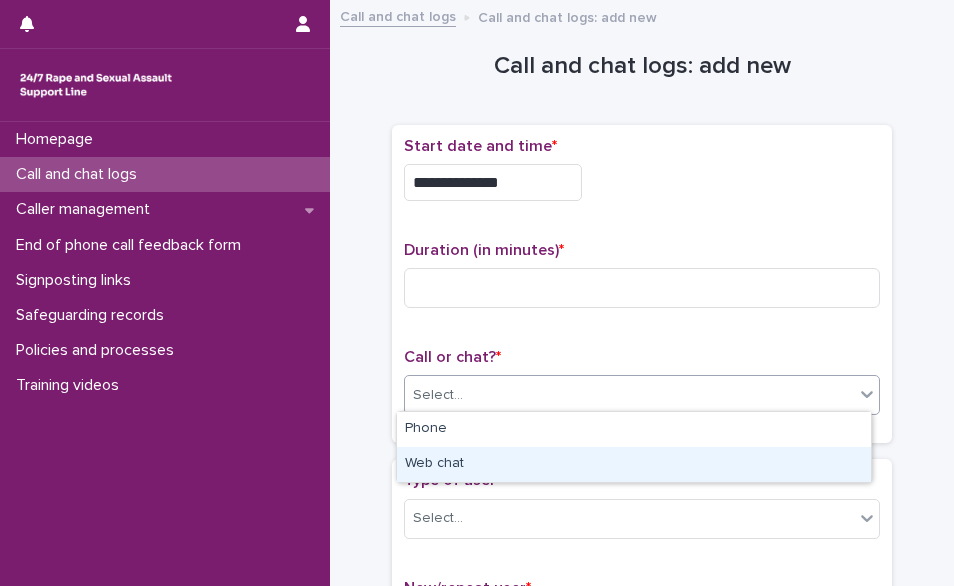 click on "Web chat" at bounding box center (634, 464) 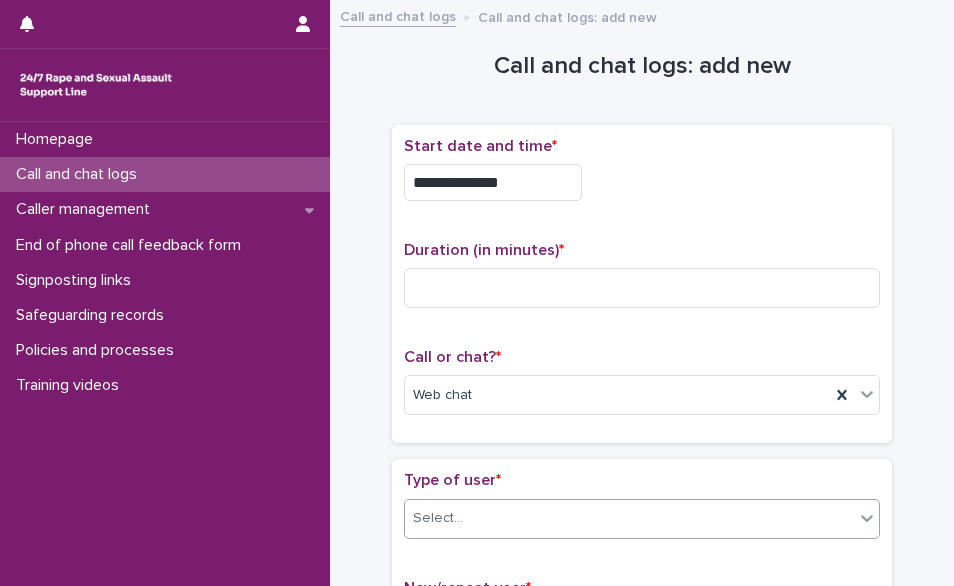 click on "Select..." at bounding box center (629, 518) 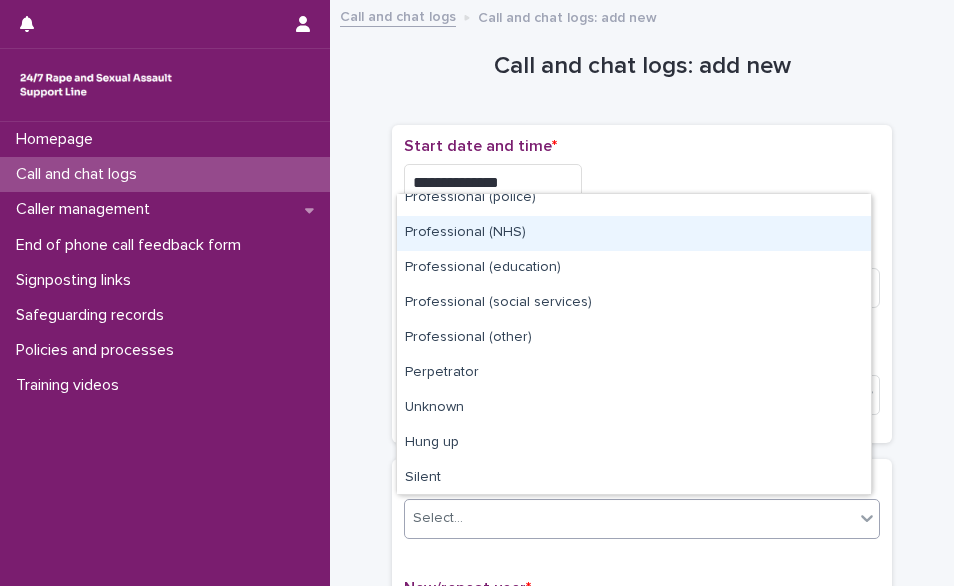 scroll, scrollTop: 225, scrollLeft: 0, axis: vertical 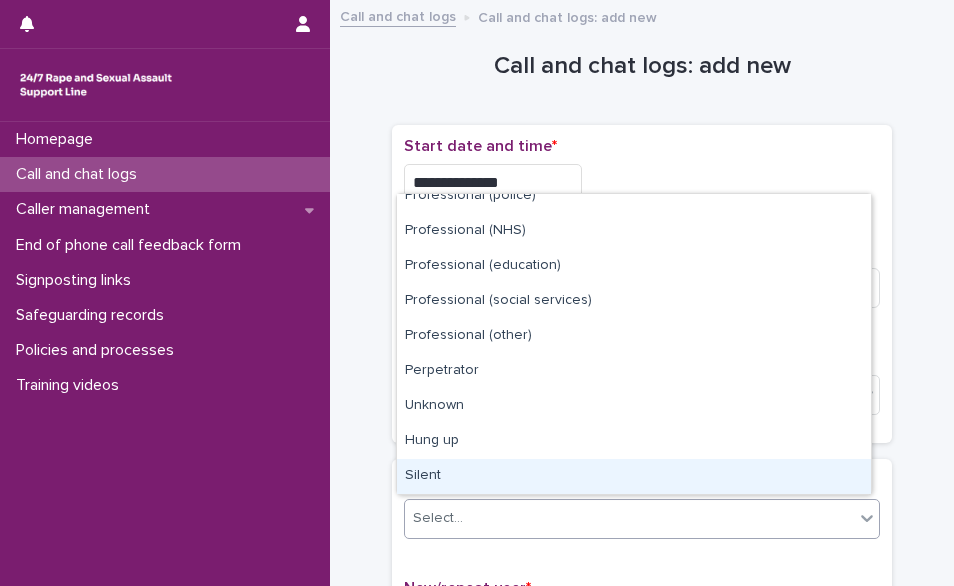 click on "Silent" at bounding box center (634, 476) 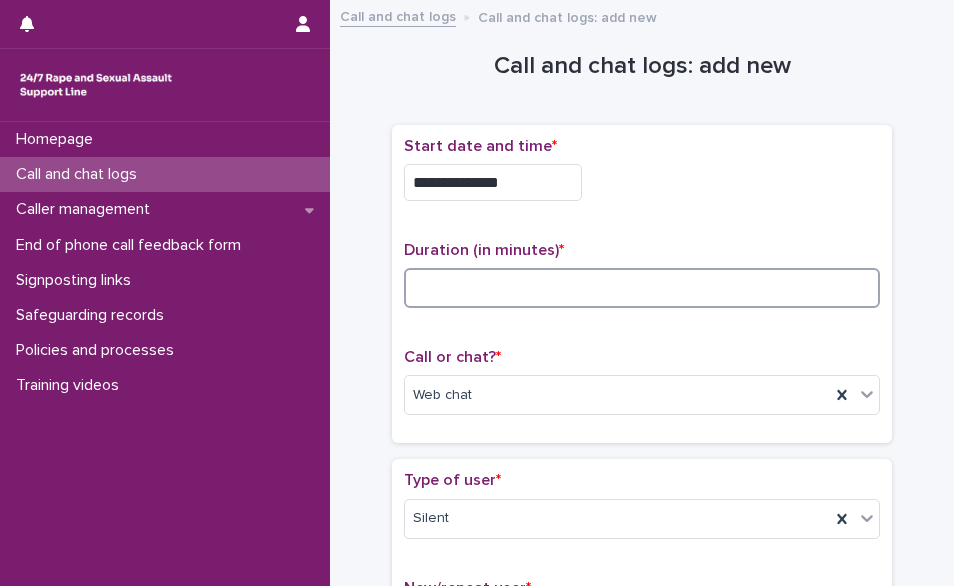 click at bounding box center [642, 288] 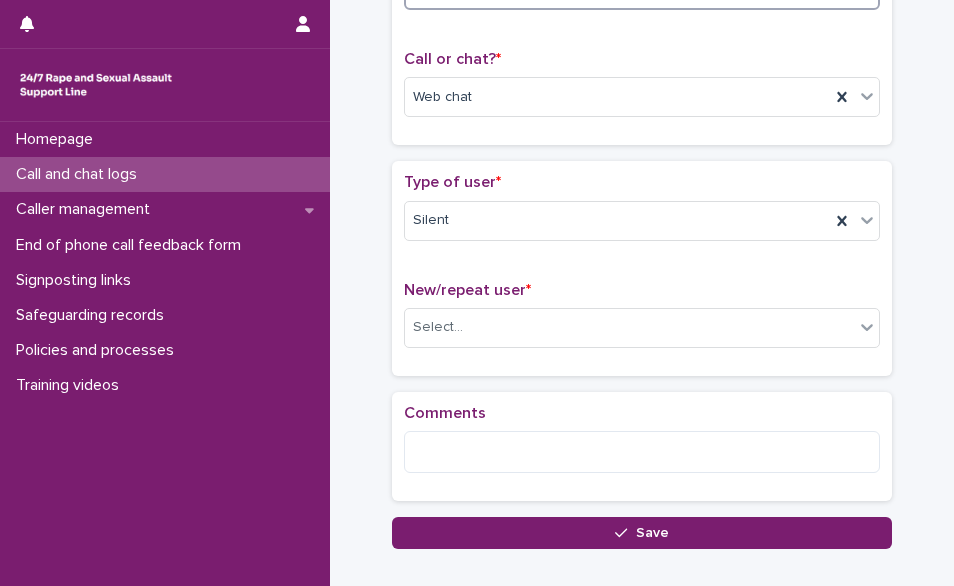 scroll, scrollTop: 300, scrollLeft: 0, axis: vertical 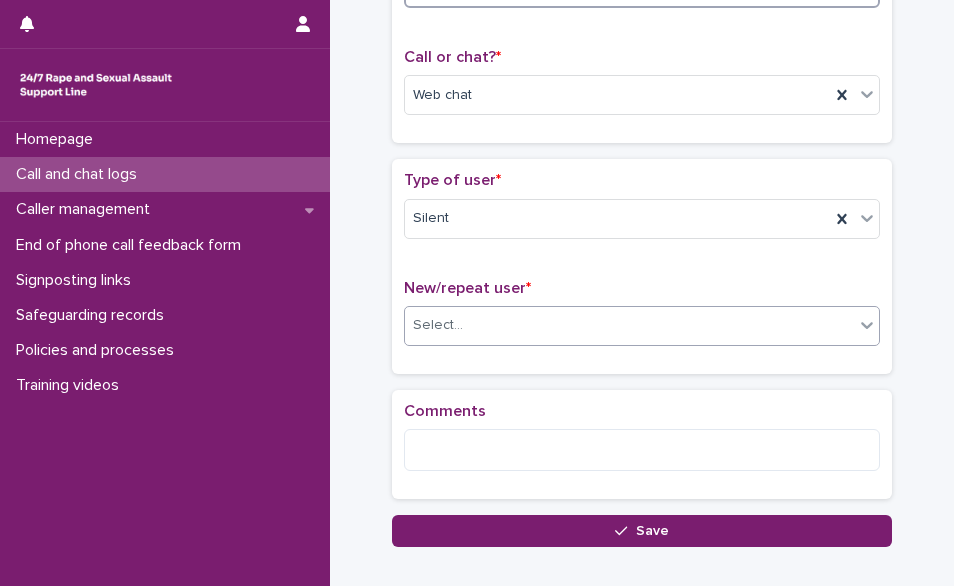 type on "**" 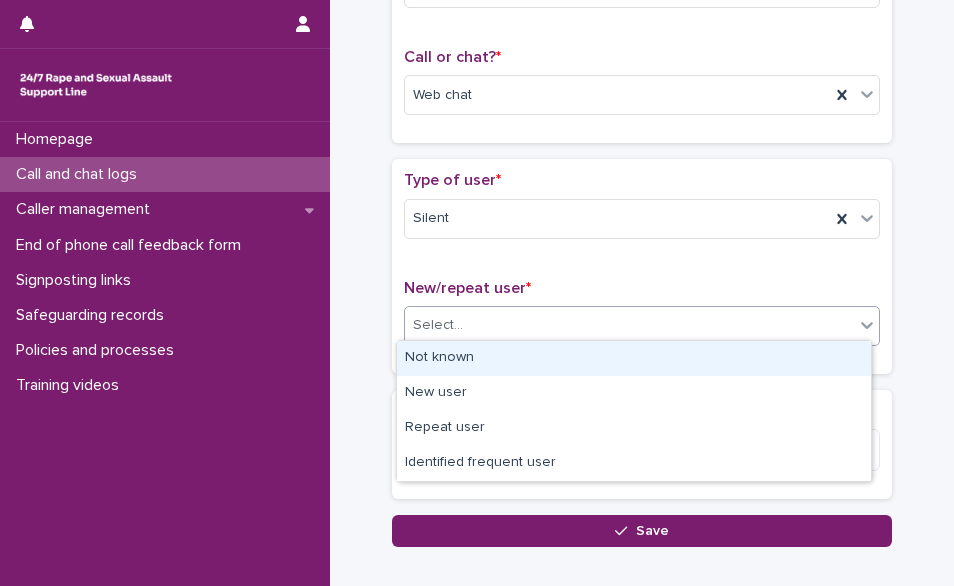 click on "Select..." at bounding box center (629, 325) 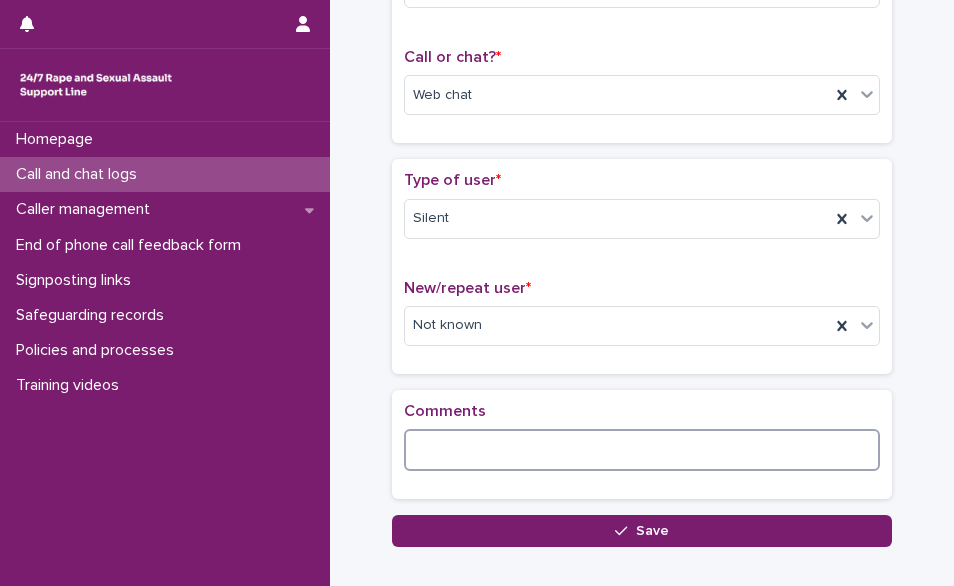 click at bounding box center (642, 450) 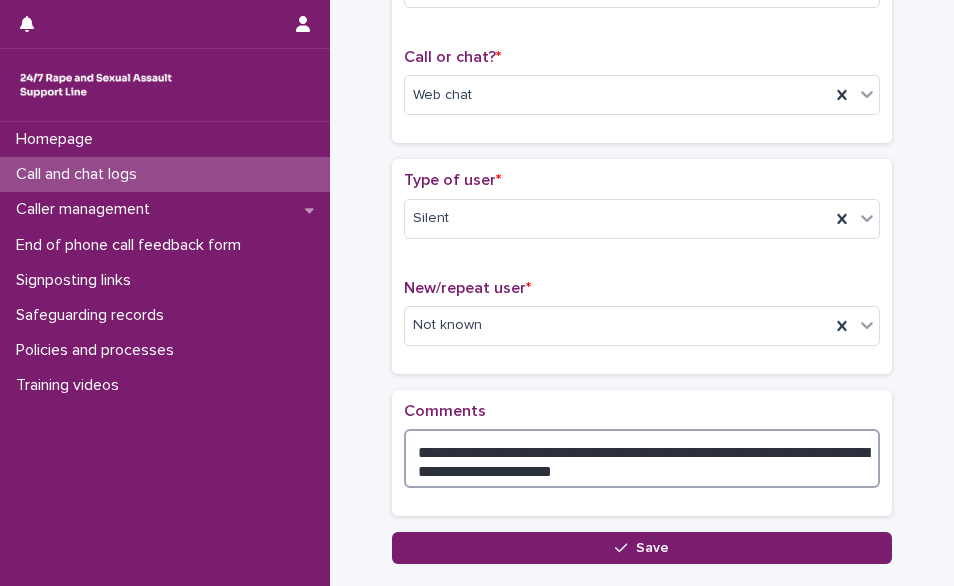 drag, startPoint x: 570, startPoint y: 465, endPoint x: 481, endPoint y: 444, distance: 91.44397 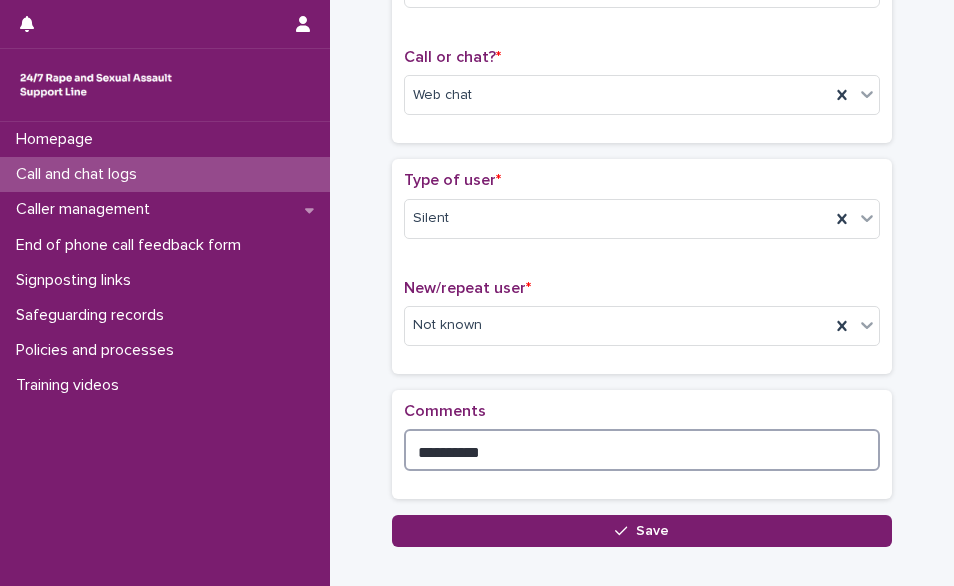 type on "**********" 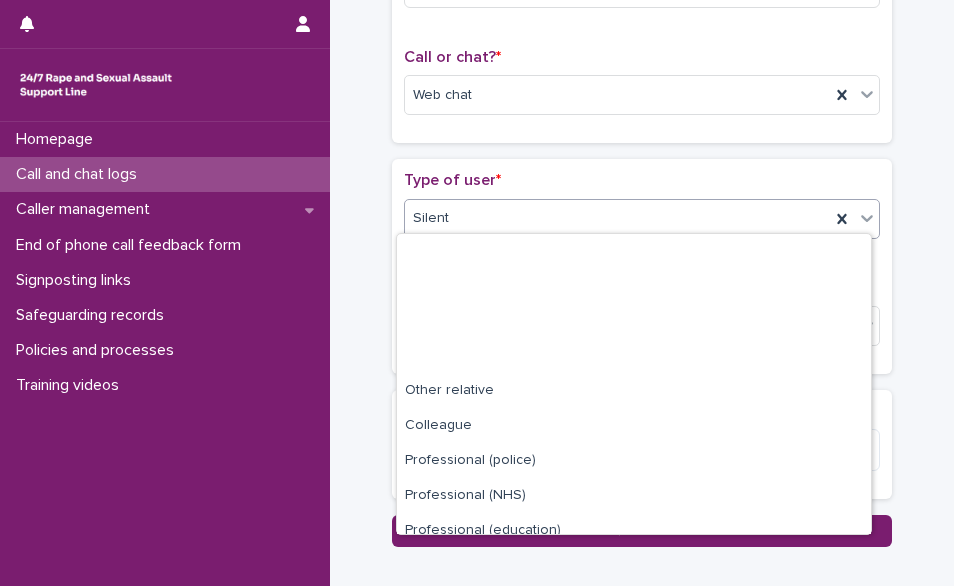 click on "Silent" at bounding box center [617, 218] 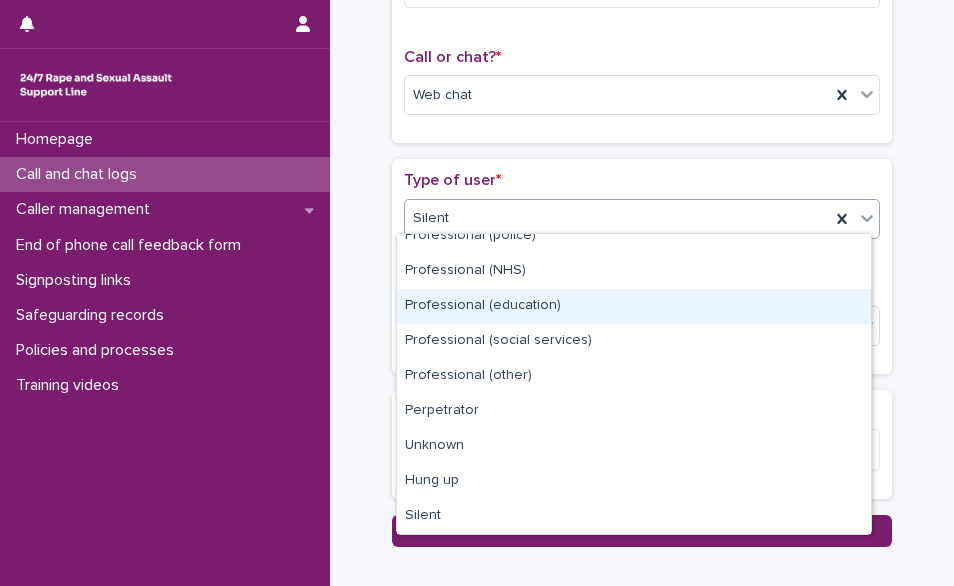 scroll, scrollTop: 0, scrollLeft: 0, axis: both 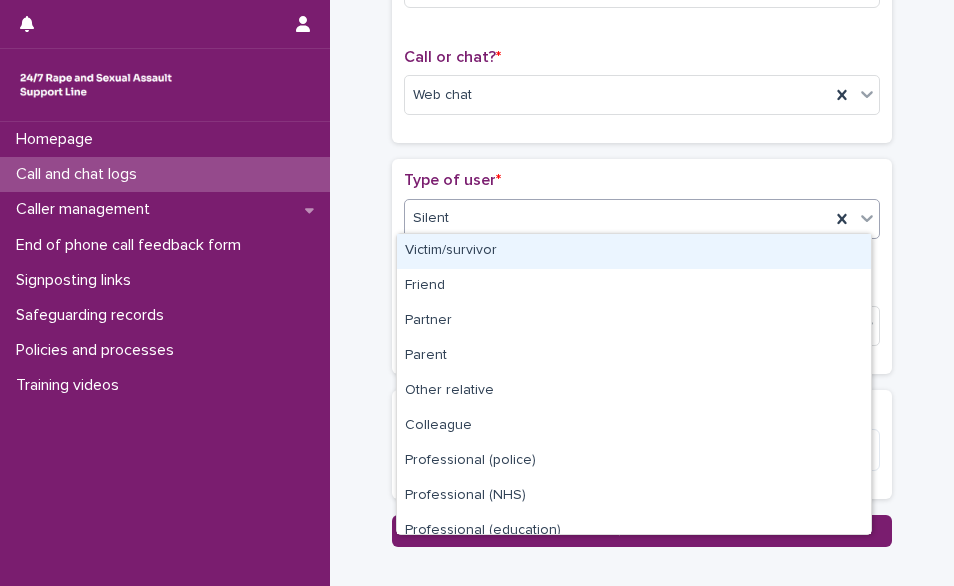 click on "Victim/survivor" at bounding box center (634, 251) 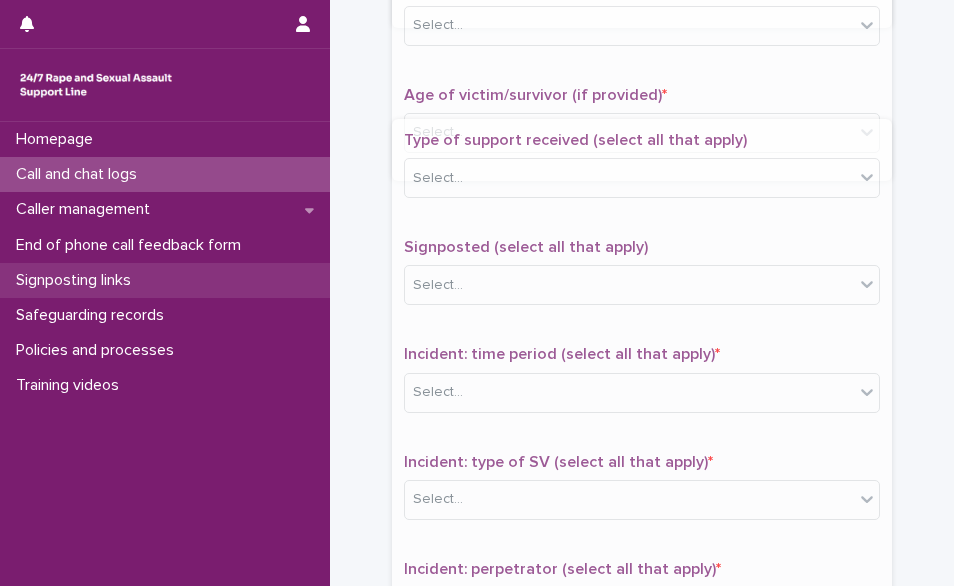 scroll, scrollTop: 902, scrollLeft: 0, axis: vertical 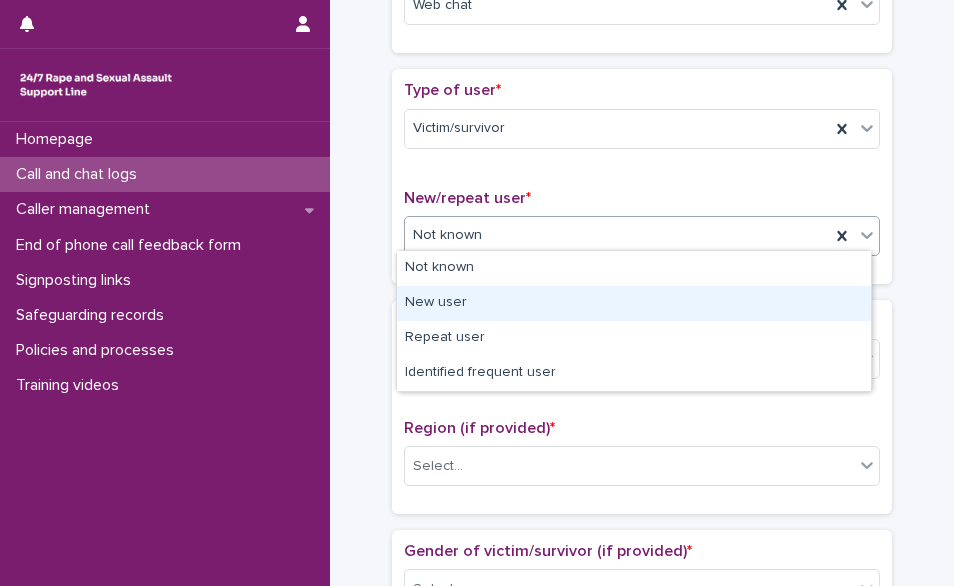 click on "New user" at bounding box center (634, 303) 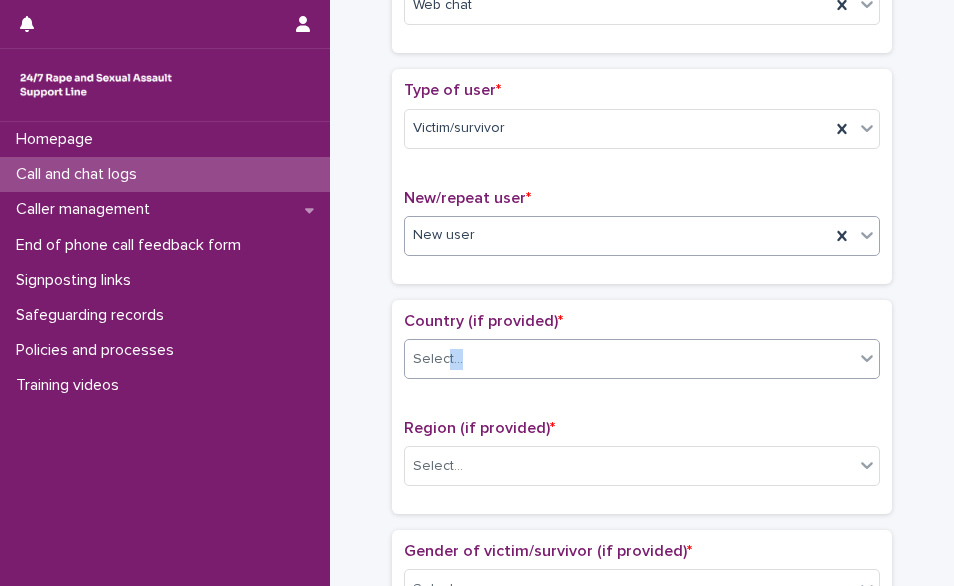 drag, startPoint x: 439, startPoint y: 376, endPoint x: 464, endPoint y: 359, distance: 30.232433 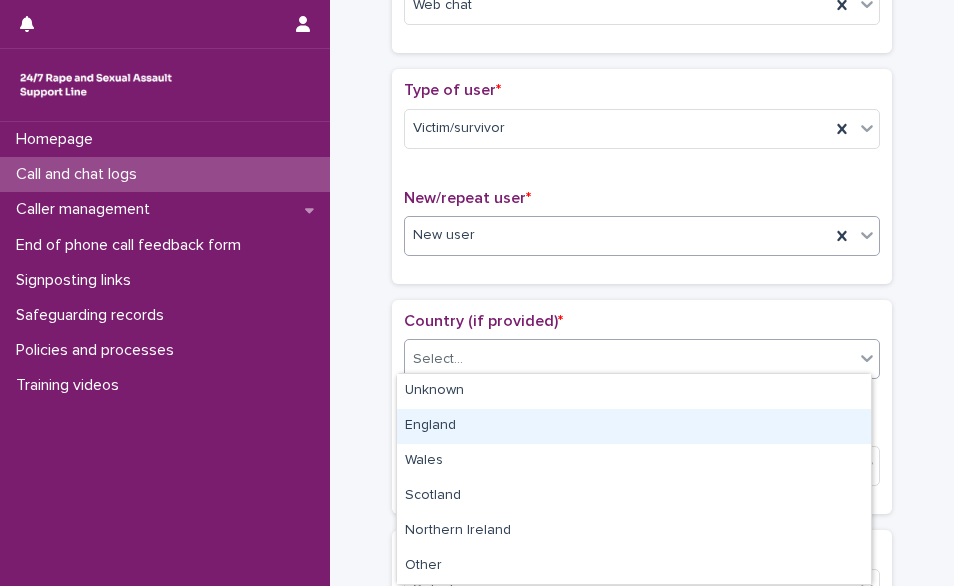 drag, startPoint x: 464, startPoint y: 359, endPoint x: 454, endPoint y: 399, distance: 41.231056 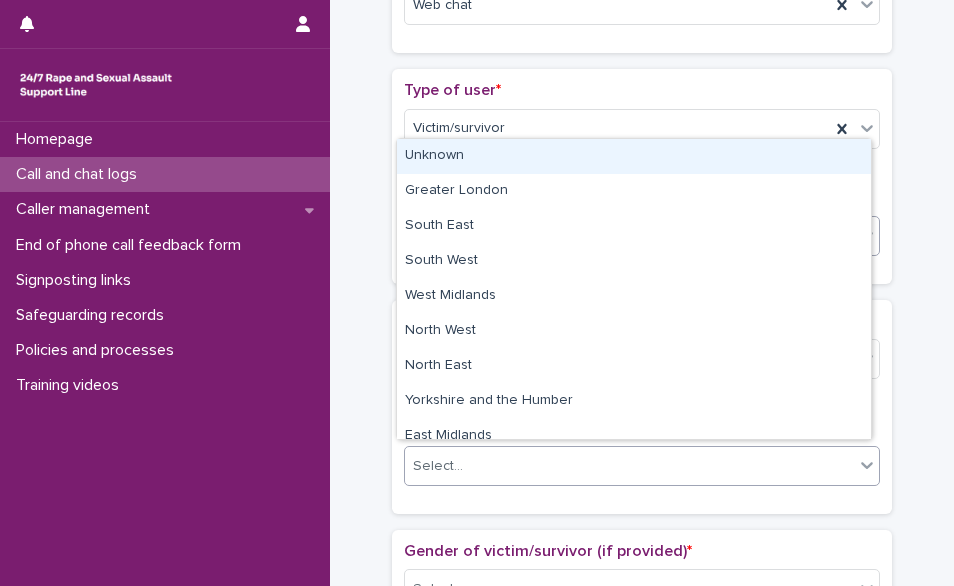 click on "Select..." at bounding box center [642, 466] 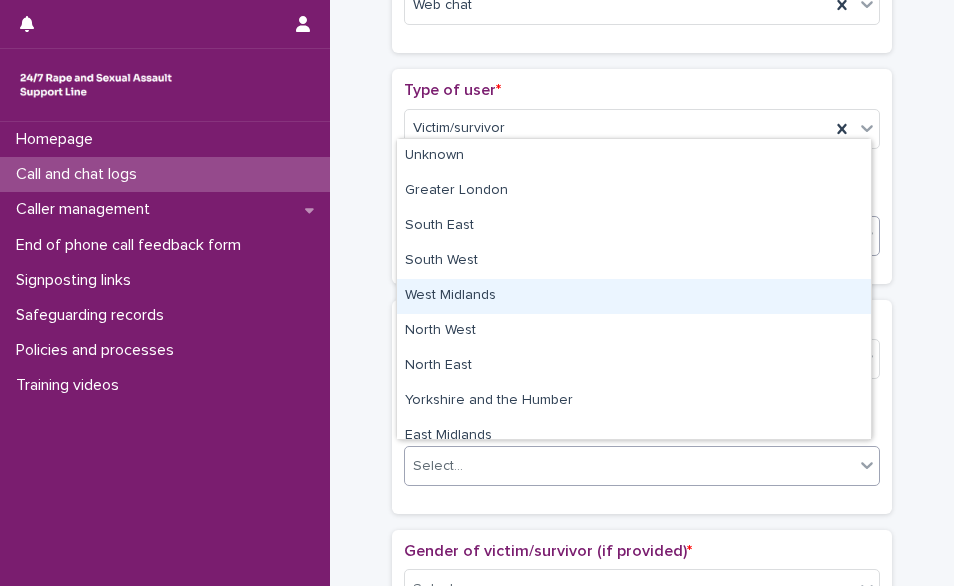 click on "West Midlands" at bounding box center (634, 296) 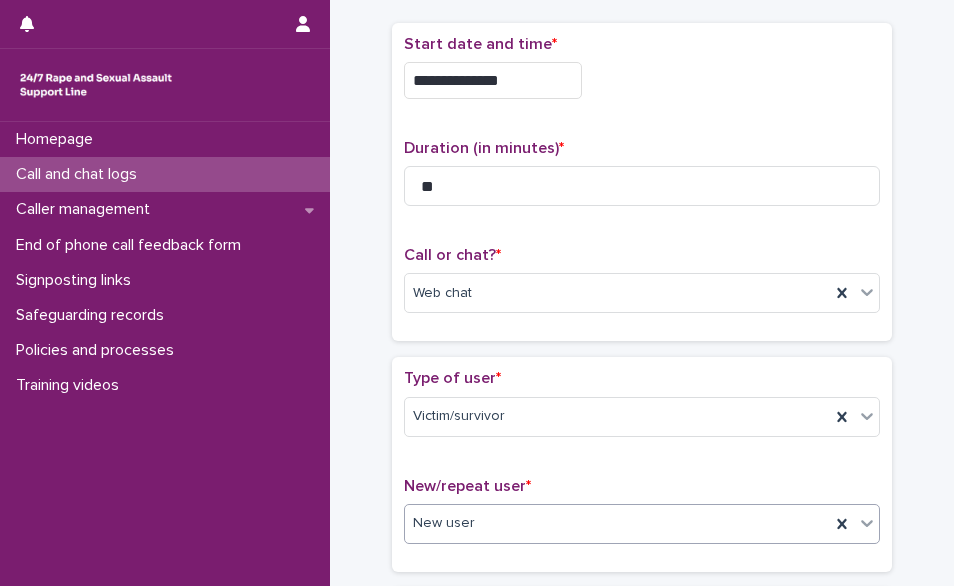 scroll, scrollTop: 100, scrollLeft: 0, axis: vertical 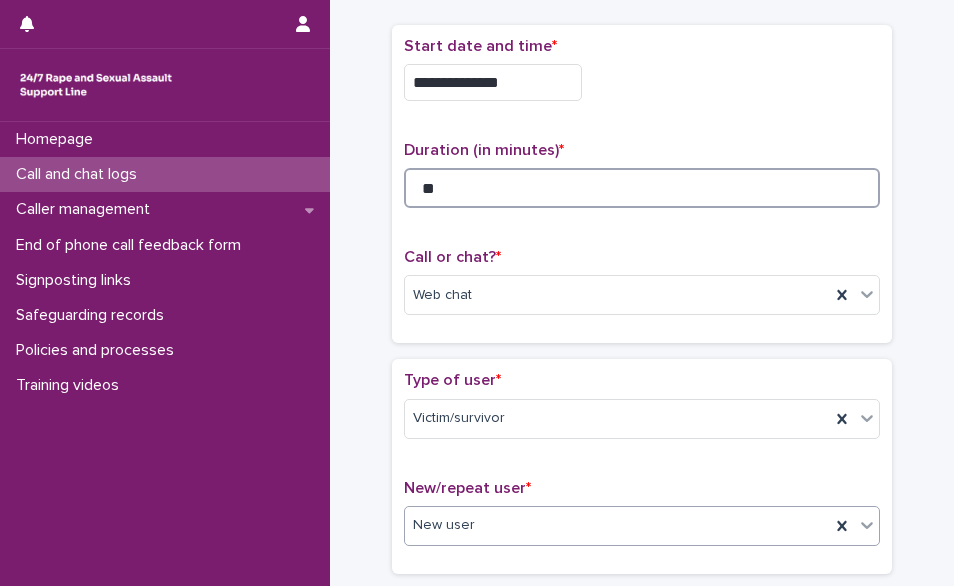 click on "**" at bounding box center (642, 188) 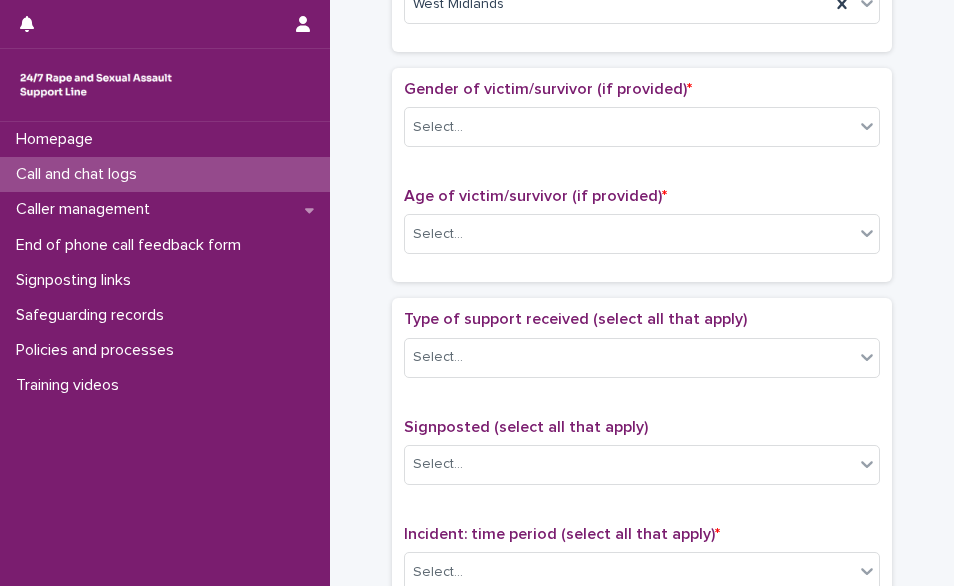 scroll, scrollTop: 880, scrollLeft: 0, axis: vertical 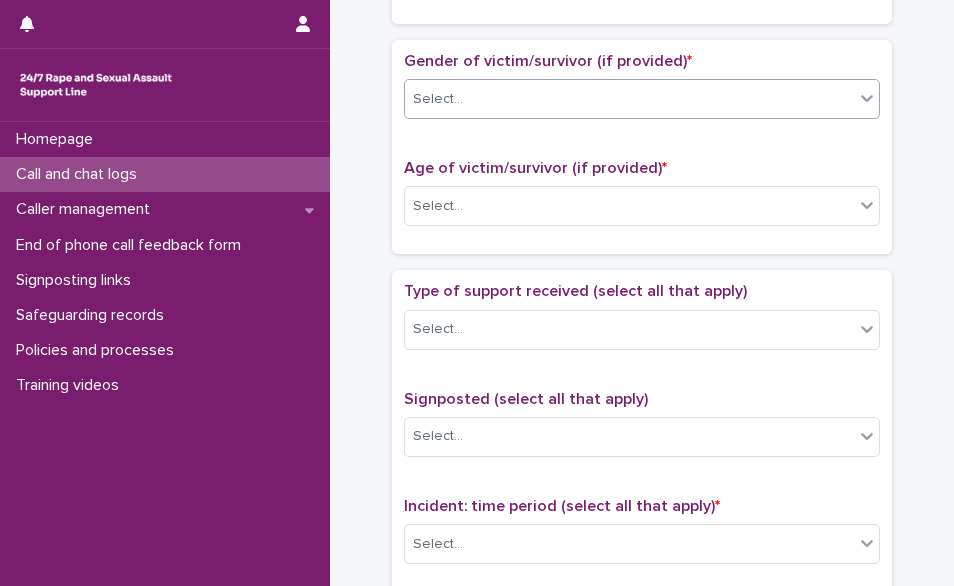 type 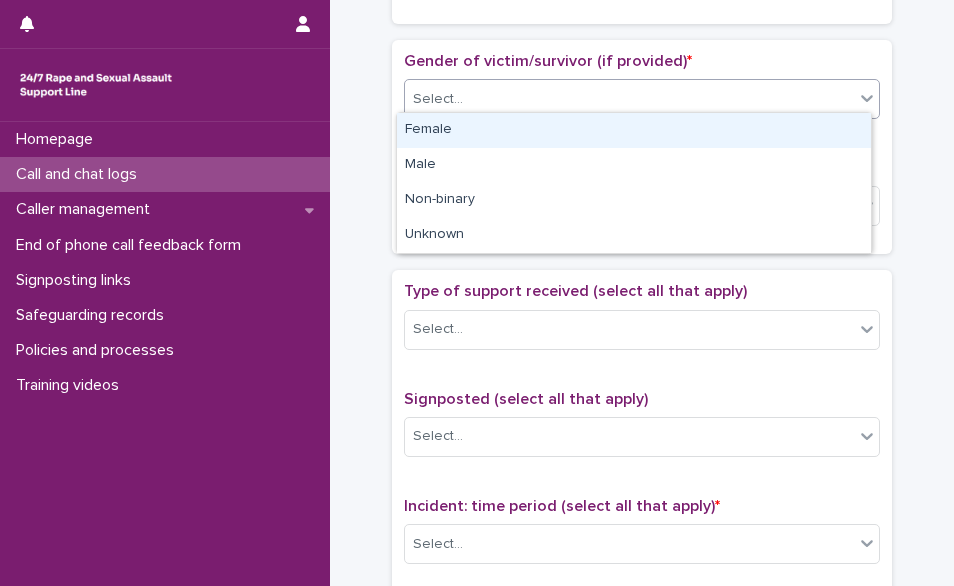 click on "Select..." at bounding box center (629, 99) 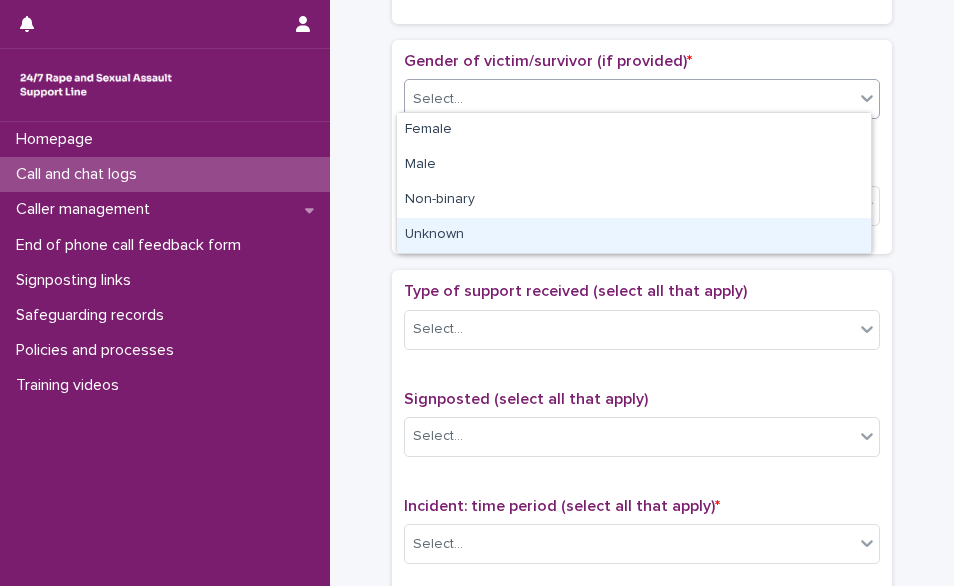 click on "Unknown" at bounding box center [634, 235] 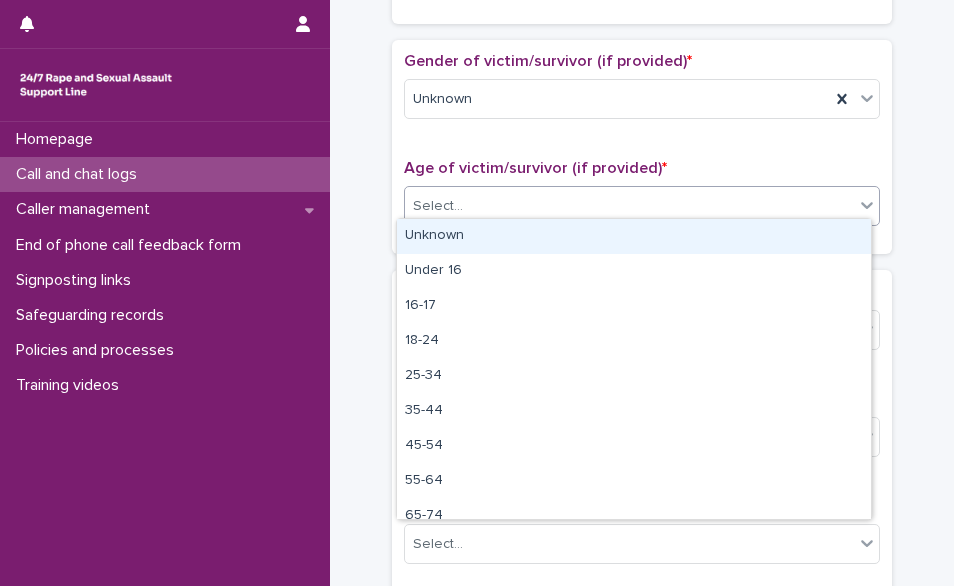 drag, startPoint x: 662, startPoint y: 197, endPoint x: 624, endPoint y: 243, distance: 59.665737 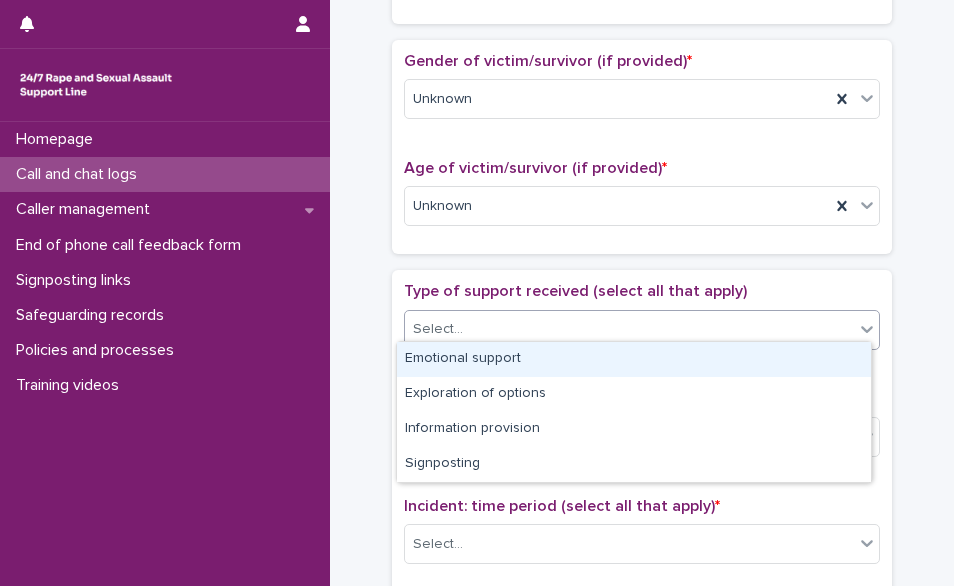 click on "Select..." at bounding box center [629, 329] 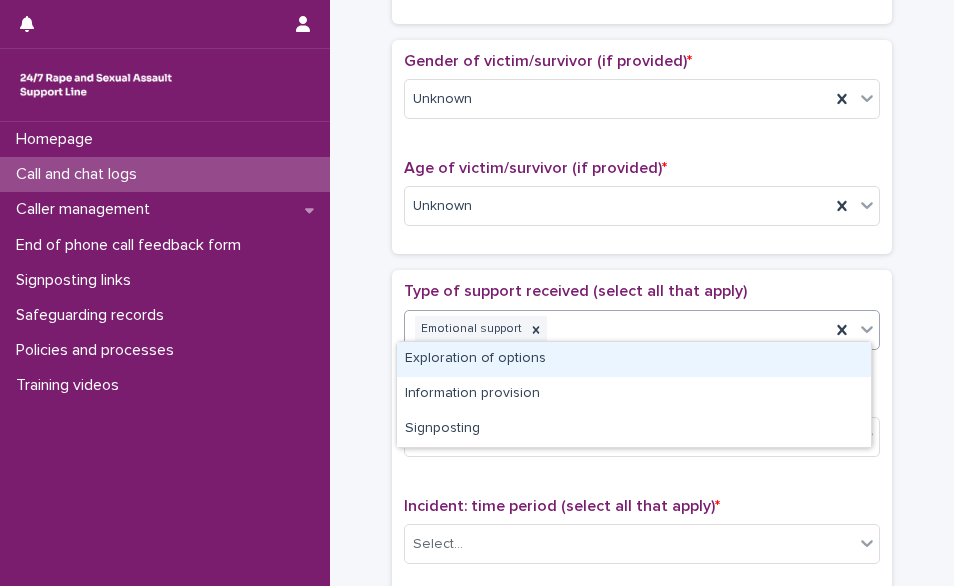 click at bounding box center [867, 329] 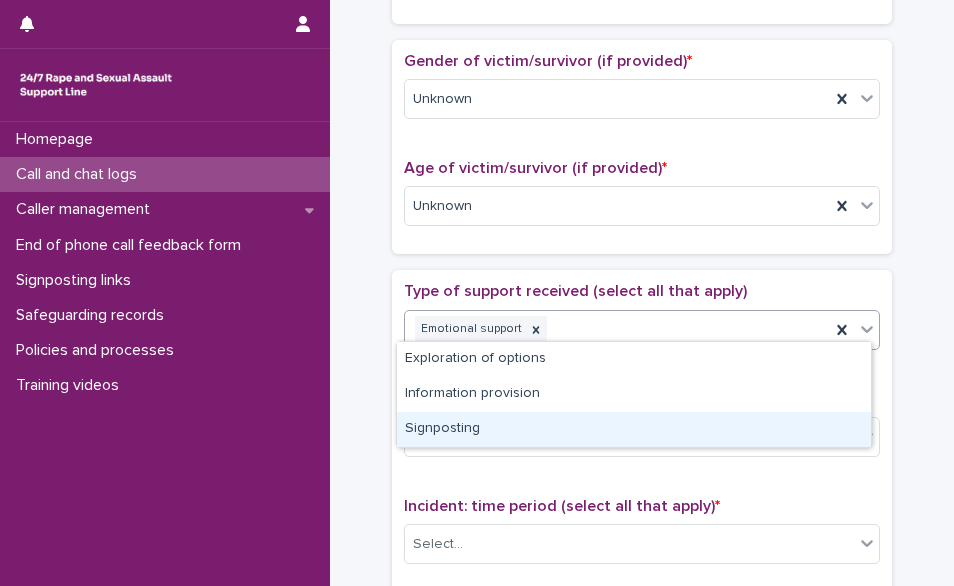 click on "Signposting" at bounding box center [634, 429] 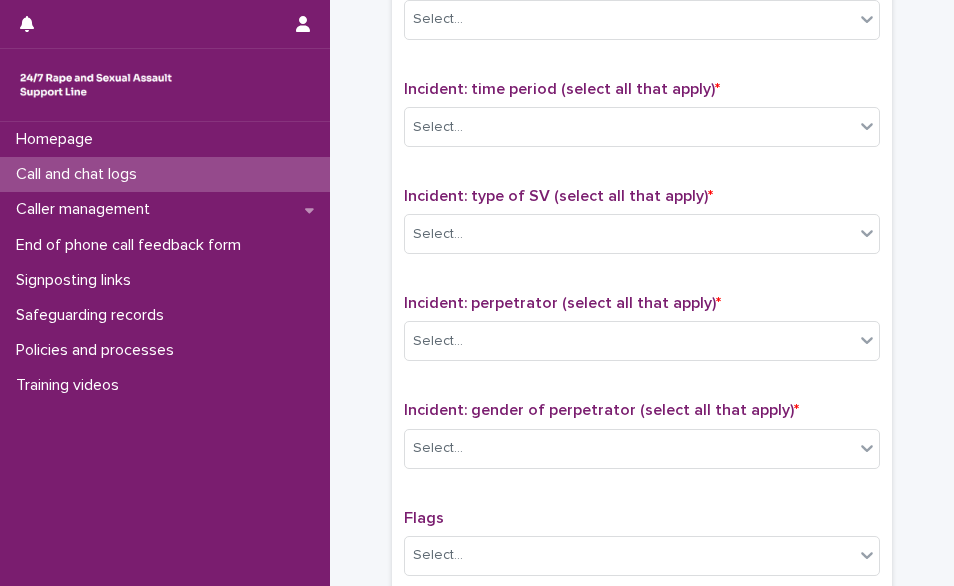 scroll, scrollTop: 1300, scrollLeft: 0, axis: vertical 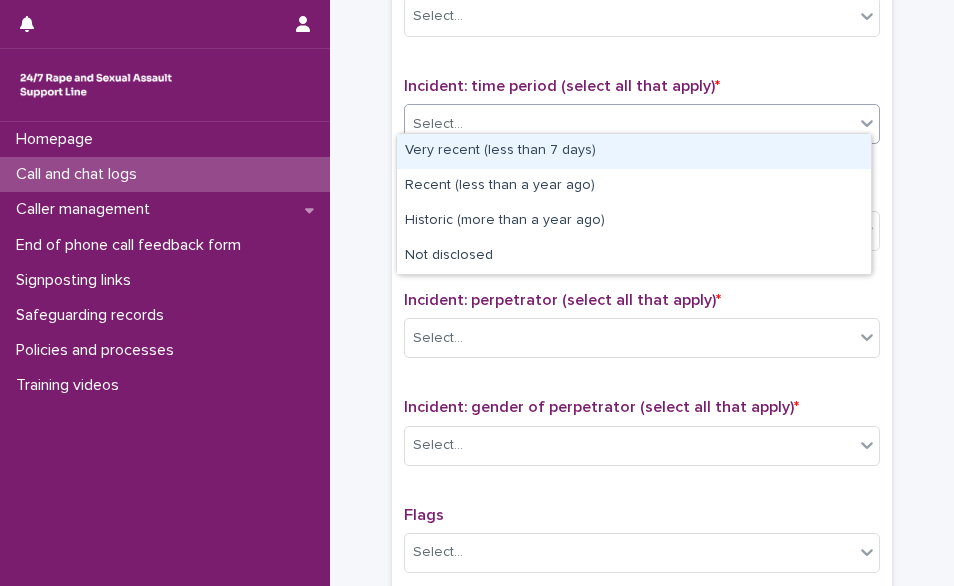 click on "Select..." at bounding box center (629, 124) 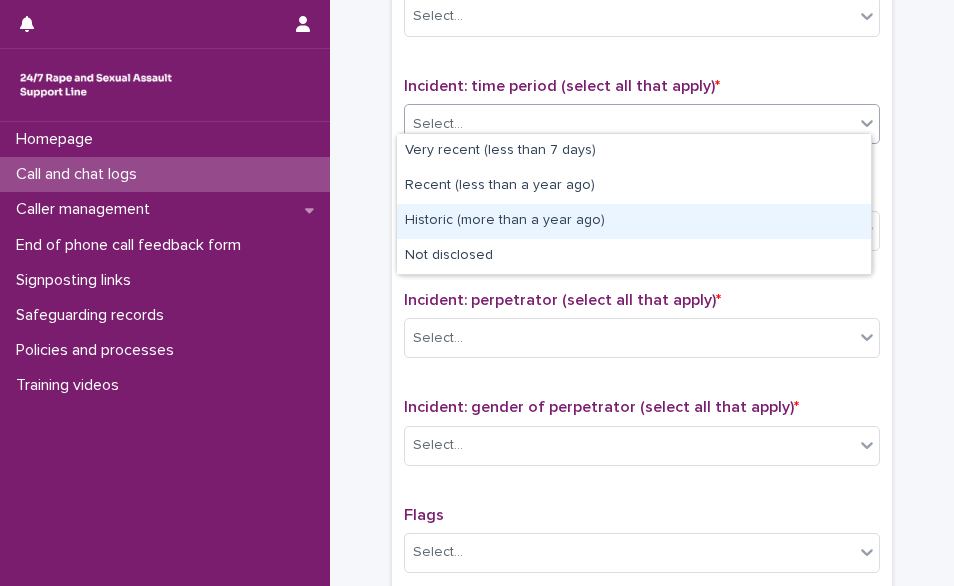 click on "Historic (more than a year ago)" at bounding box center [634, 221] 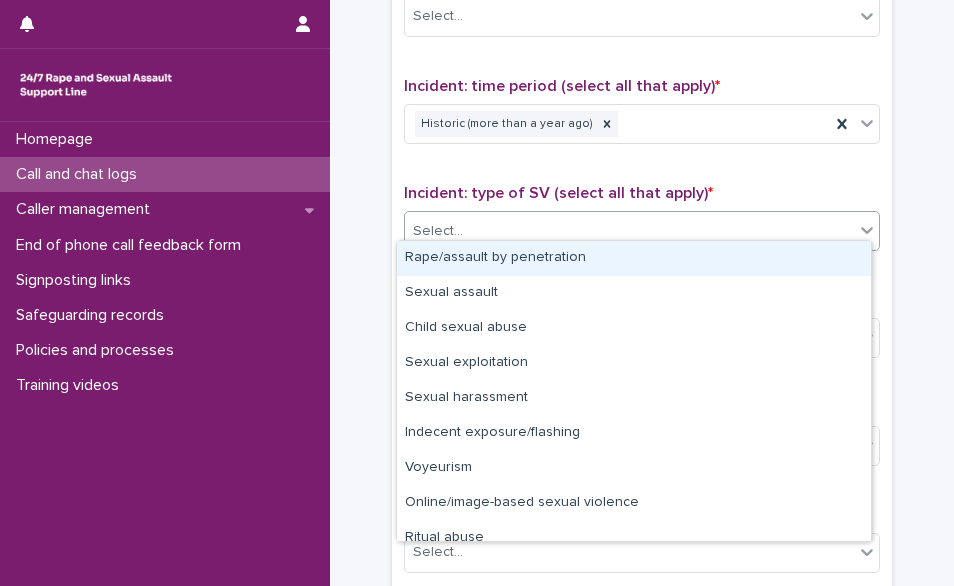 click on "Select..." at bounding box center [629, 231] 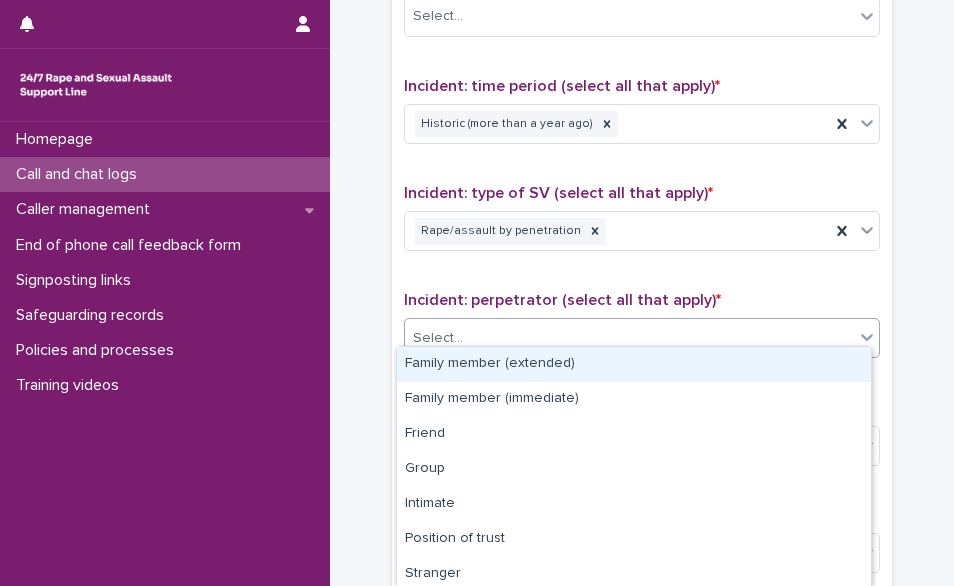 click on "Select..." at bounding box center (629, 338) 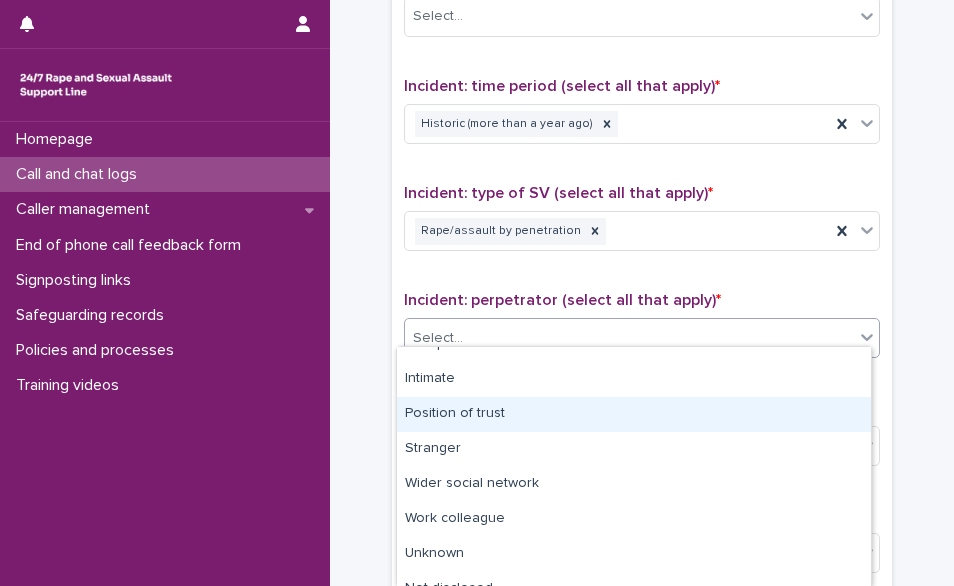 scroll, scrollTop: 146, scrollLeft: 0, axis: vertical 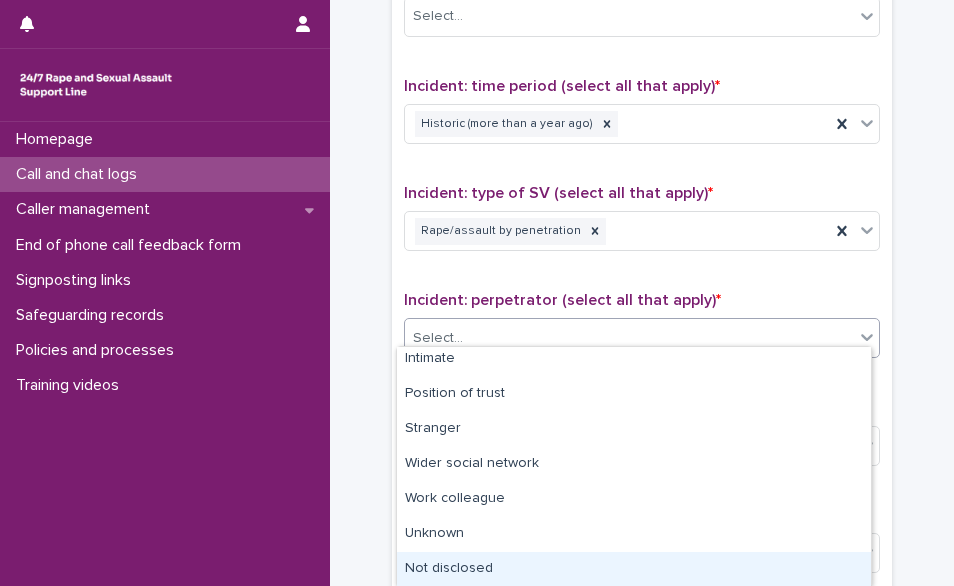 click on "Not disclosed" at bounding box center [634, 569] 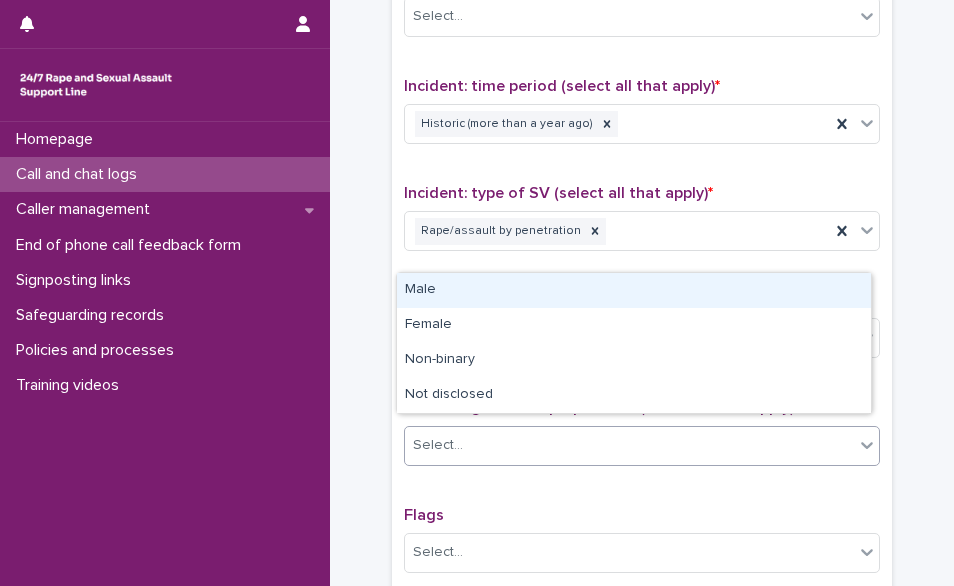 click on "Select..." at bounding box center [629, 445] 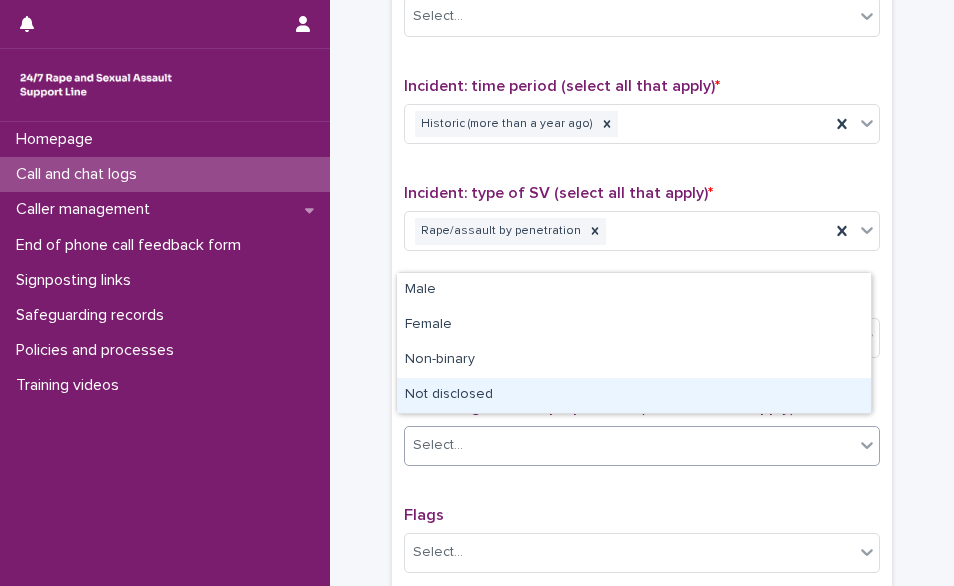 click on "Not disclosed" at bounding box center [634, 395] 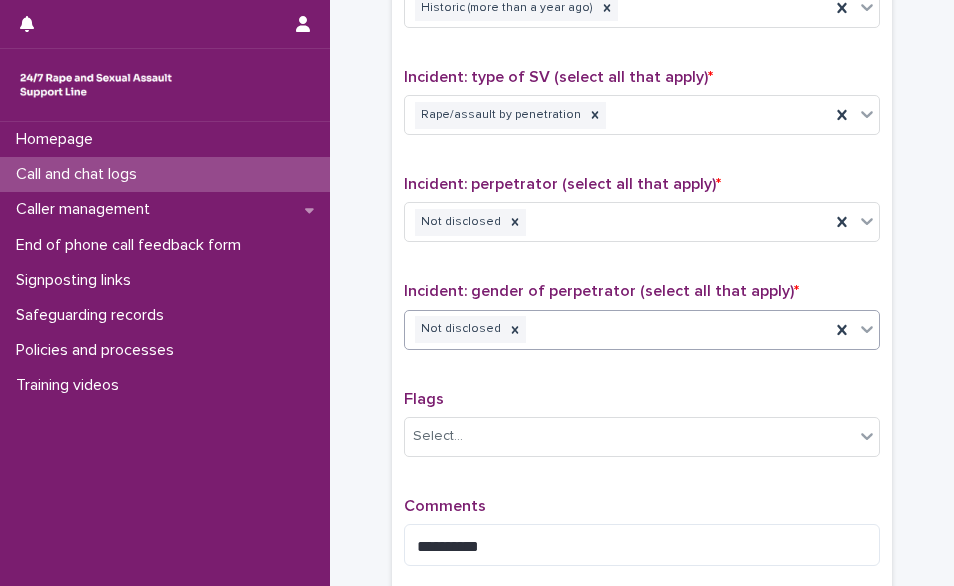 scroll, scrollTop: 1432, scrollLeft: 0, axis: vertical 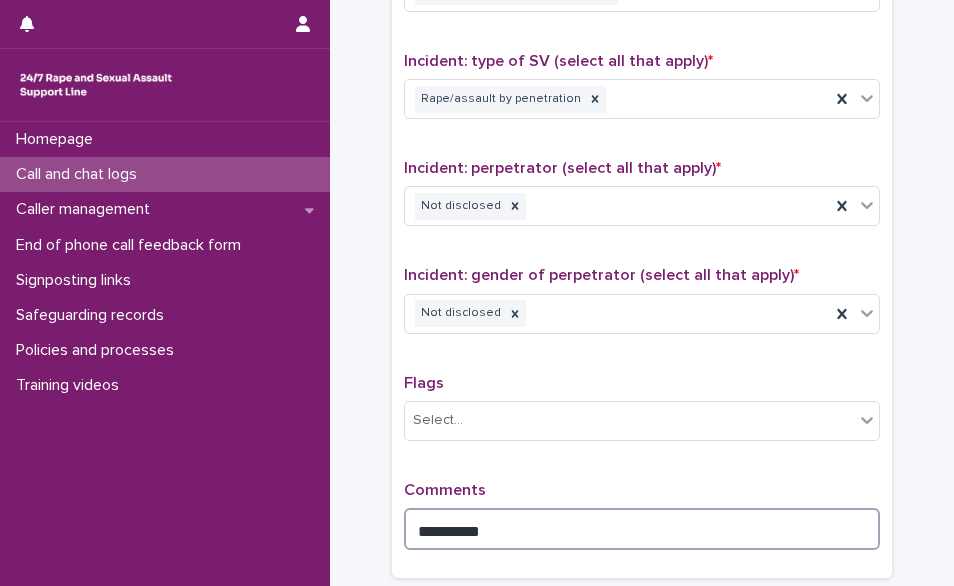 click on "**********" at bounding box center [642, 529] 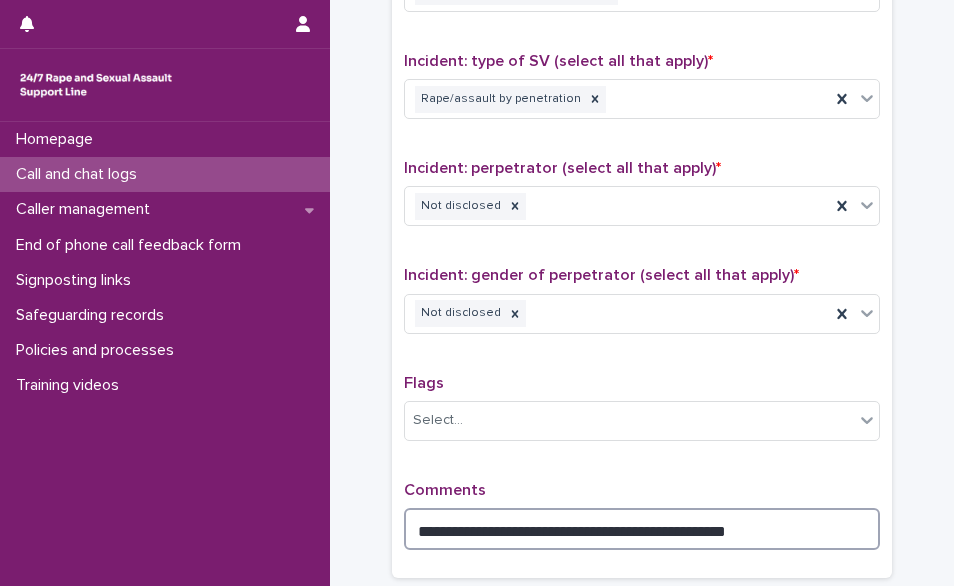 click on "**********" at bounding box center [642, 529] 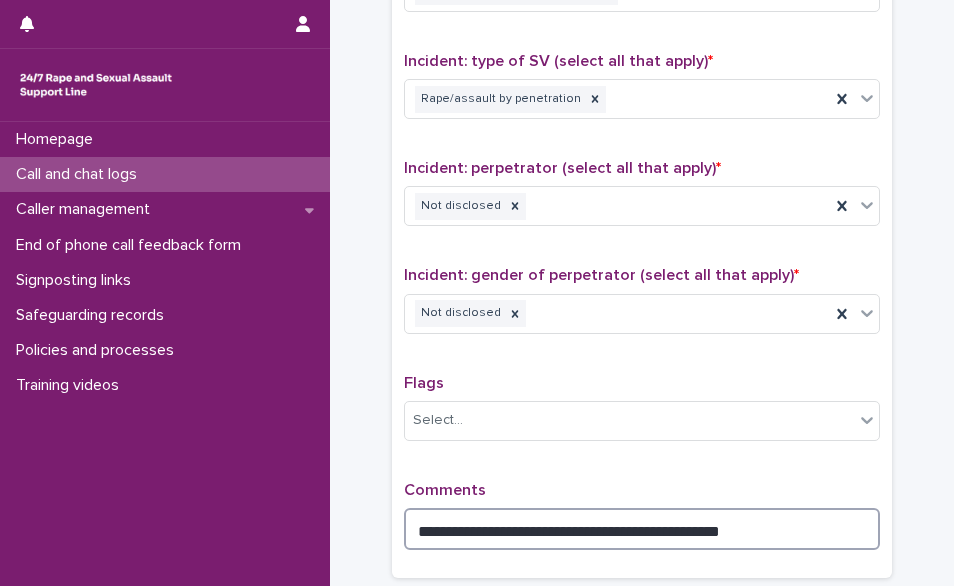 click on "**********" at bounding box center [642, 529] 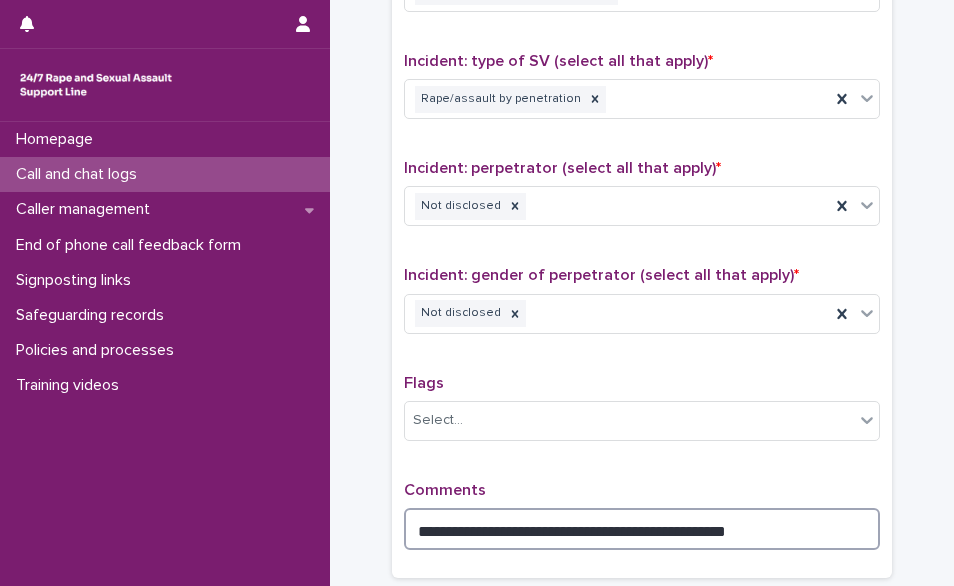 click on "**********" at bounding box center (642, 529) 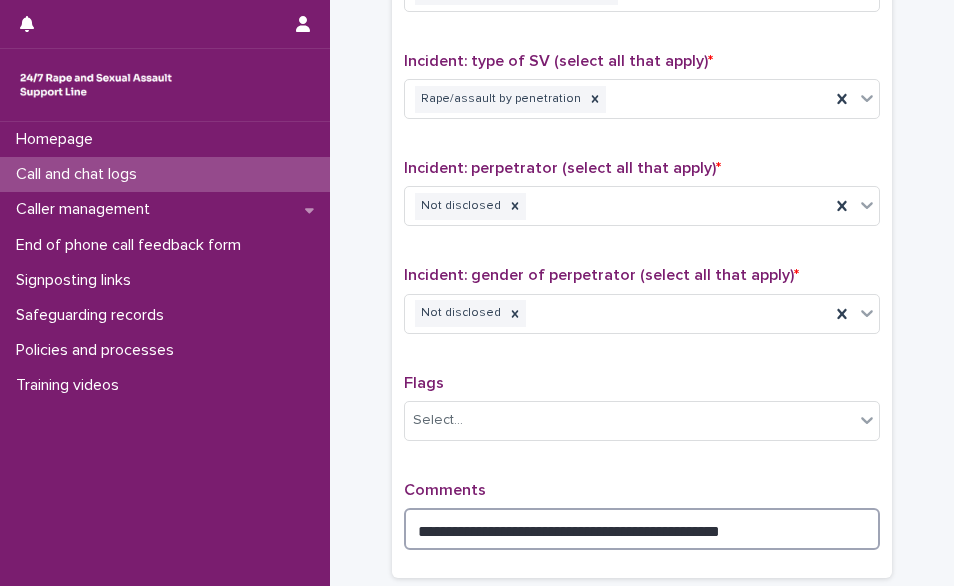 click on "**********" at bounding box center [642, 529] 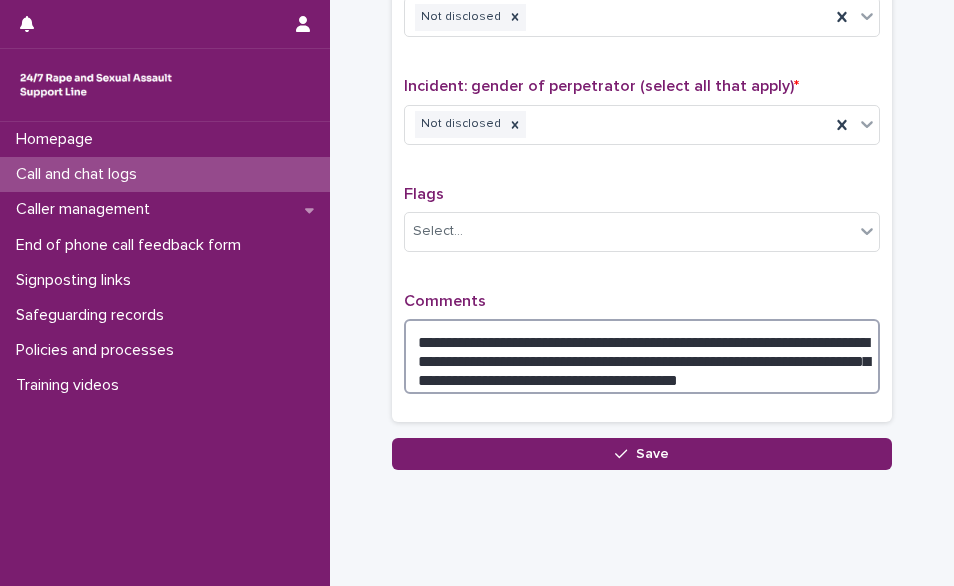 scroll, scrollTop: 1635, scrollLeft: 0, axis: vertical 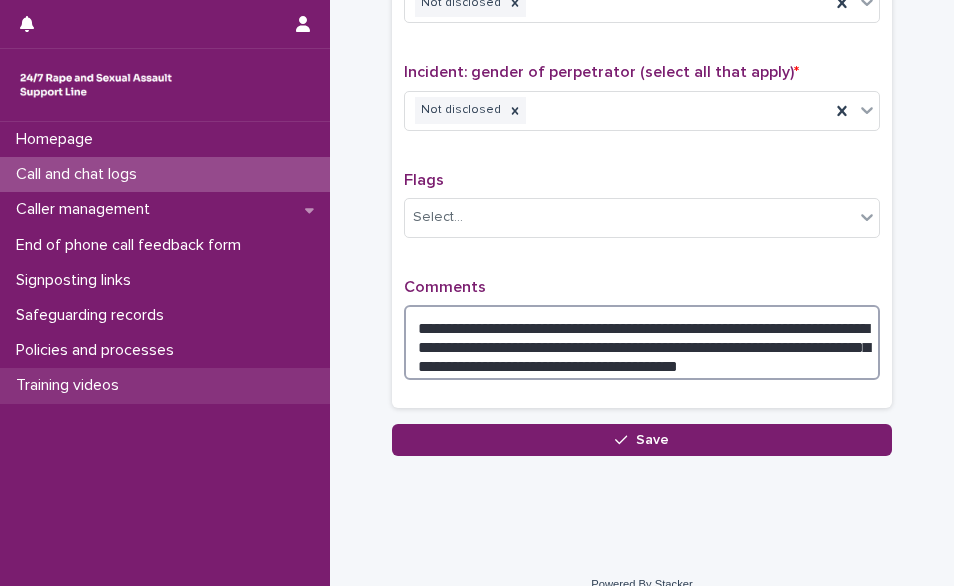 type on "**********" 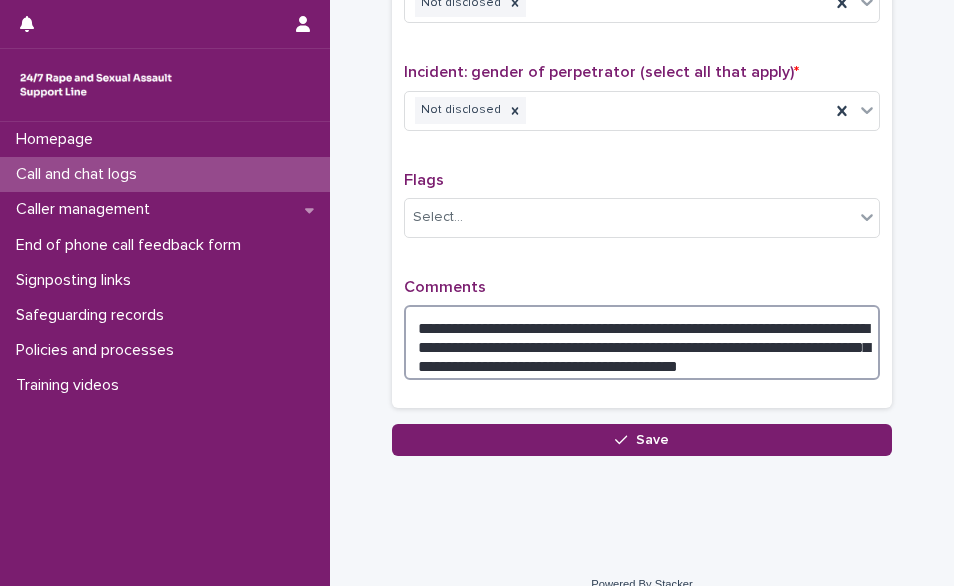 scroll, scrollTop: 1090, scrollLeft: 0, axis: vertical 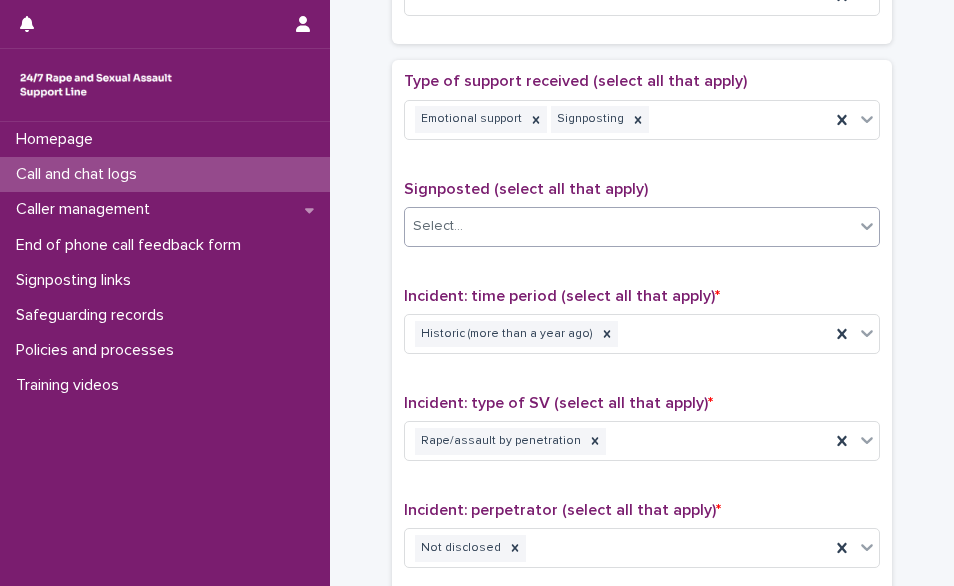 click on "Select..." at bounding box center [629, 226] 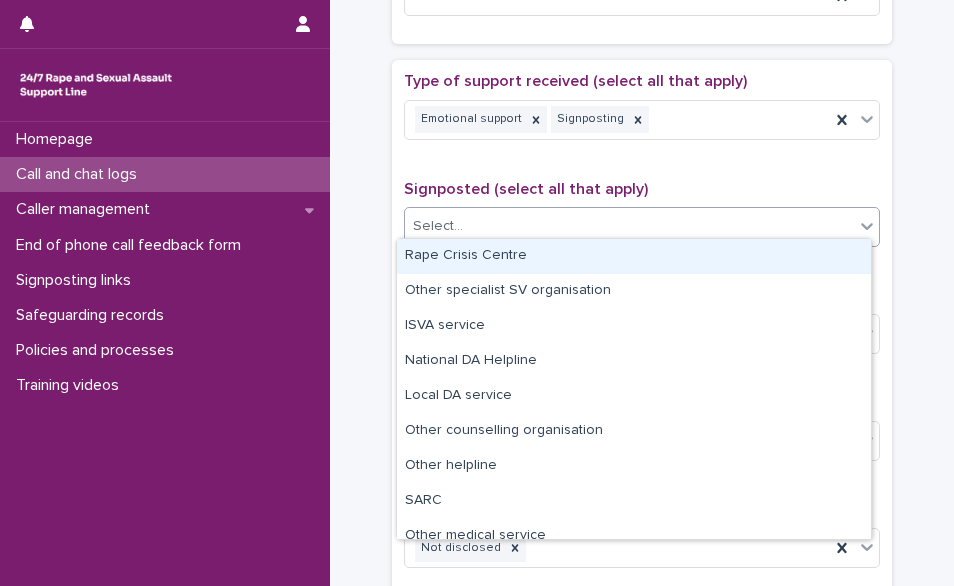 click on "Rape Crisis Centre" at bounding box center (634, 256) 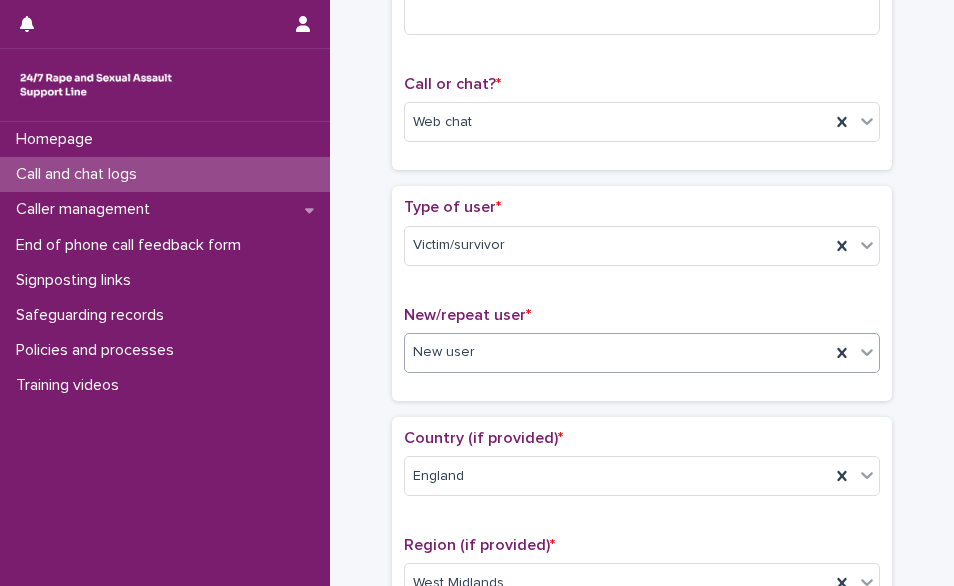 scroll, scrollTop: 0, scrollLeft: 0, axis: both 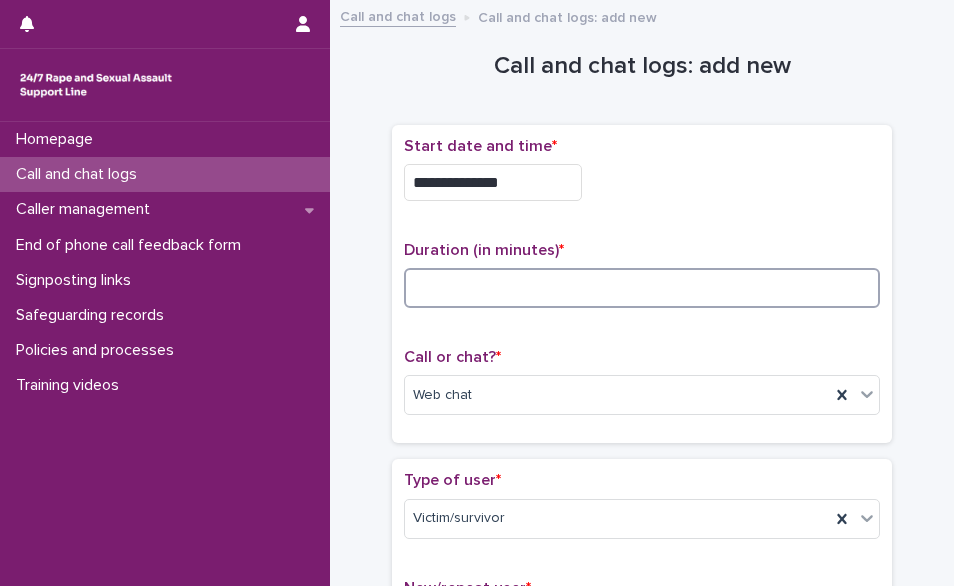 click at bounding box center (642, 288) 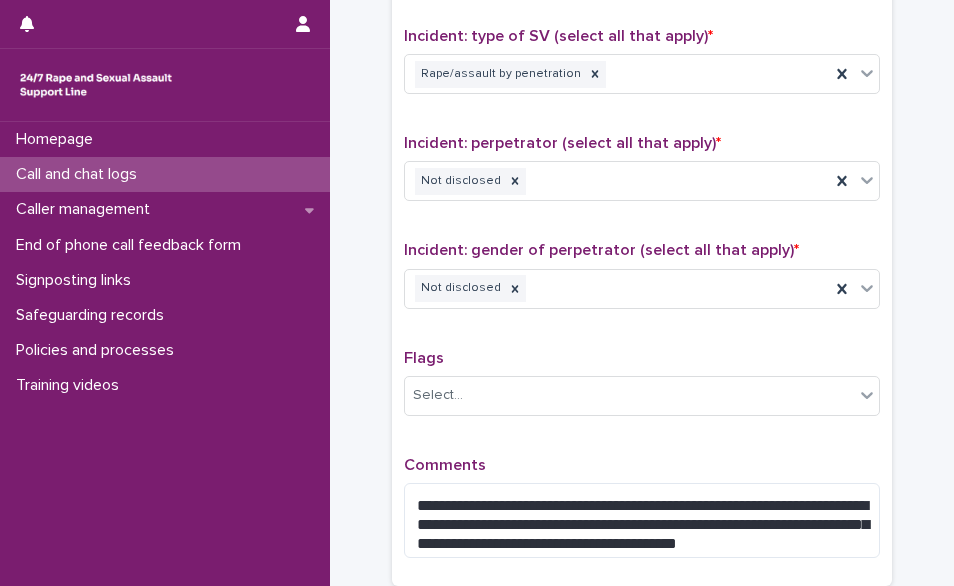 scroll, scrollTop: 1649, scrollLeft: 0, axis: vertical 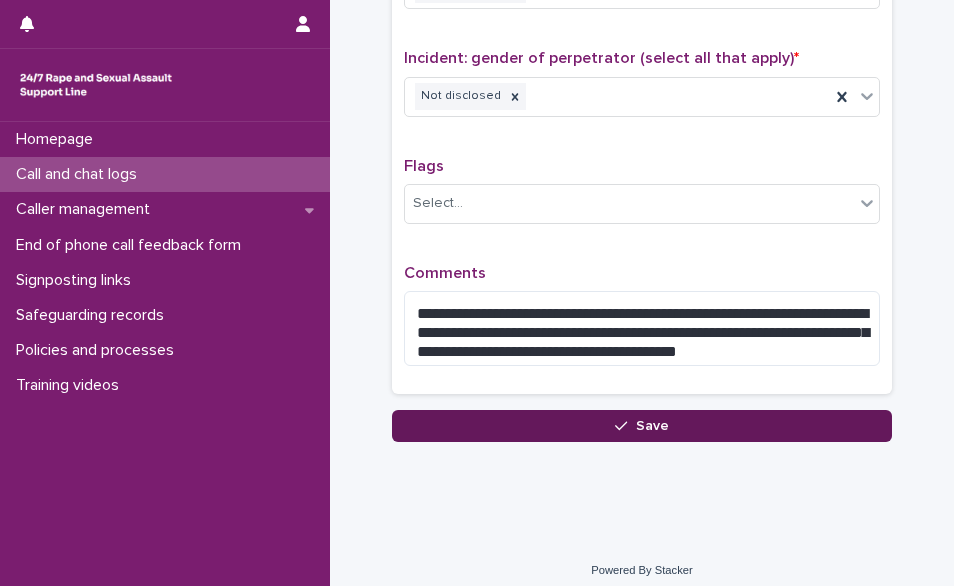 type on "**" 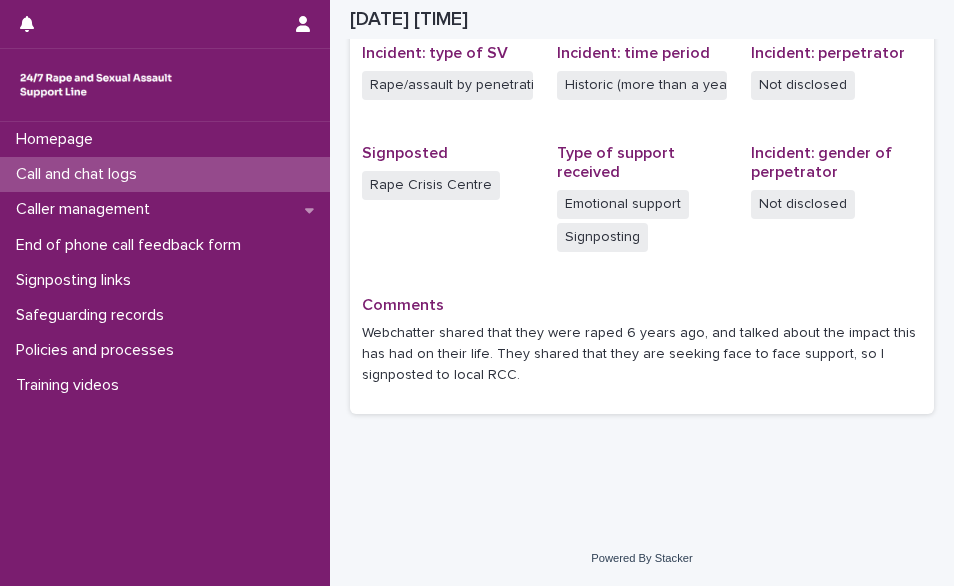 scroll, scrollTop: 510, scrollLeft: 0, axis: vertical 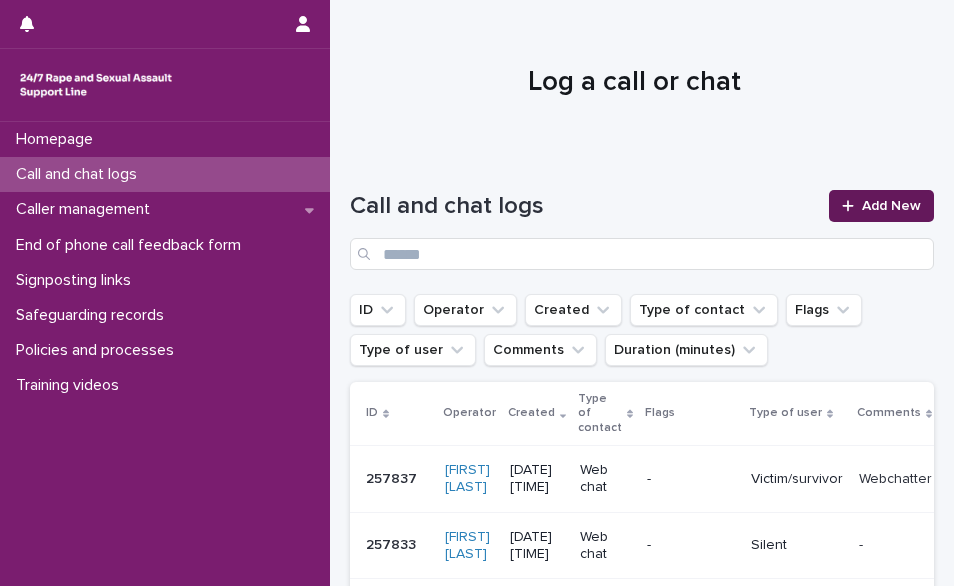click on "Add New" at bounding box center [891, 206] 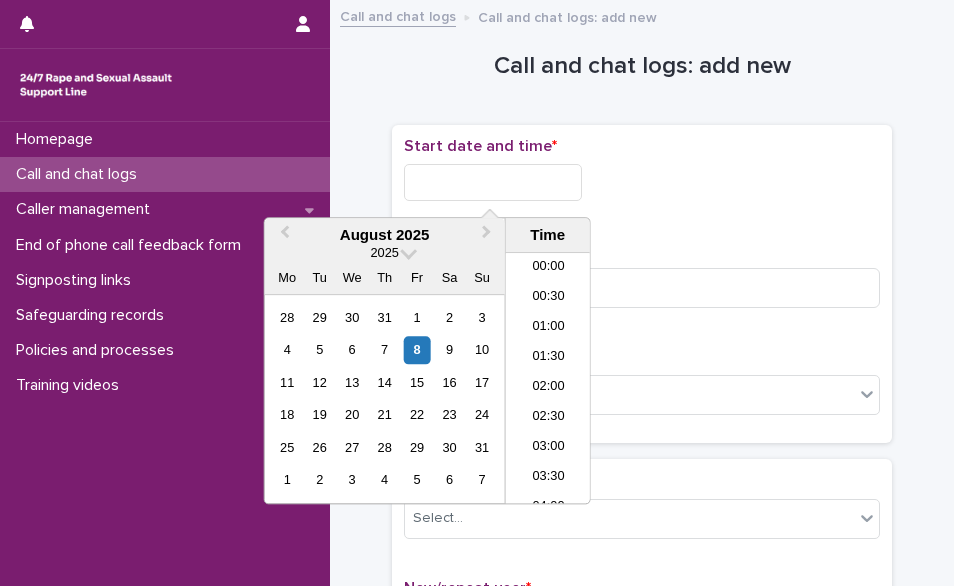 scroll, scrollTop: 820, scrollLeft: 0, axis: vertical 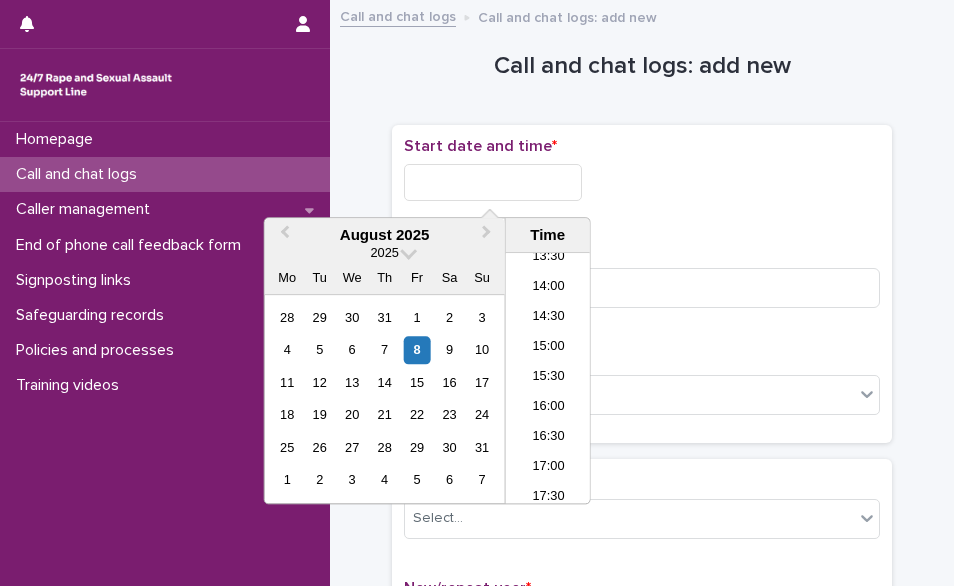 click at bounding box center [493, 182] 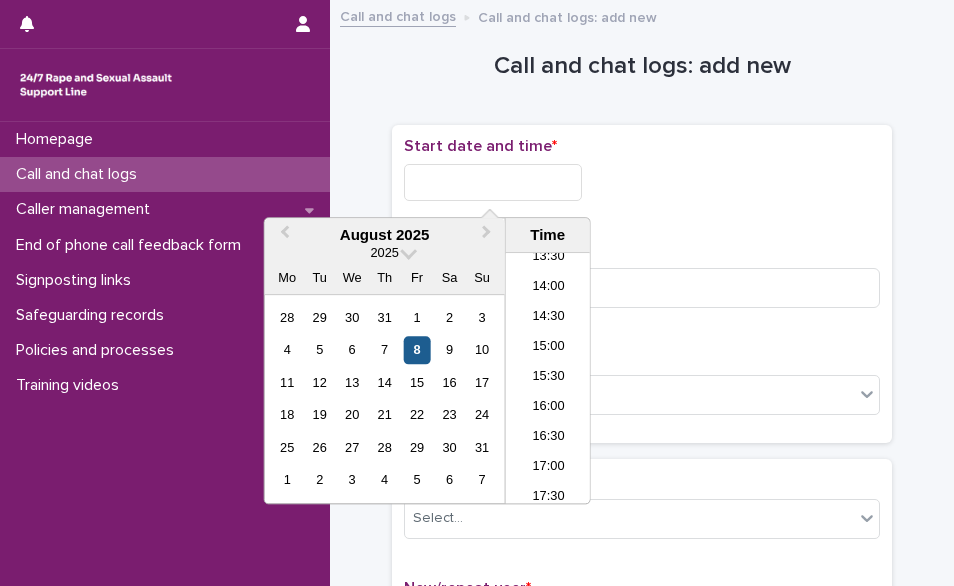 click on "8" at bounding box center [417, 350] 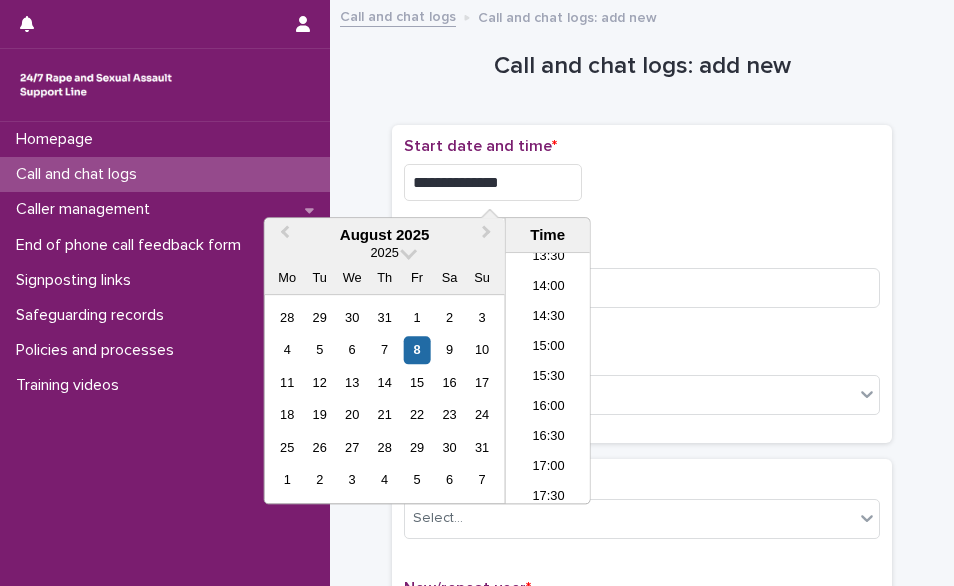 click on "**********" at bounding box center (493, 182) 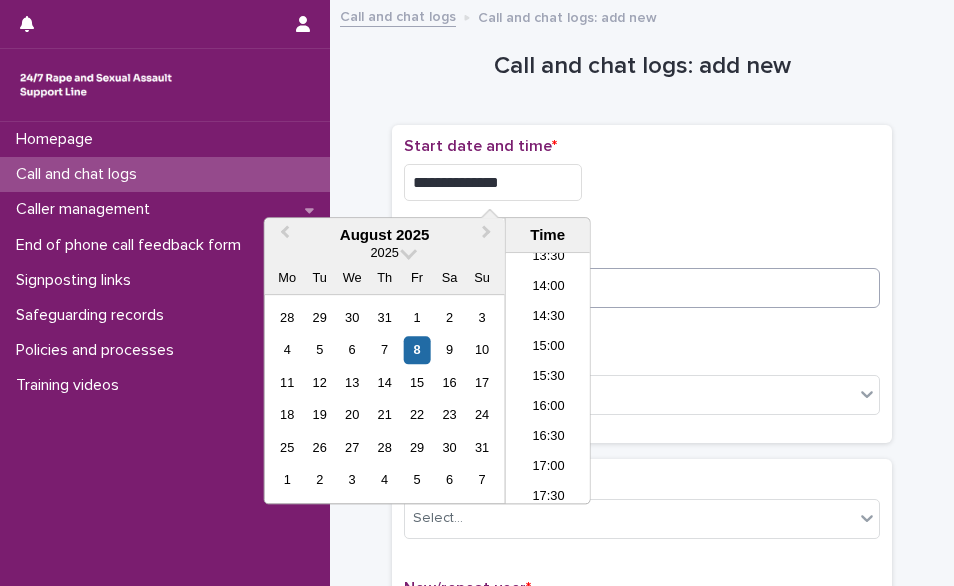 type on "**********" 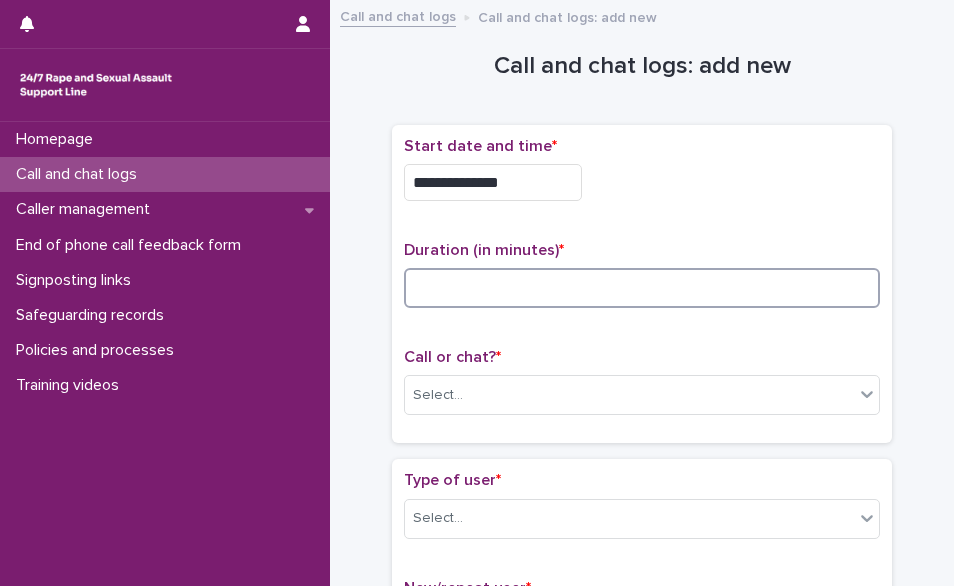click at bounding box center [642, 288] 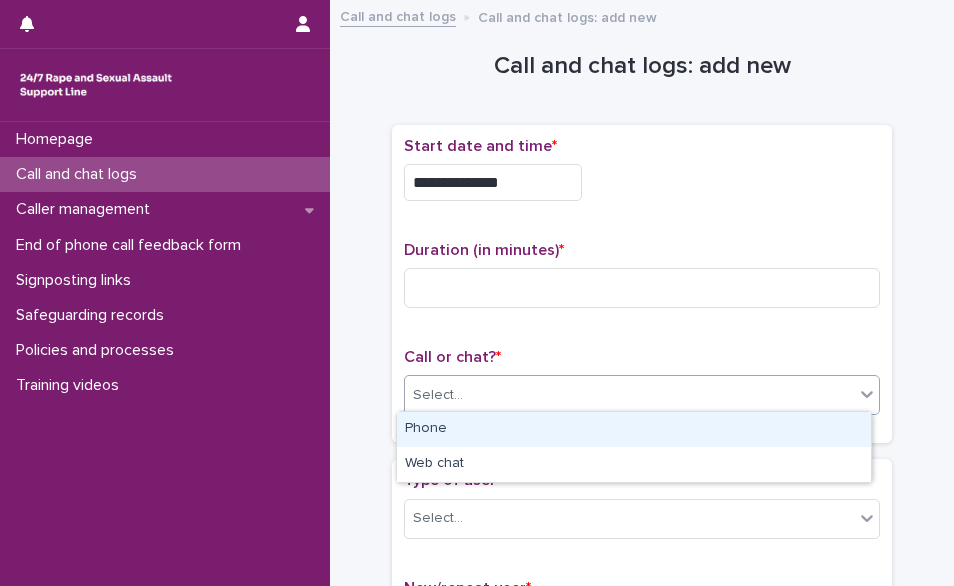 click on "Select..." at bounding box center (629, 395) 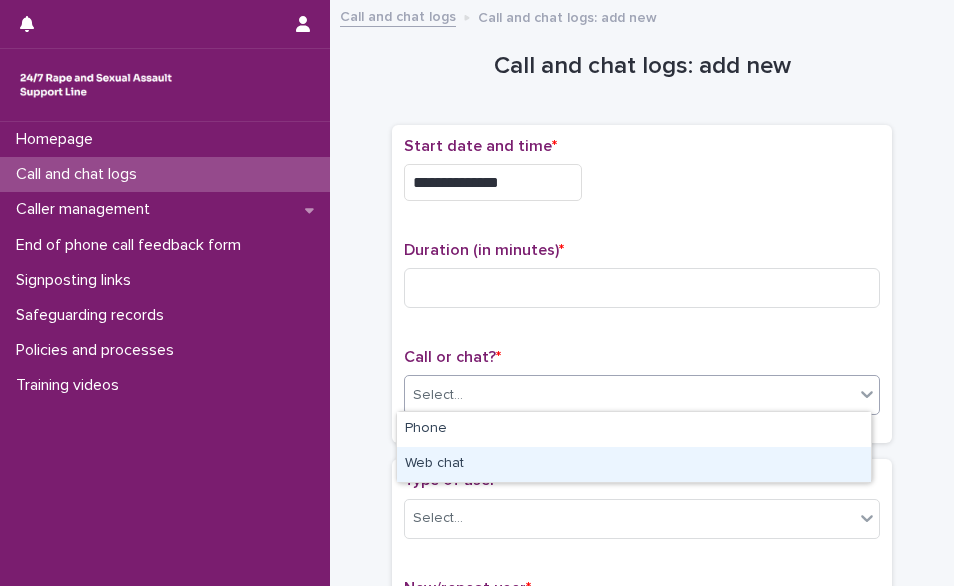 click on "Web chat" at bounding box center (634, 464) 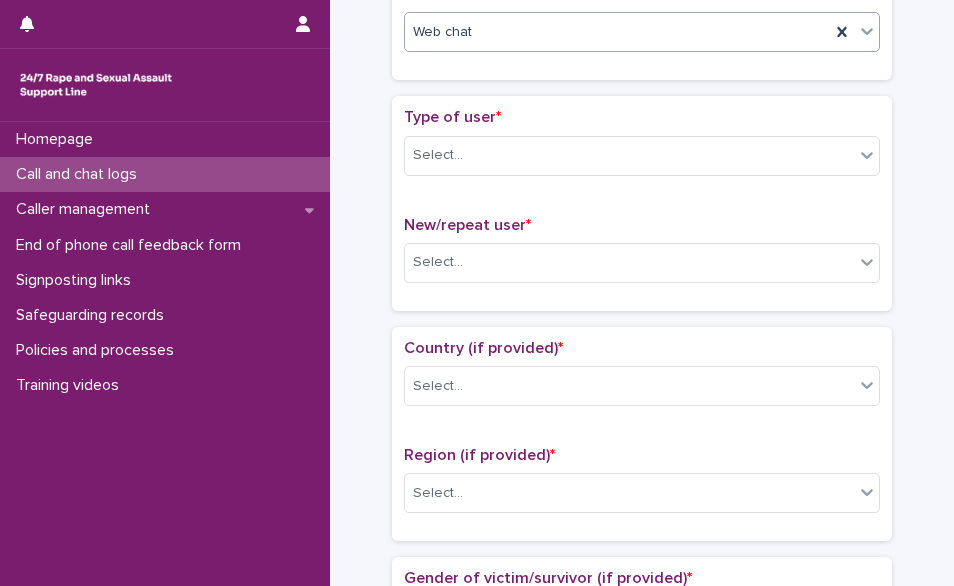 scroll, scrollTop: 382, scrollLeft: 0, axis: vertical 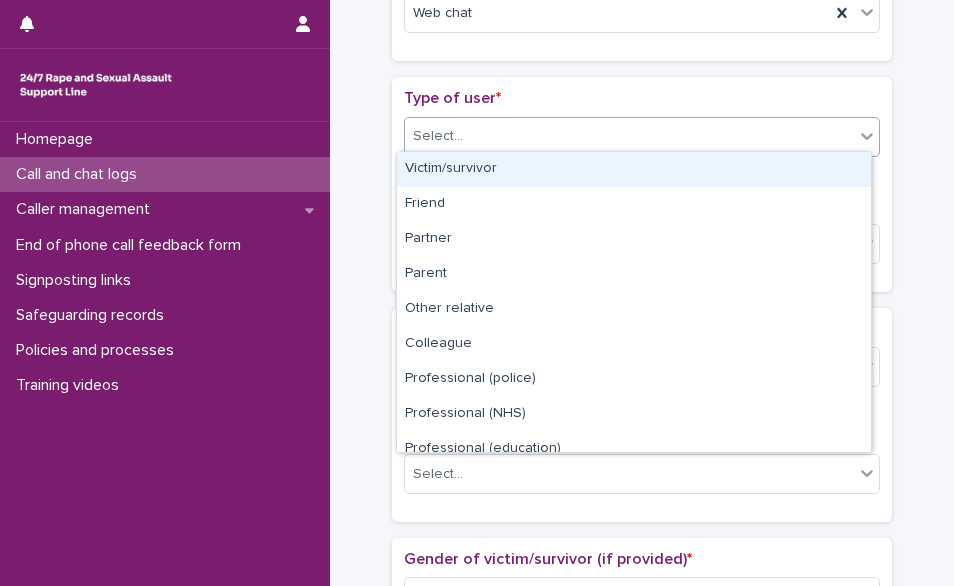 click on "Select..." at bounding box center [629, 136] 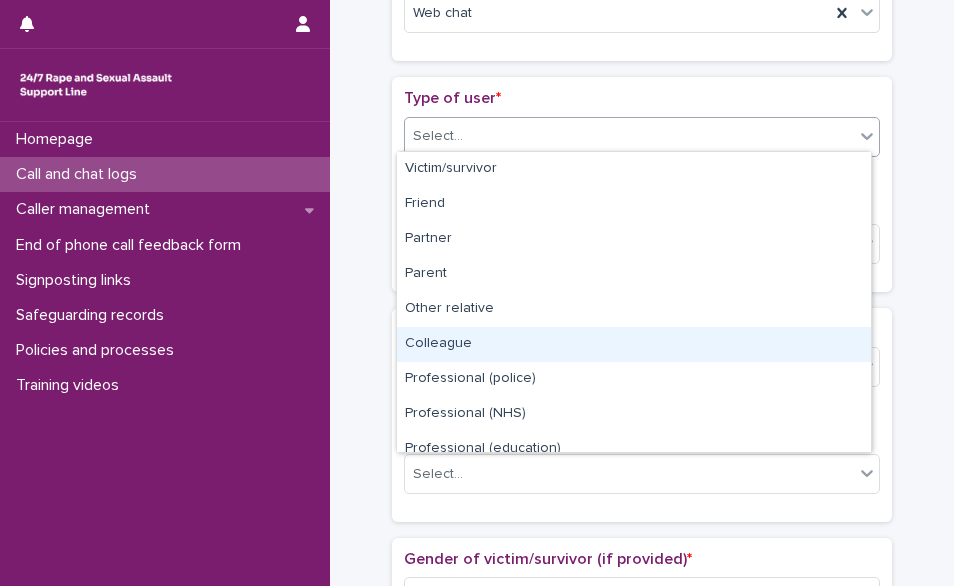 scroll, scrollTop: 225, scrollLeft: 0, axis: vertical 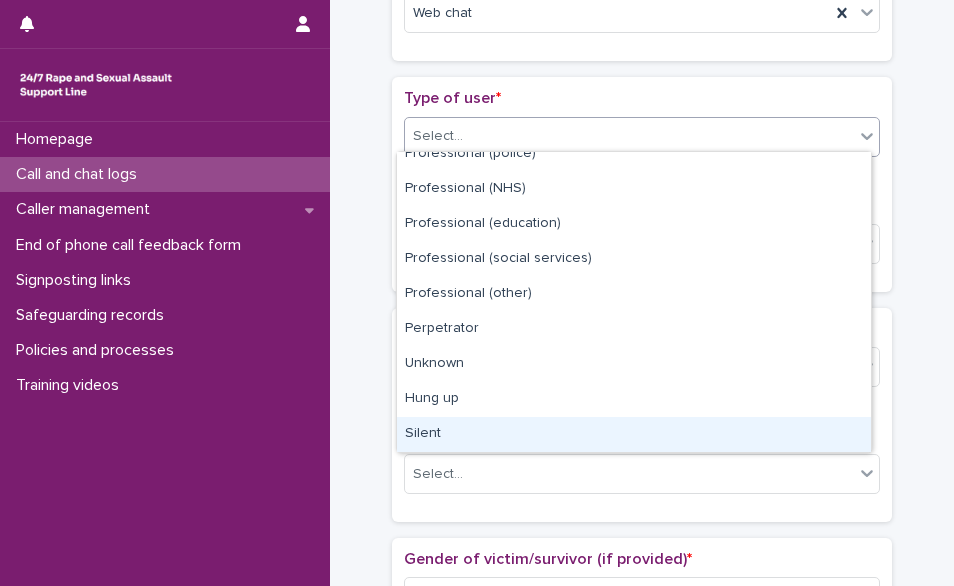 click on "Silent" at bounding box center [634, 434] 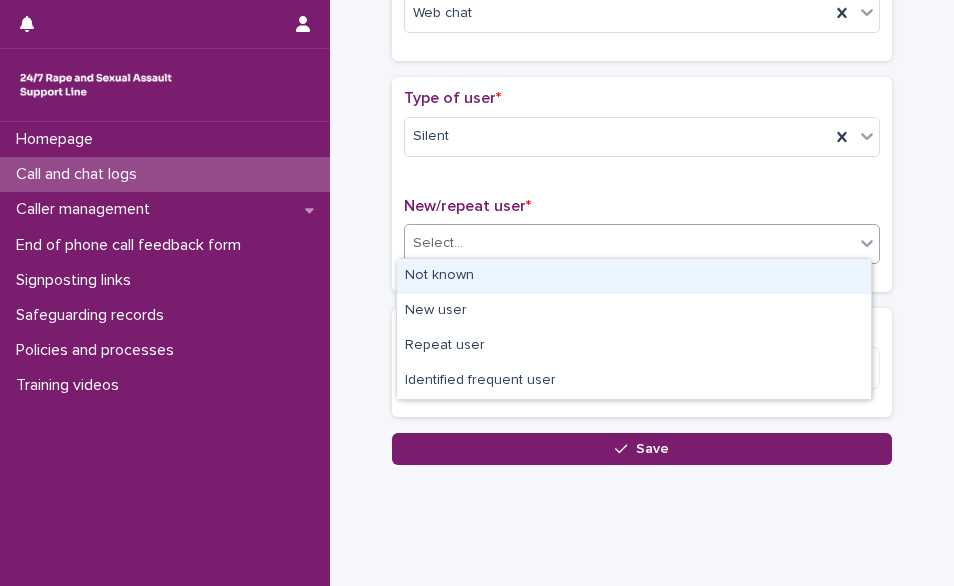 click on "Select..." at bounding box center [629, 243] 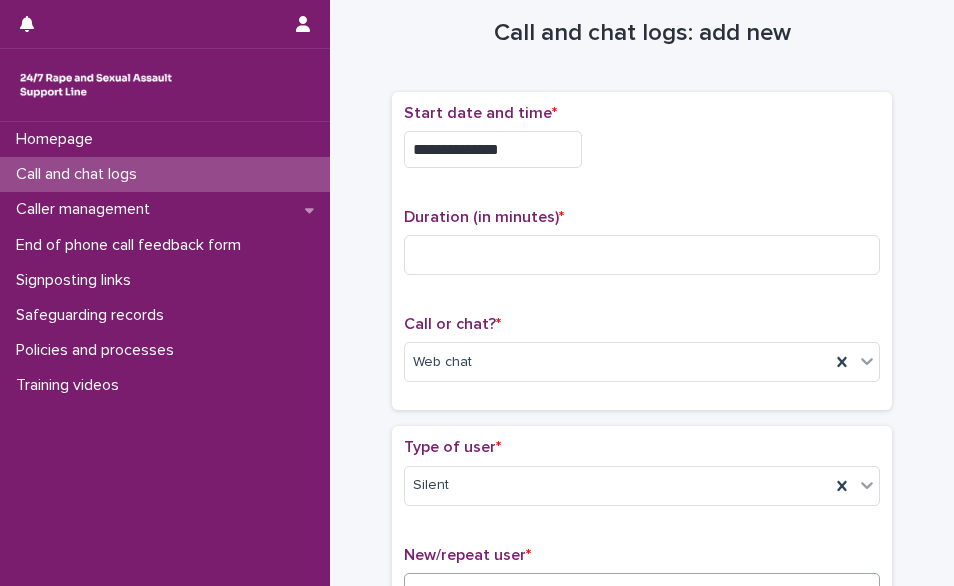 scroll, scrollTop: 24, scrollLeft: 0, axis: vertical 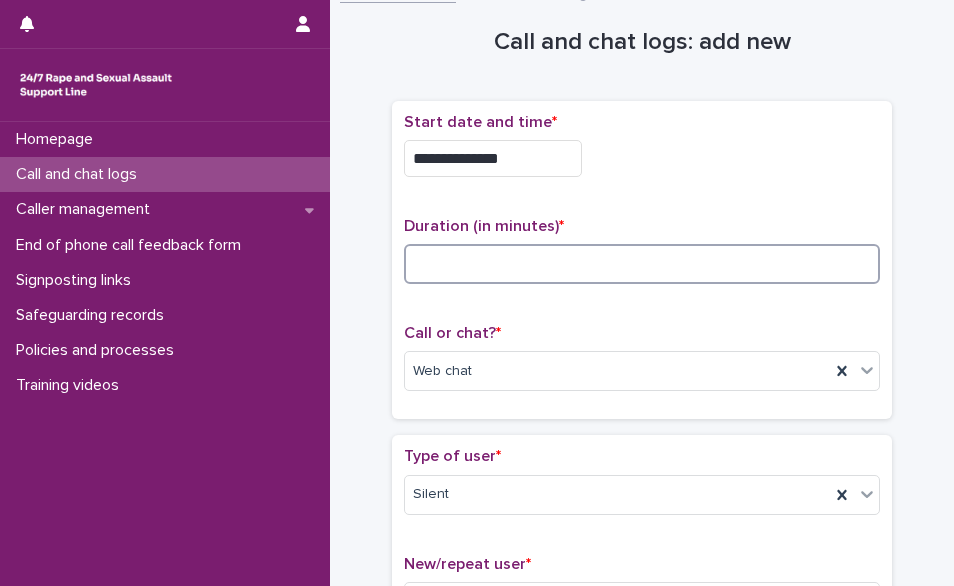 click at bounding box center (642, 264) 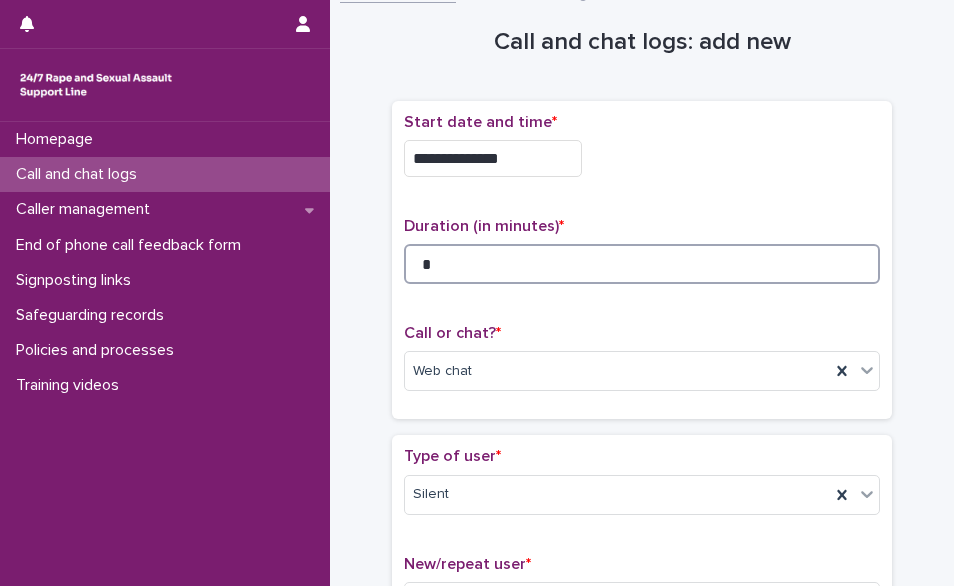 type on "*" 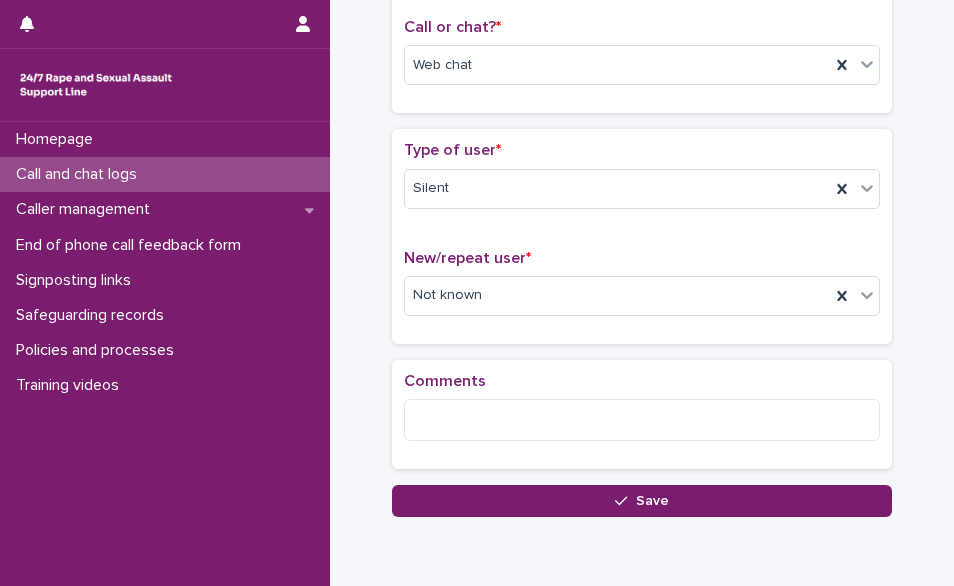 scroll, scrollTop: 335, scrollLeft: 0, axis: vertical 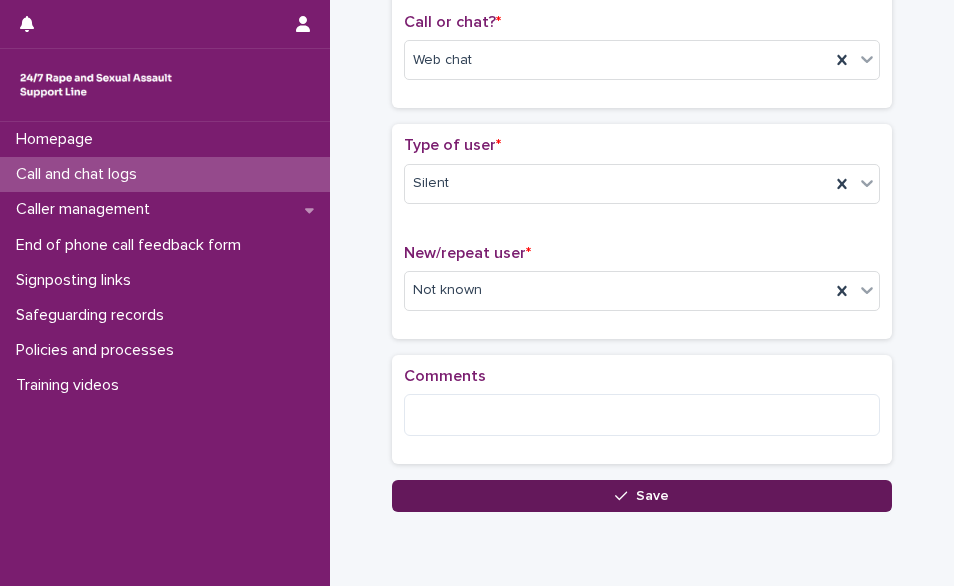 click on "Save" at bounding box center [642, 496] 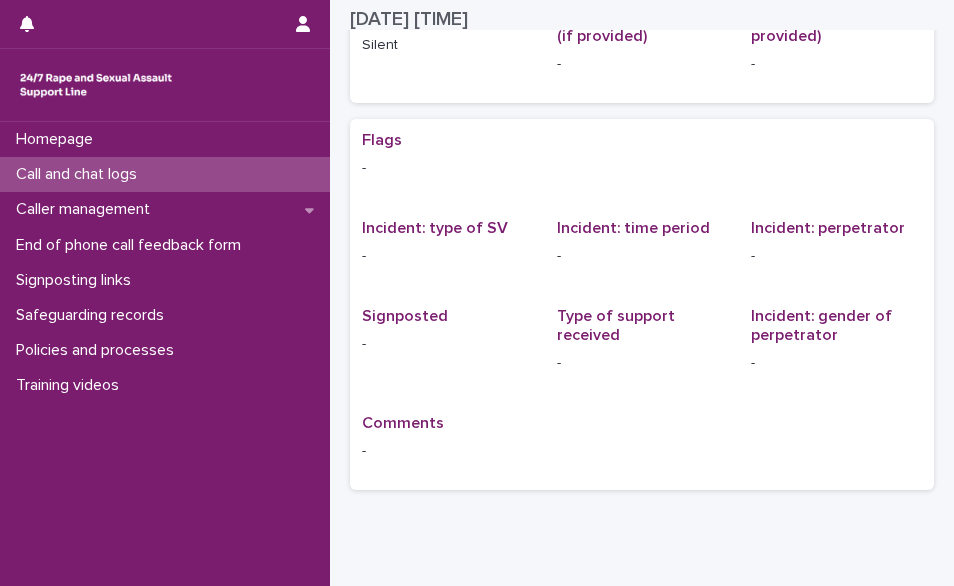 scroll, scrollTop: 0, scrollLeft: 0, axis: both 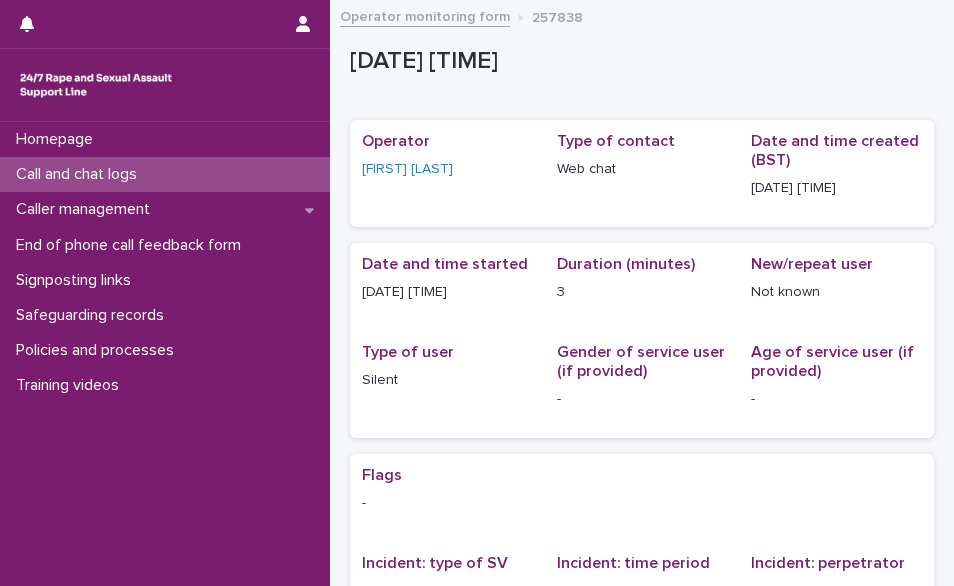 click on "Call and chat logs" at bounding box center [80, 174] 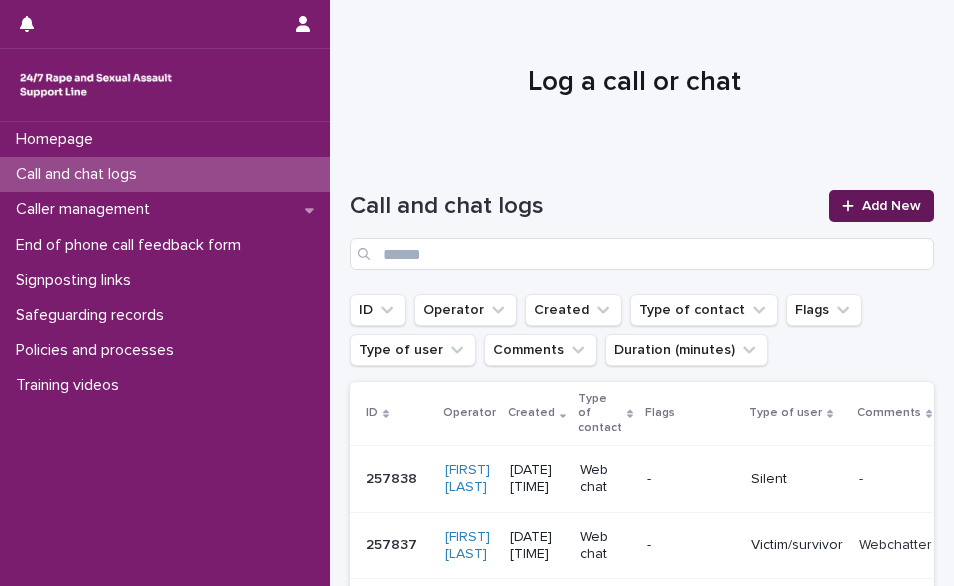 click on "Add New" at bounding box center [881, 206] 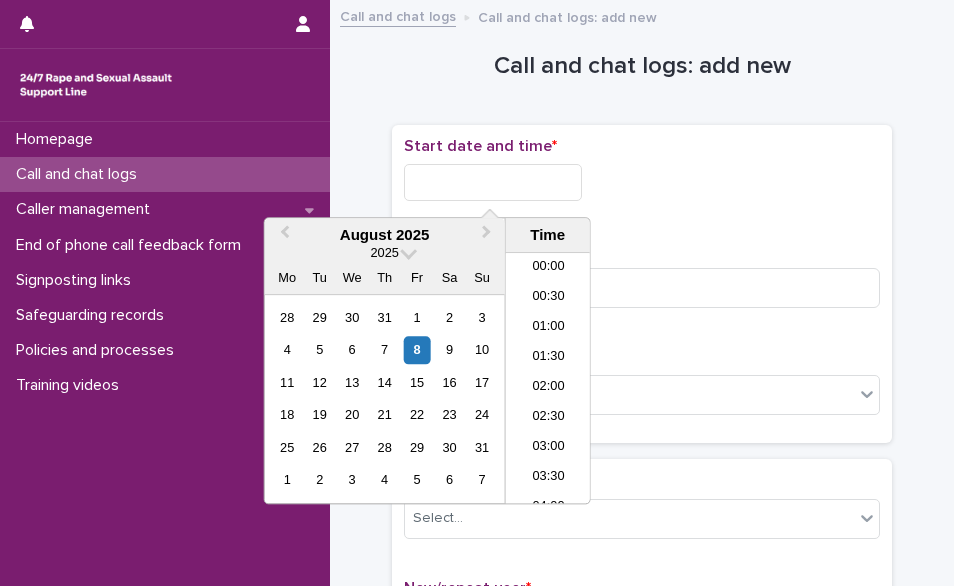click at bounding box center (493, 182) 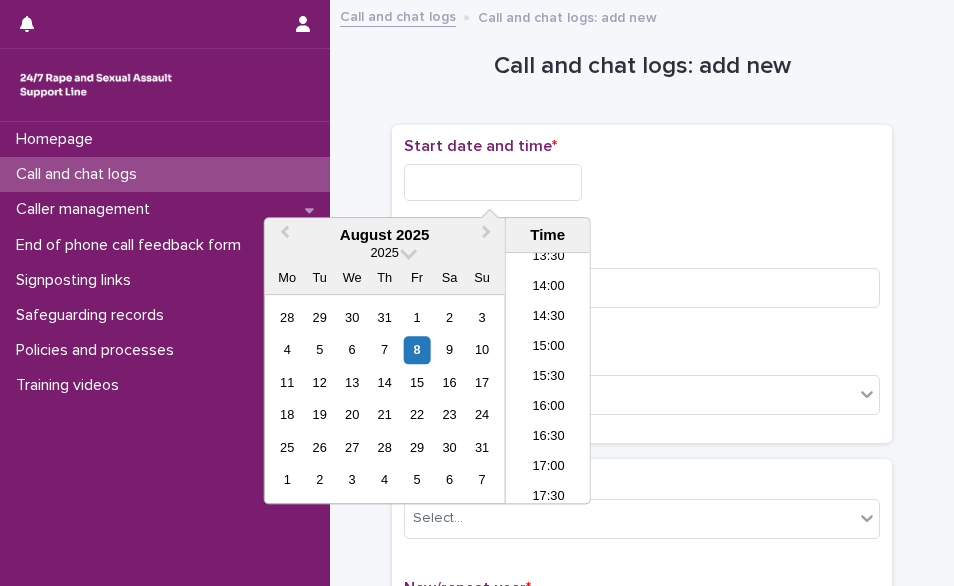 click on "4 5 6 7 8 9 10" at bounding box center (384, 350) 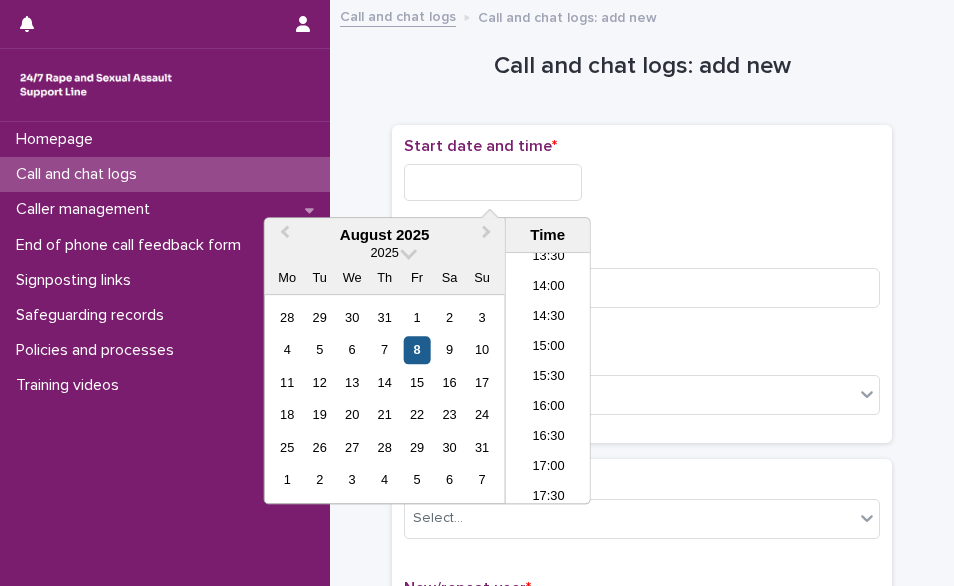 click on "8" at bounding box center (417, 350) 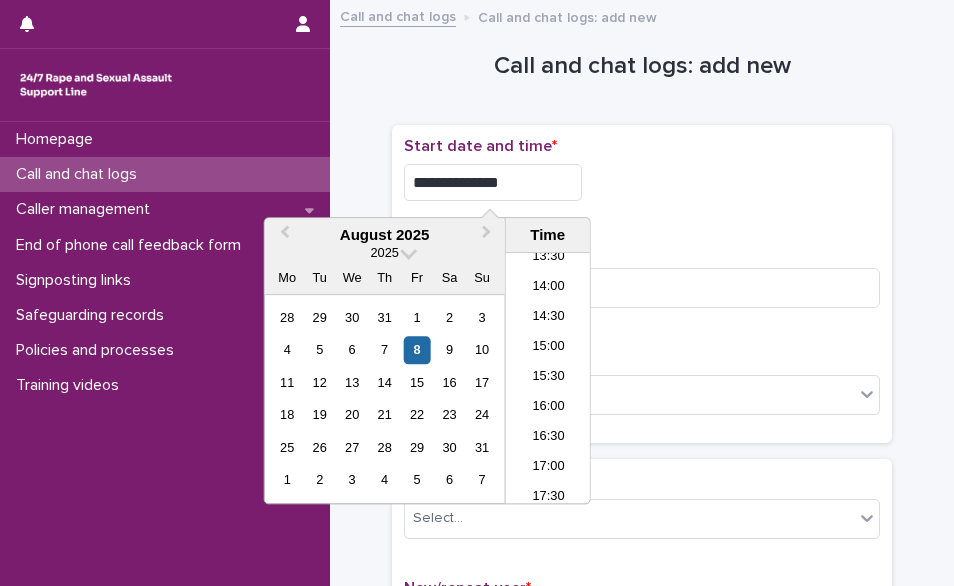 click on "**********" at bounding box center [493, 182] 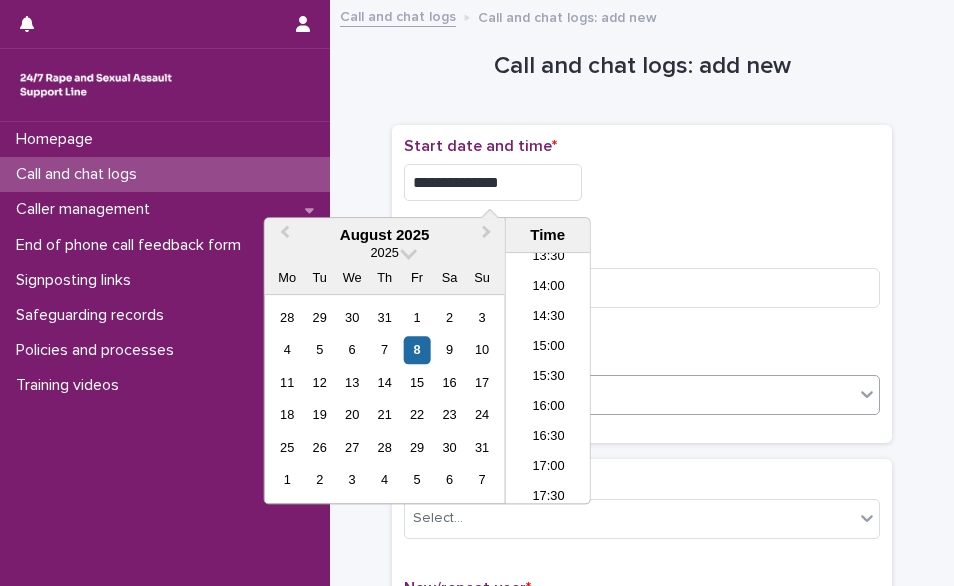 type on "**********" 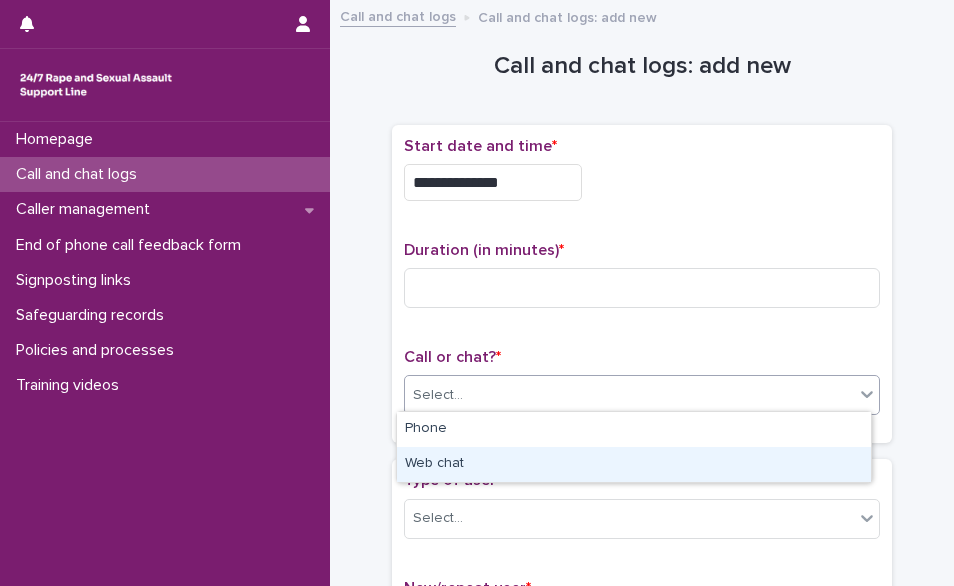 drag, startPoint x: 636, startPoint y: 385, endPoint x: 598, endPoint y: 459, distance: 83.18654 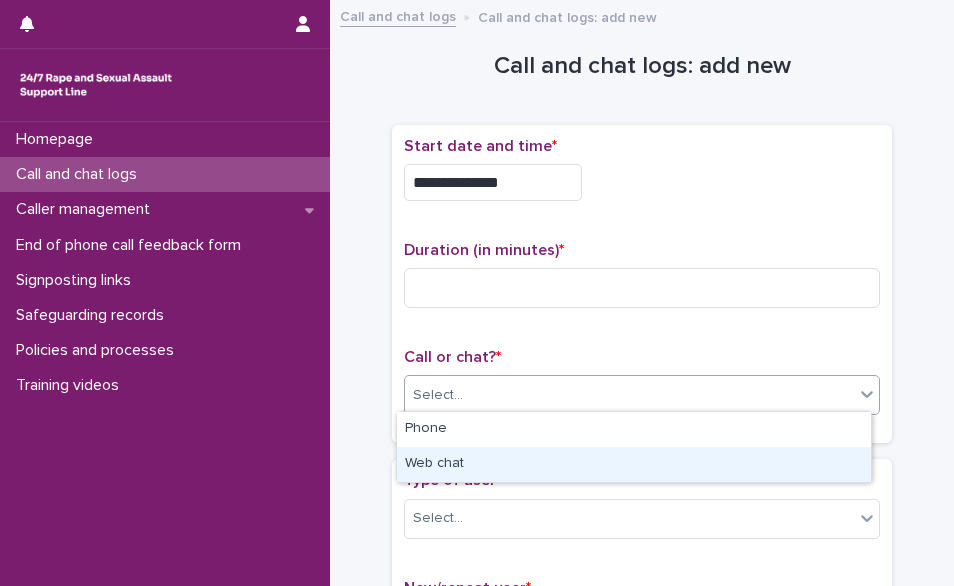 drag, startPoint x: 598, startPoint y: 459, endPoint x: 580, endPoint y: 455, distance: 18.439089 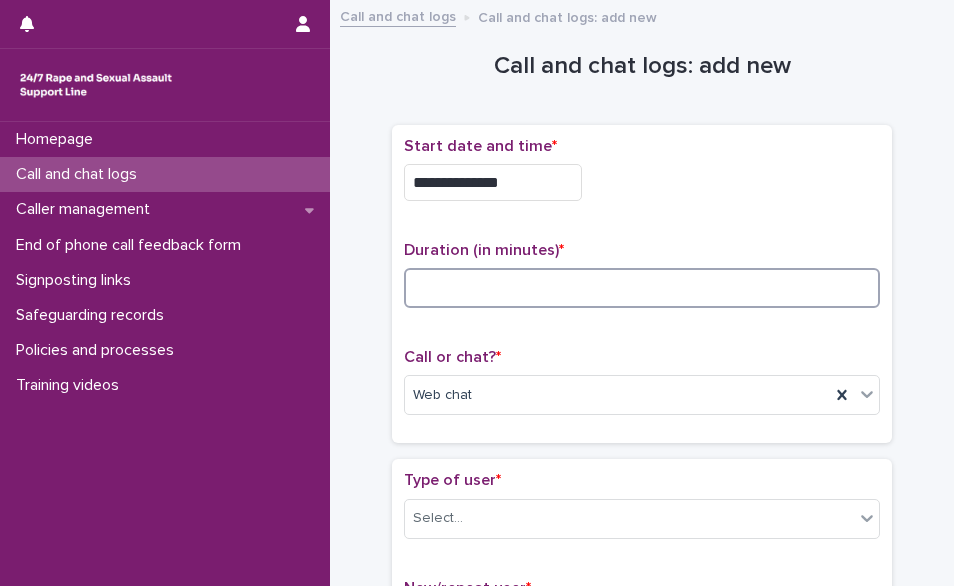click at bounding box center [642, 288] 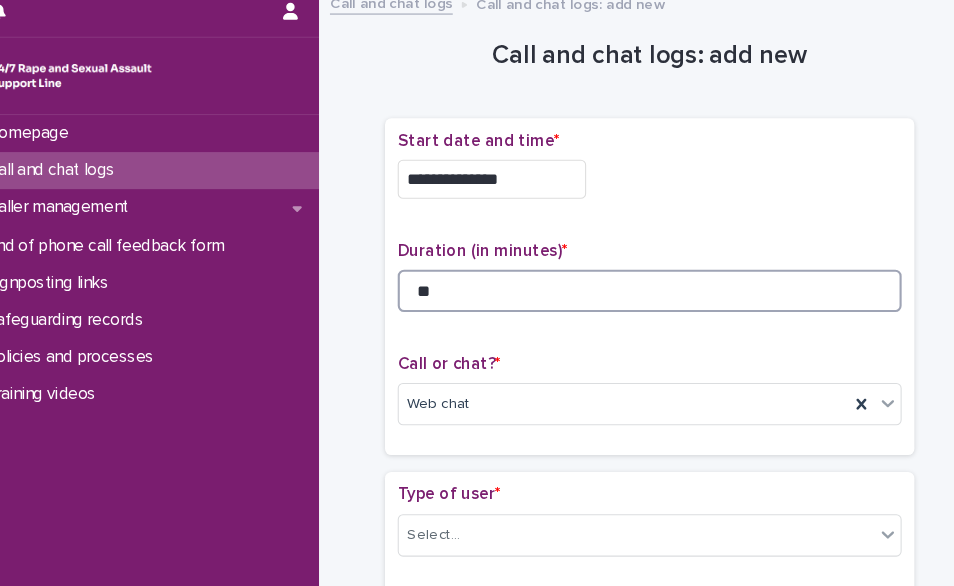 type on "**" 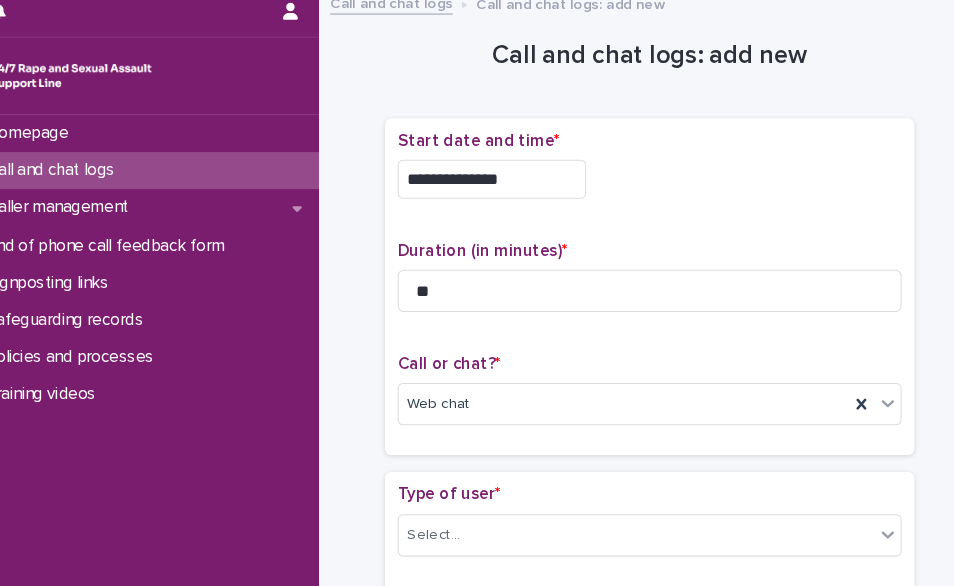 click on "Start date and time *" at bounding box center [642, 146] 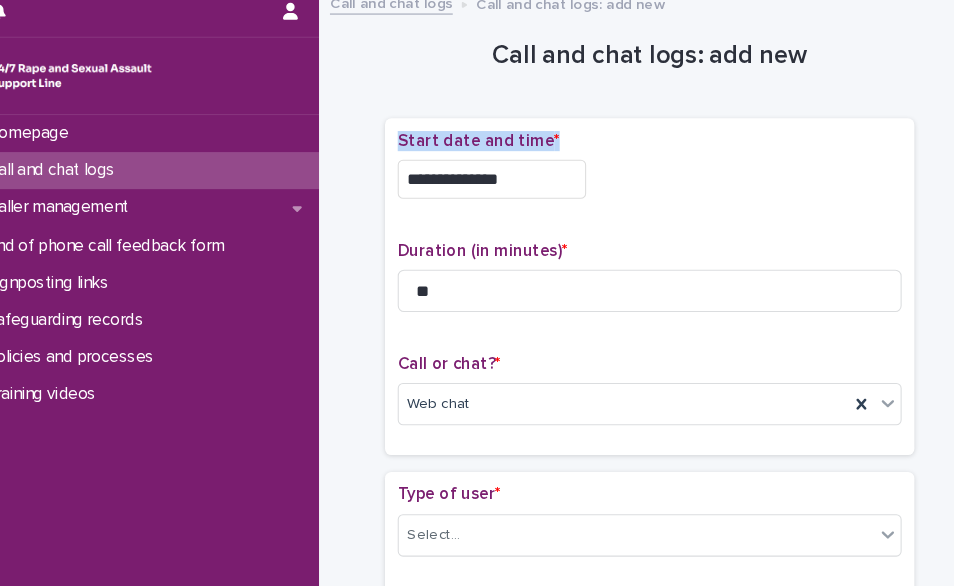 click on "**********" at bounding box center [642, 1085] 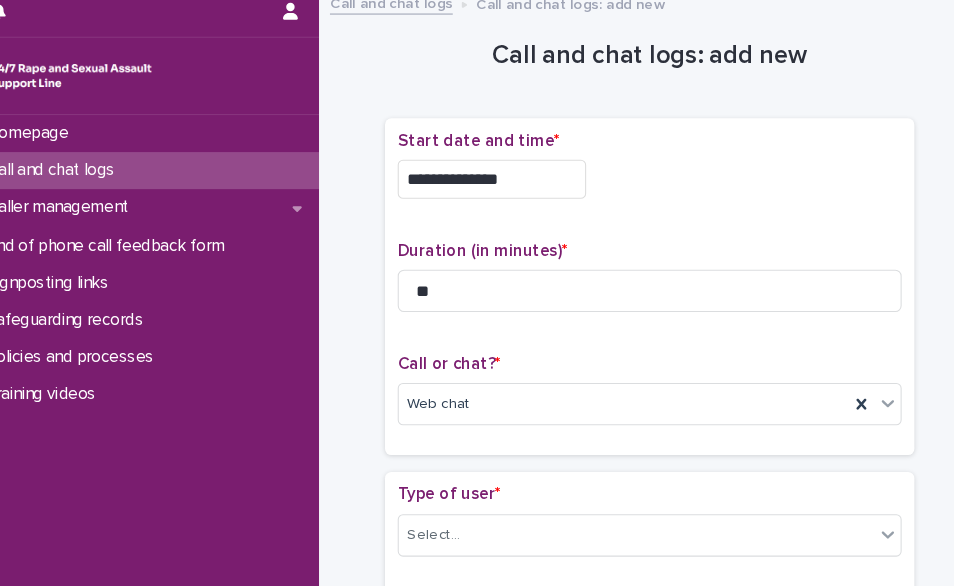 drag, startPoint x: 928, startPoint y: 99, endPoint x: 897, endPoint y: 275, distance: 178.70926 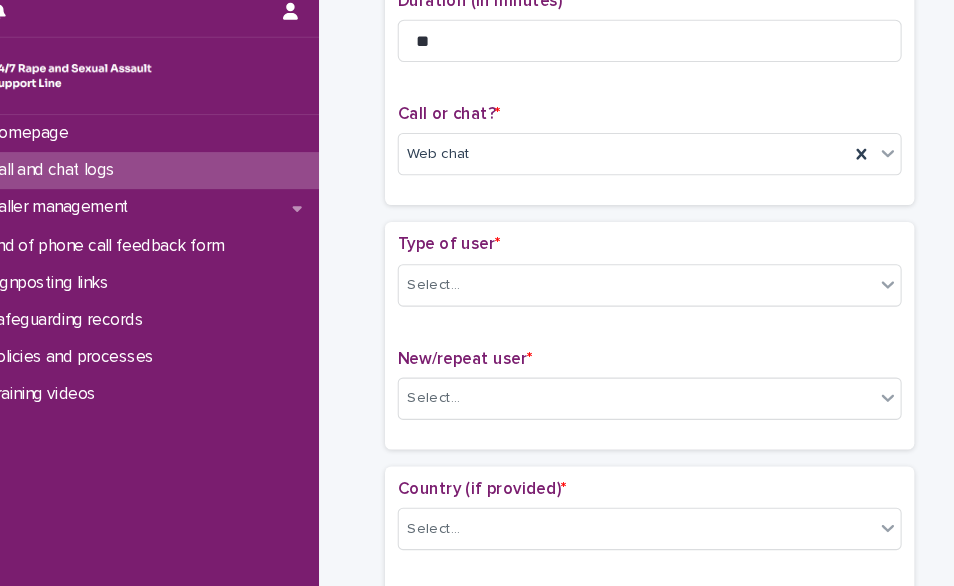 scroll, scrollTop: 320, scrollLeft: 0, axis: vertical 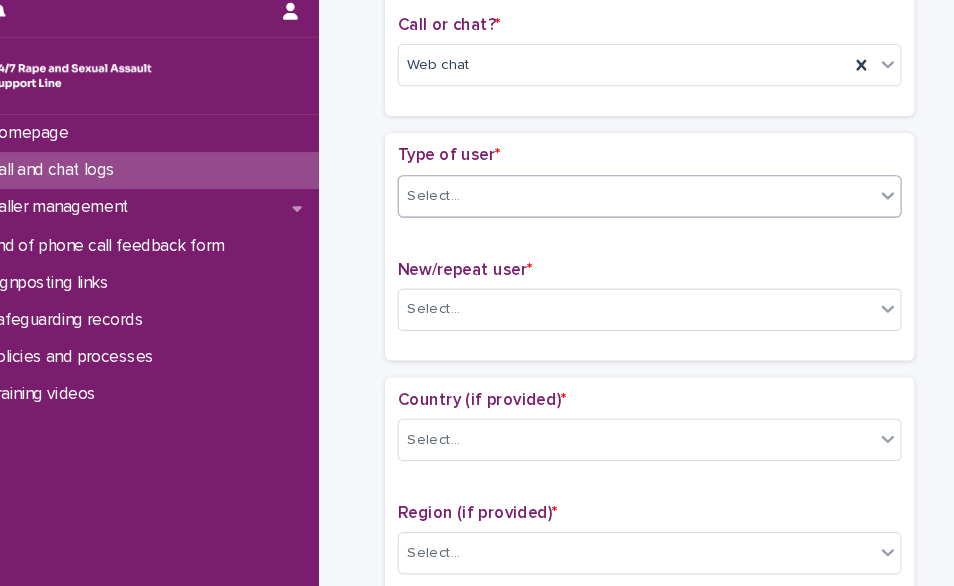 drag, startPoint x: 613, startPoint y: 220, endPoint x: 647, endPoint y: 195, distance: 42.201897 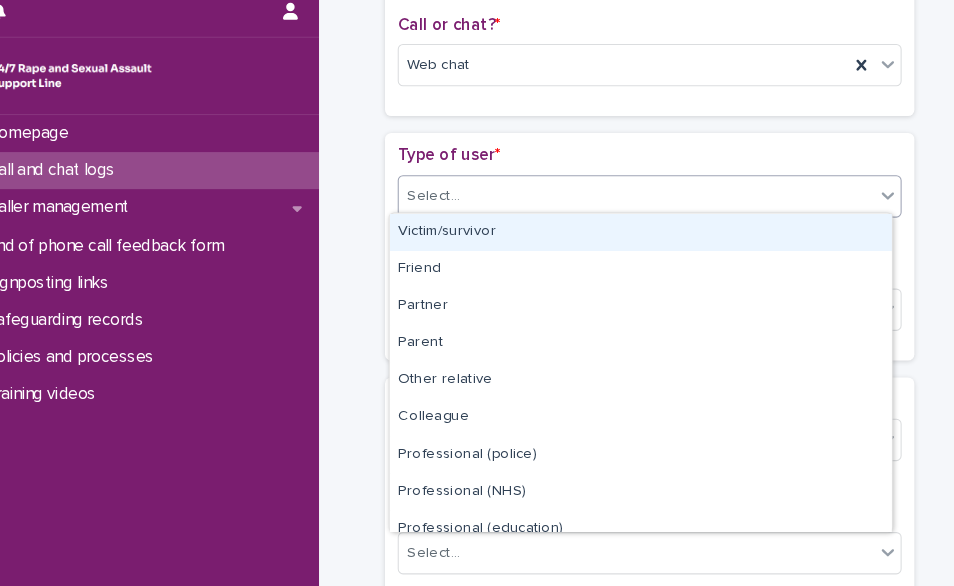 click on "Select..." at bounding box center [629, 198] 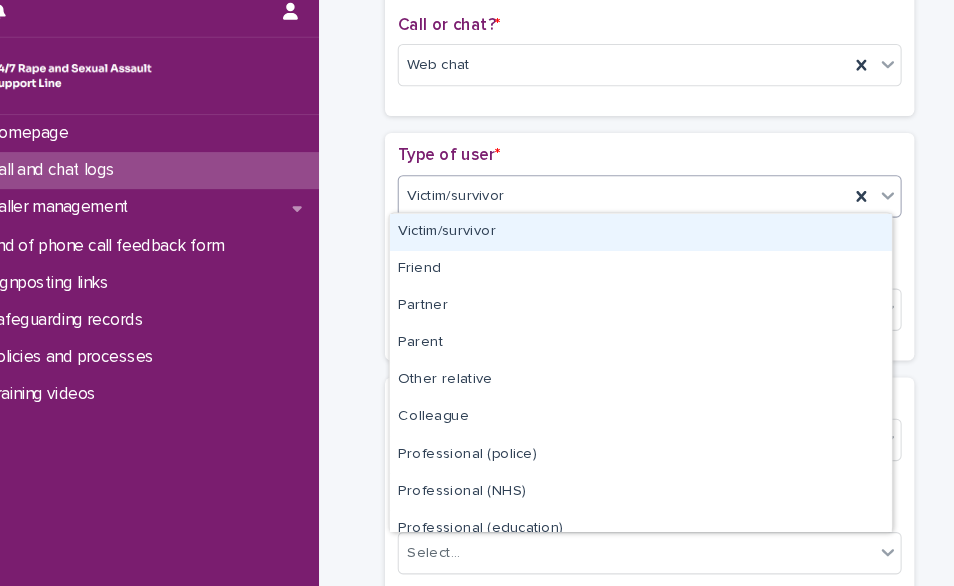 click on "Victim/survivor" at bounding box center (642, 199) 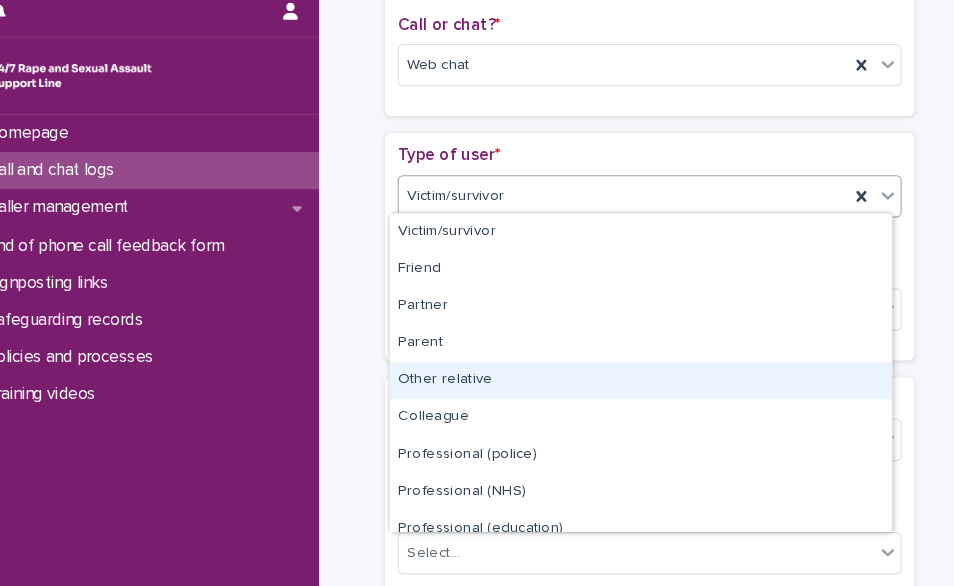 drag, startPoint x: 532, startPoint y: 389, endPoint x: 541, endPoint y: 376, distance: 15.811388 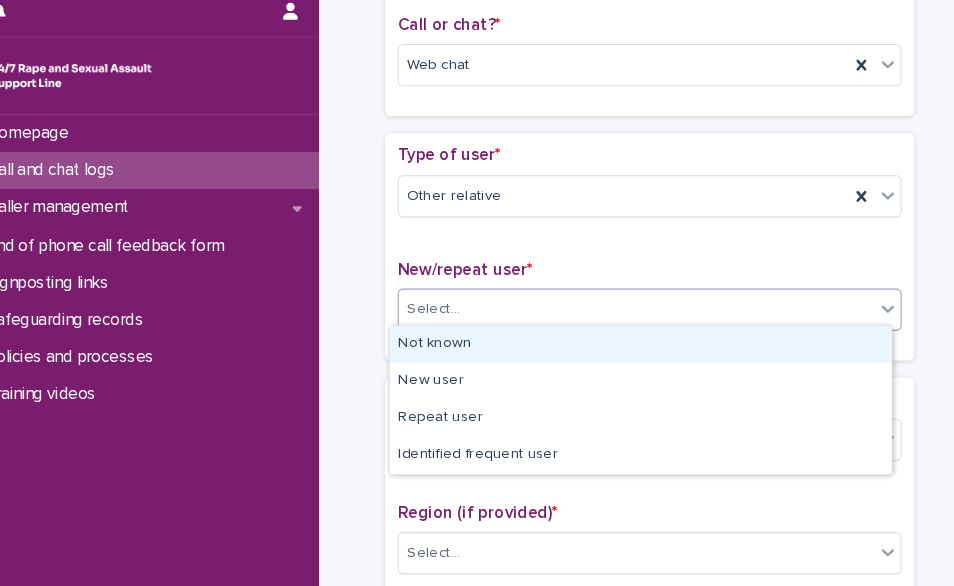 click on "**********" at bounding box center [477, 293] 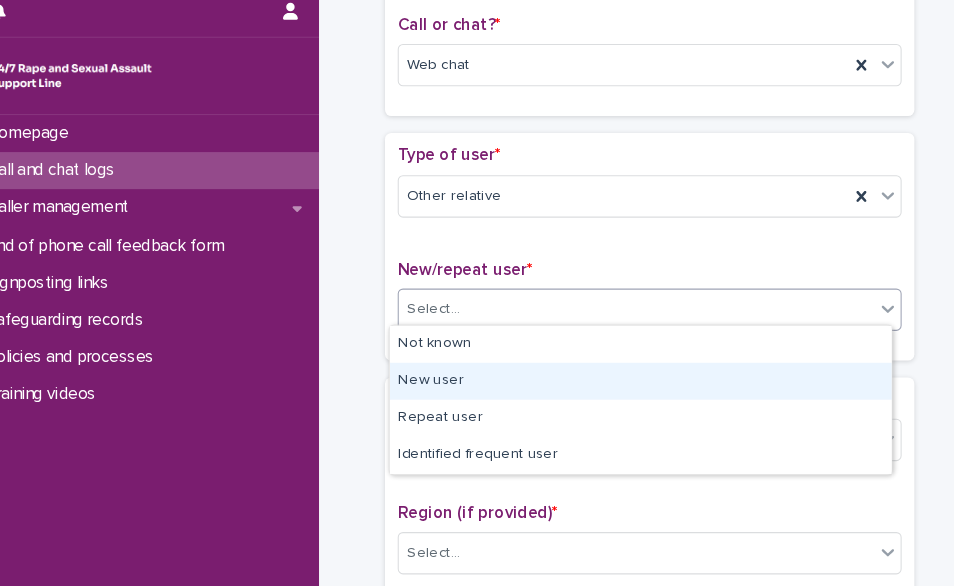 click on "New user" at bounding box center (634, 373) 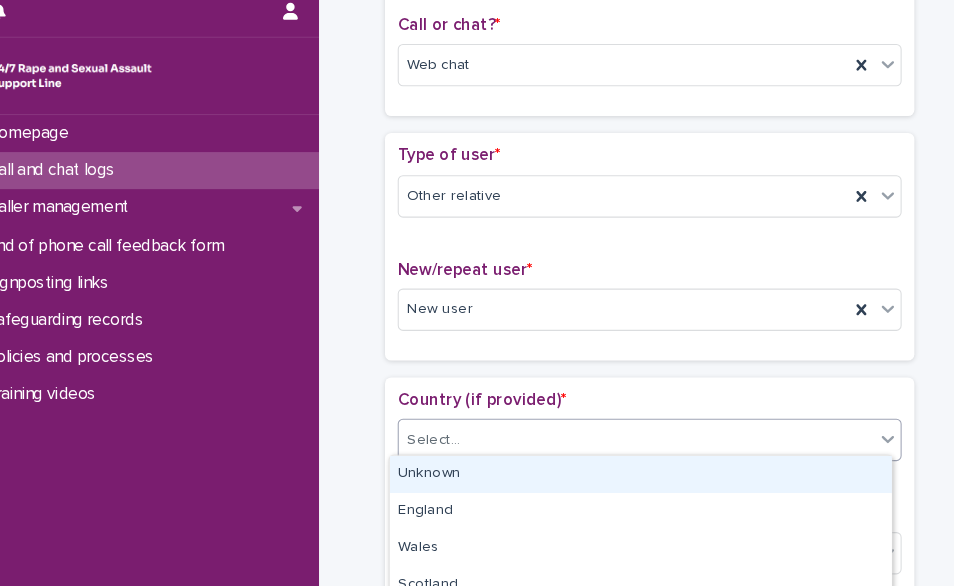 click on "Select..." at bounding box center (629, 429) 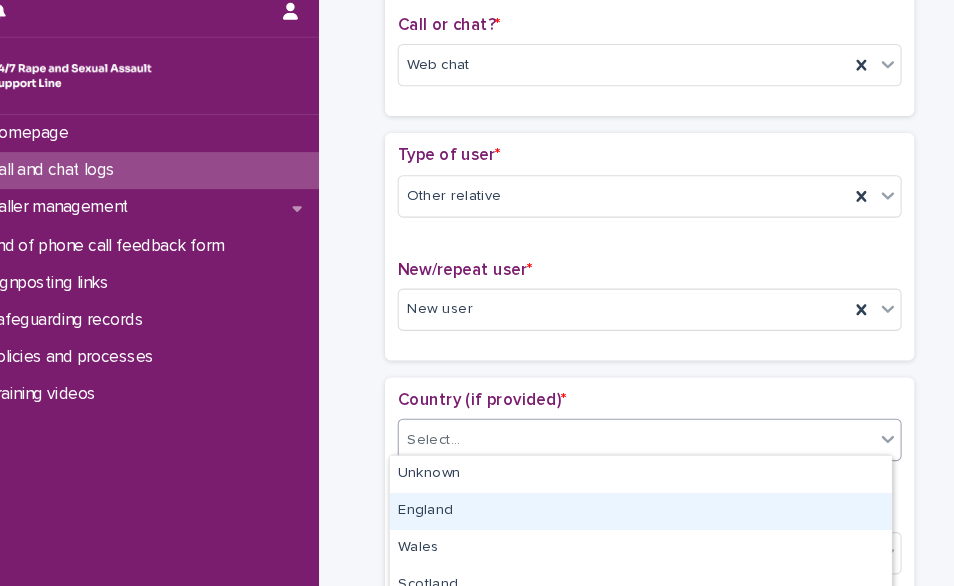 drag, startPoint x: 484, startPoint y: 491, endPoint x: 414, endPoint y: 487, distance: 70.11419 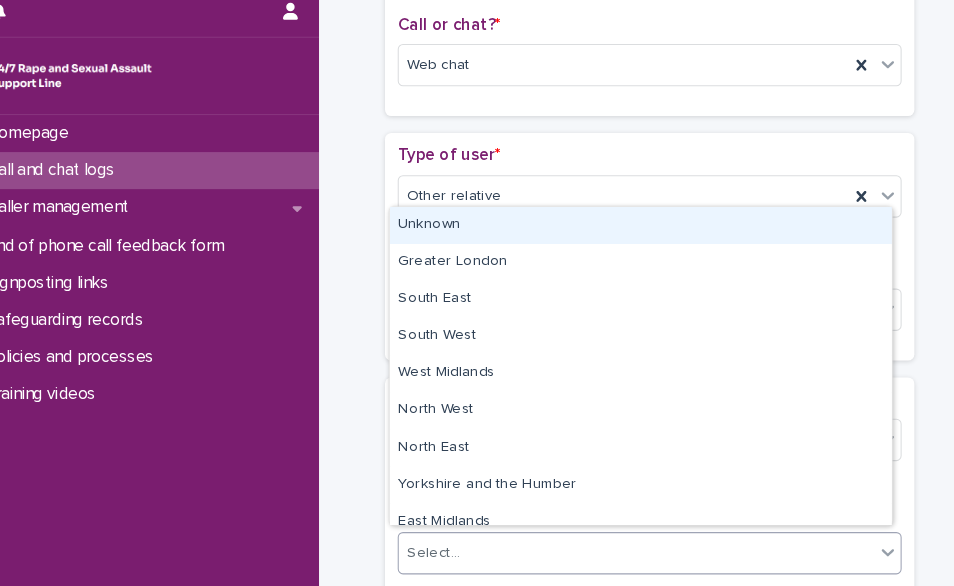 click on "Select..." at bounding box center [438, 536] 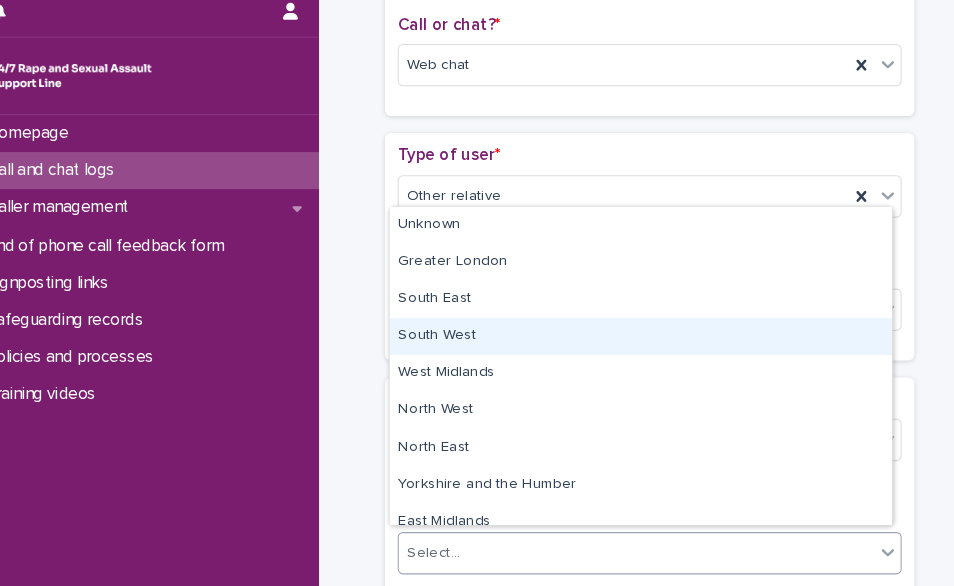 click on "South West" at bounding box center [634, 331] 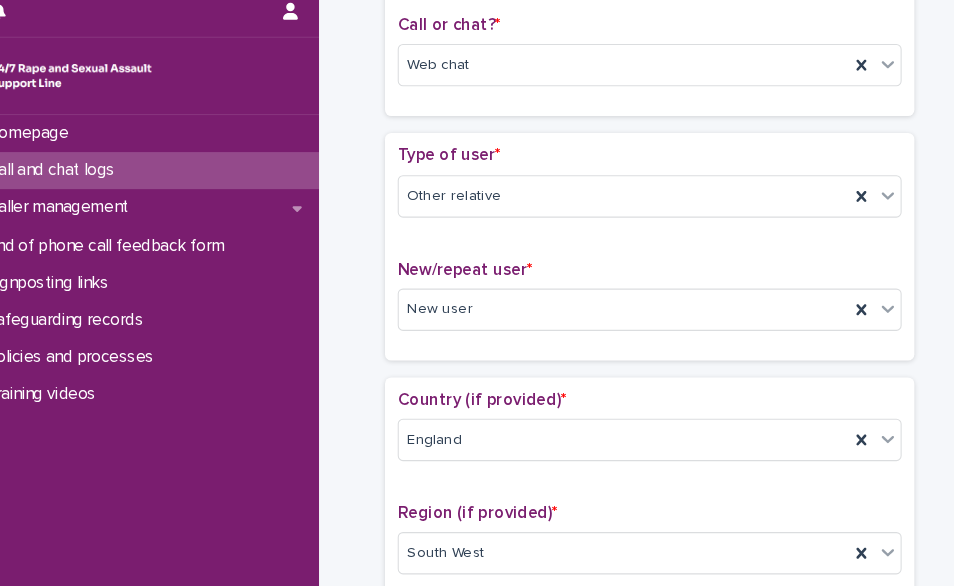 click on "**********" at bounding box center (642, 715) 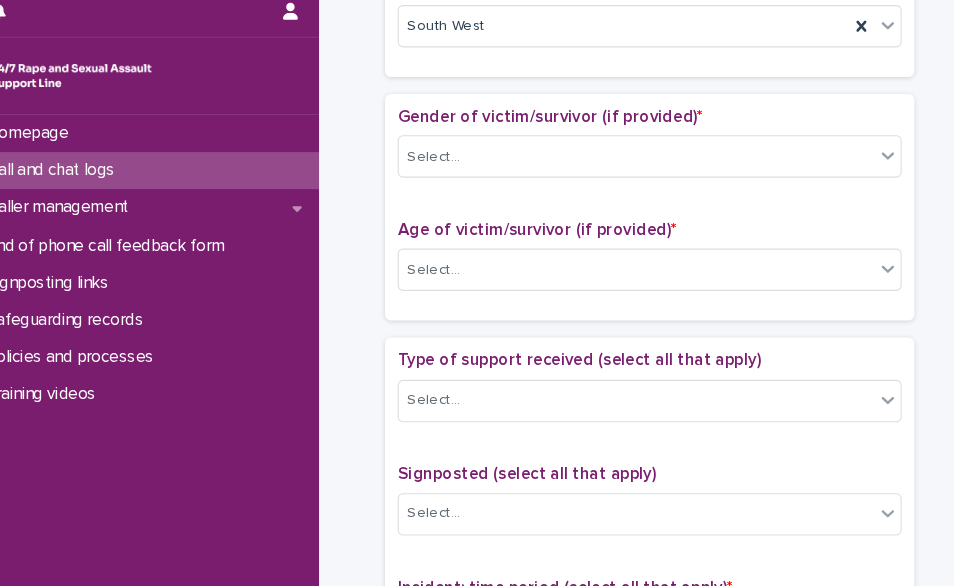 scroll, scrollTop: 840, scrollLeft: 0, axis: vertical 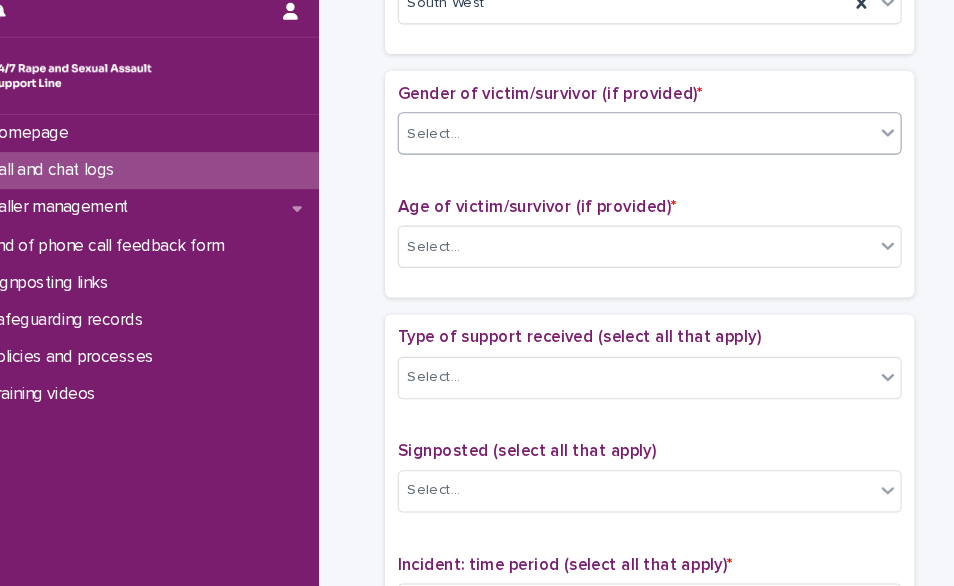 click on "Select..." at bounding box center (629, 139) 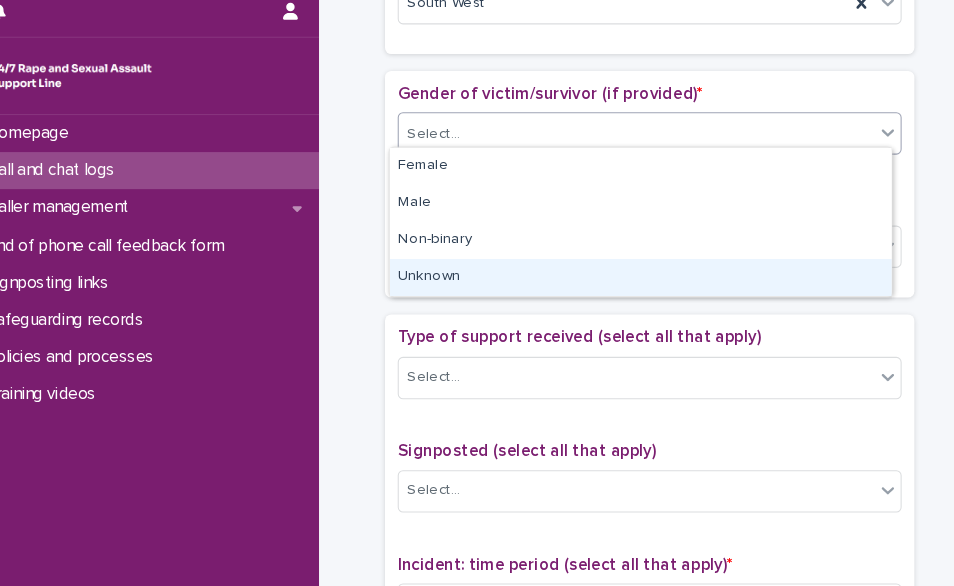 click on "Unknown" at bounding box center (634, 275) 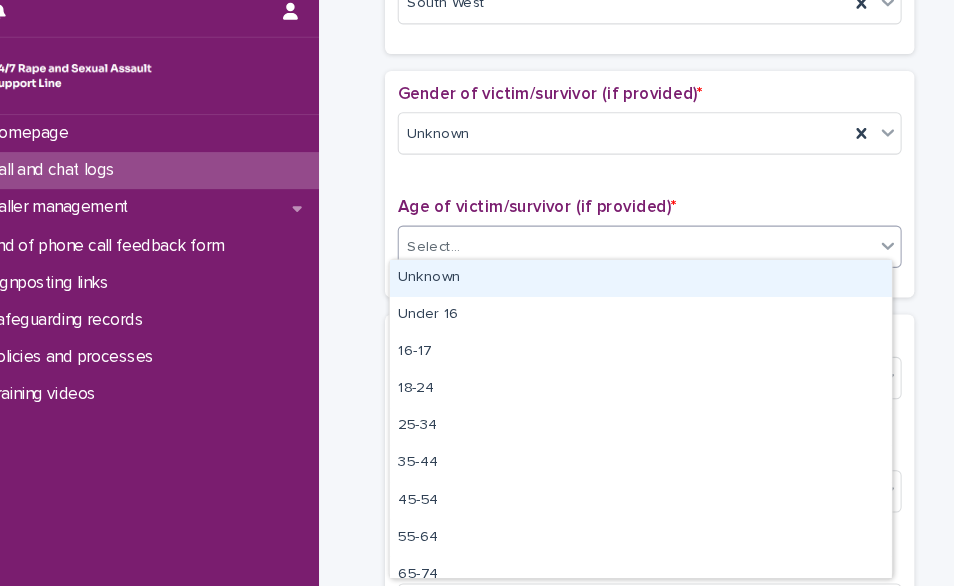 click on "Select..." at bounding box center (629, 246) 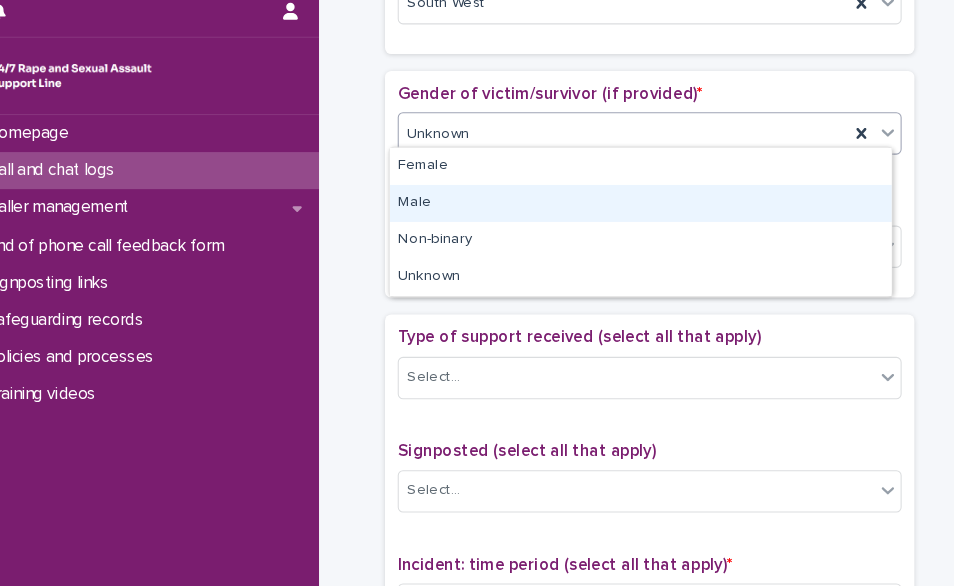 drag, startPoint x: 516, startPoint y: 149, endPoint x: 488, endPoint y: 186, distance: 46.400433 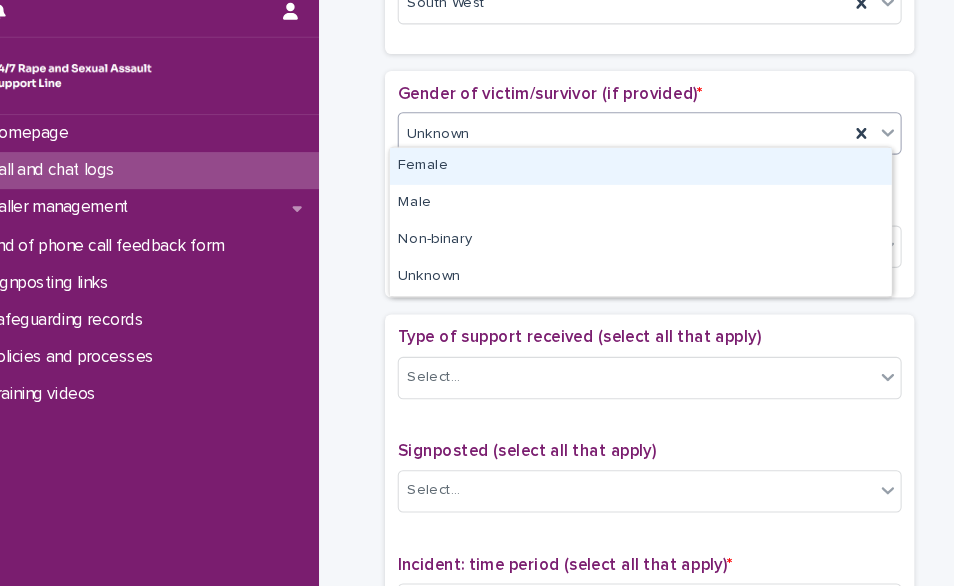 click on "Female" at bounding box center (634, 170) 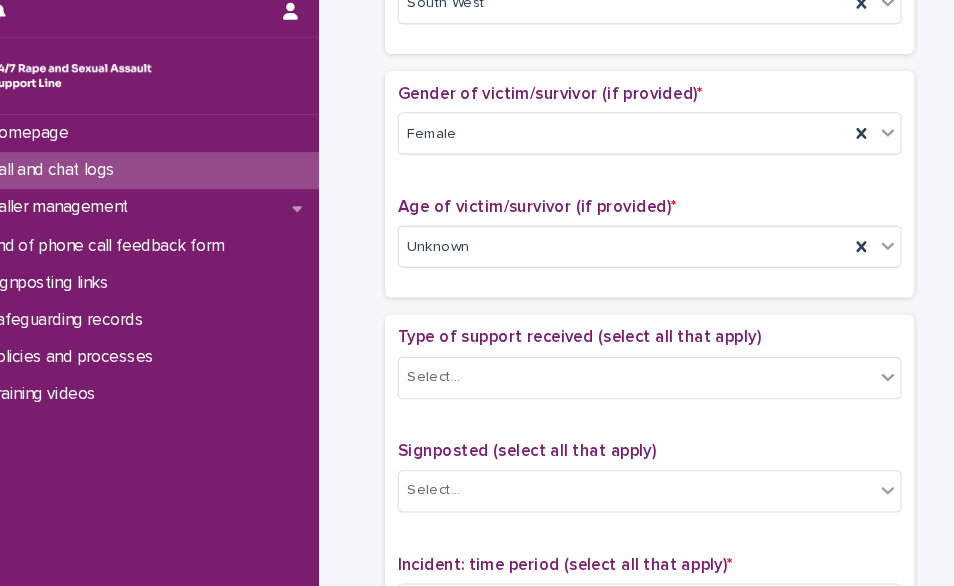 drag, startPoint x: 494, startPoint y: 339, endPoint x: 475, endPoint y: 385, distance: 49.76947 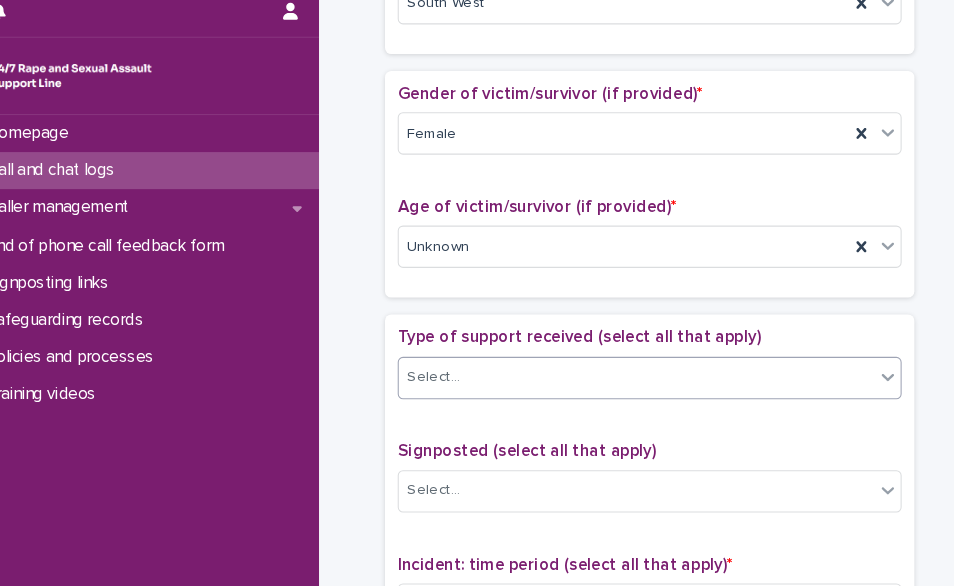 drag, startPoint x: 475, startPoint y: 385, endPoint x: 495, endPoint y: 372, distance: 23.853722 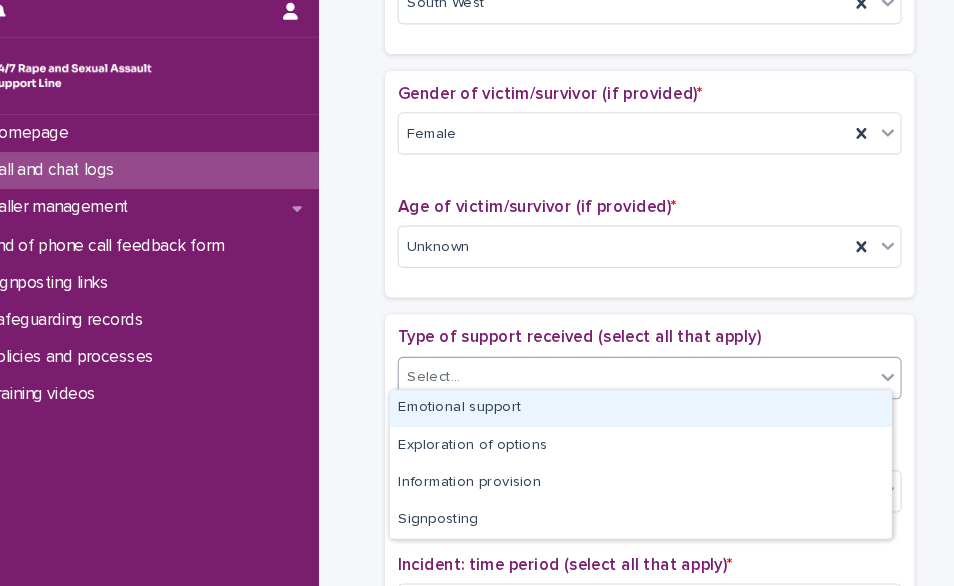drag, startPoint x: 495, startPoint y: 372, endPoint x: 492, endPoint y: 399, distance: 27.166155 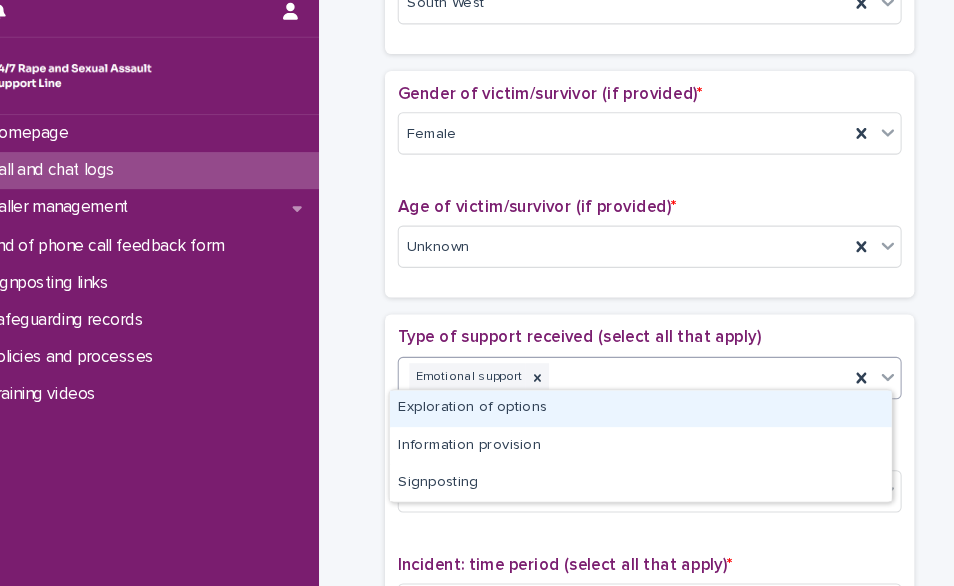 click 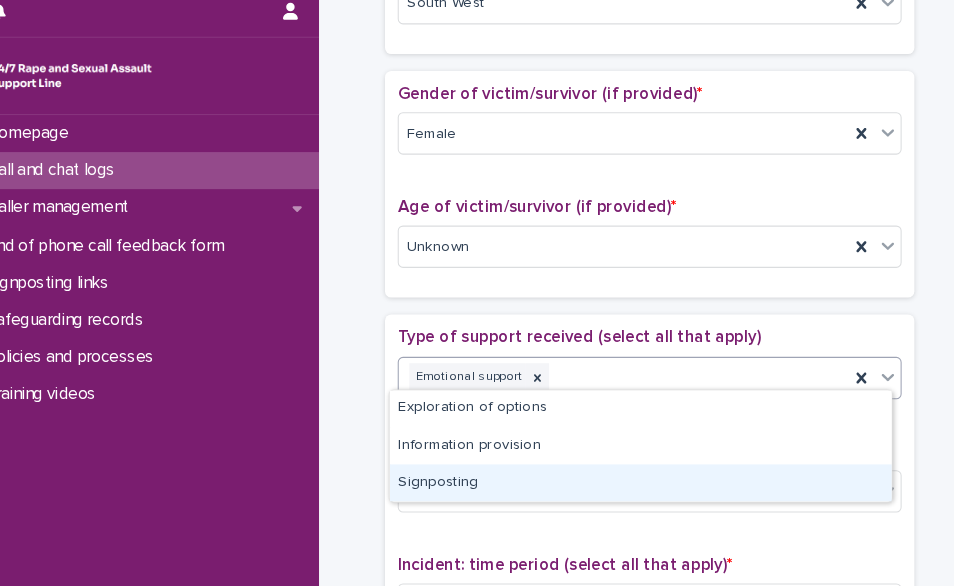 click on "Signposting" at bounding box center (634, 469) 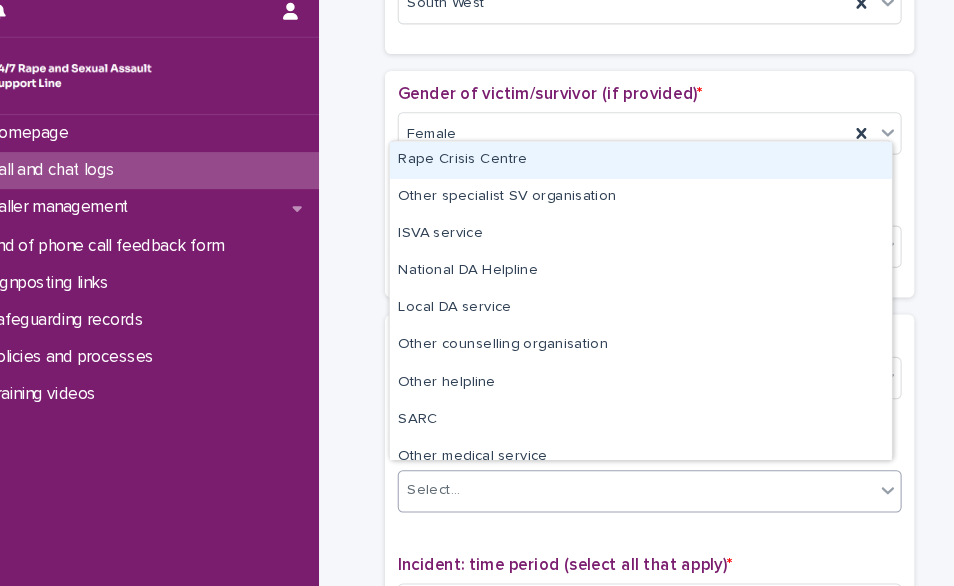 click on "Select..." at bounding box center [629, 476] 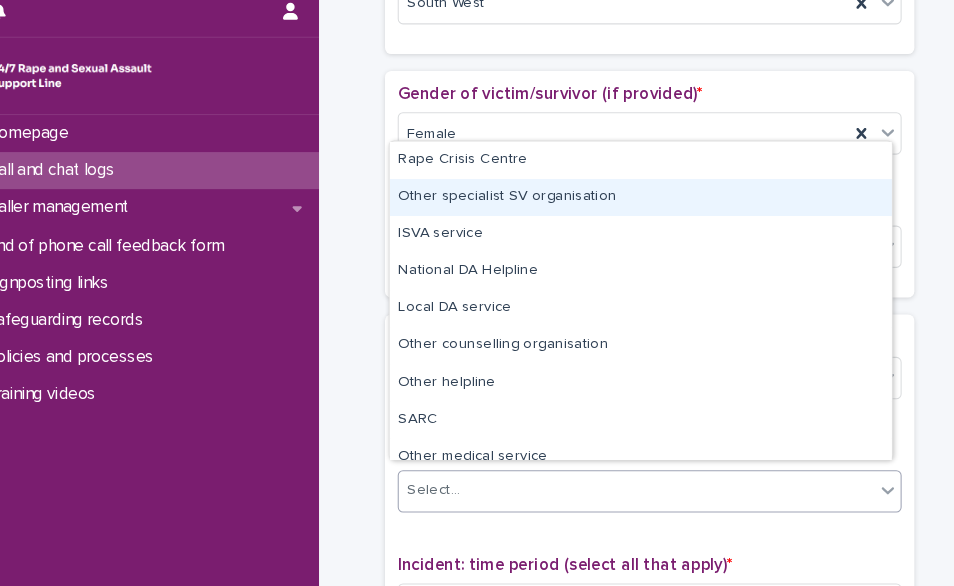 click on "Other specialist SV organisation" at bounding box center [634, 199] 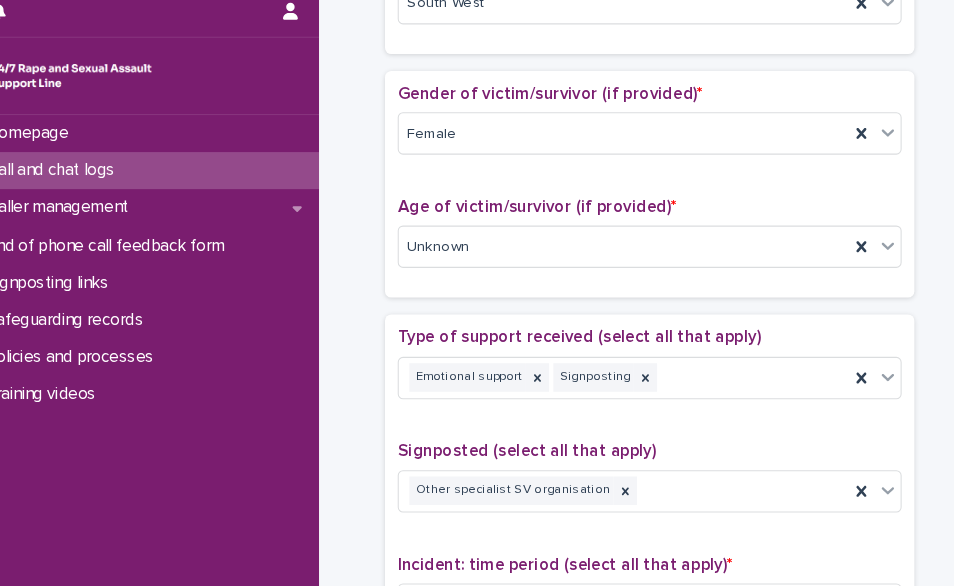 click on "**********" at bounding box center (642, 195) 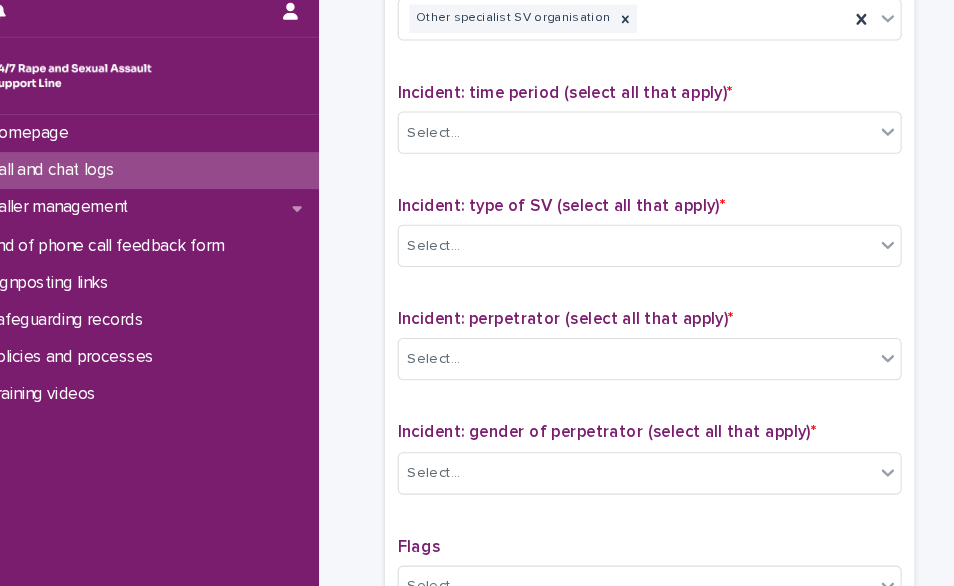 scroll, scrollTop: 1320, scrollLeft: 0, axis: vertical 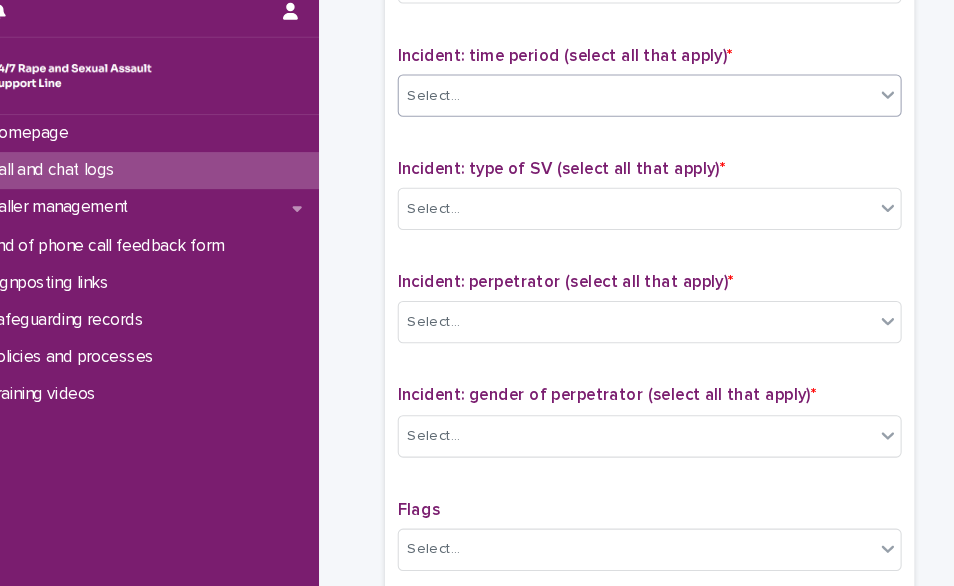 drag, startPoint x: 541, startPoint y: 118, endPoint x: 564, endPoint y: 108, distance: 25.079872 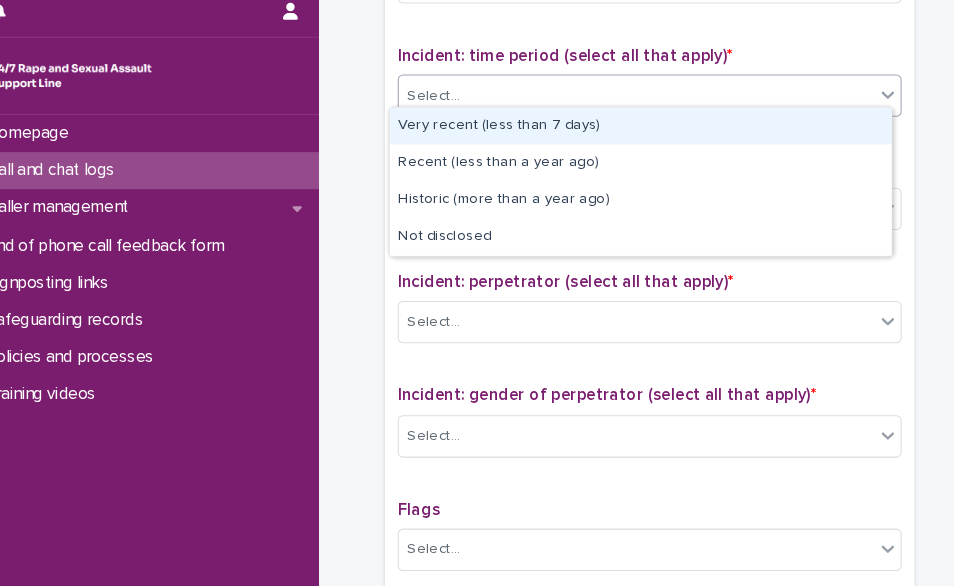 click on "Select..." at bounding box center (629, 104) 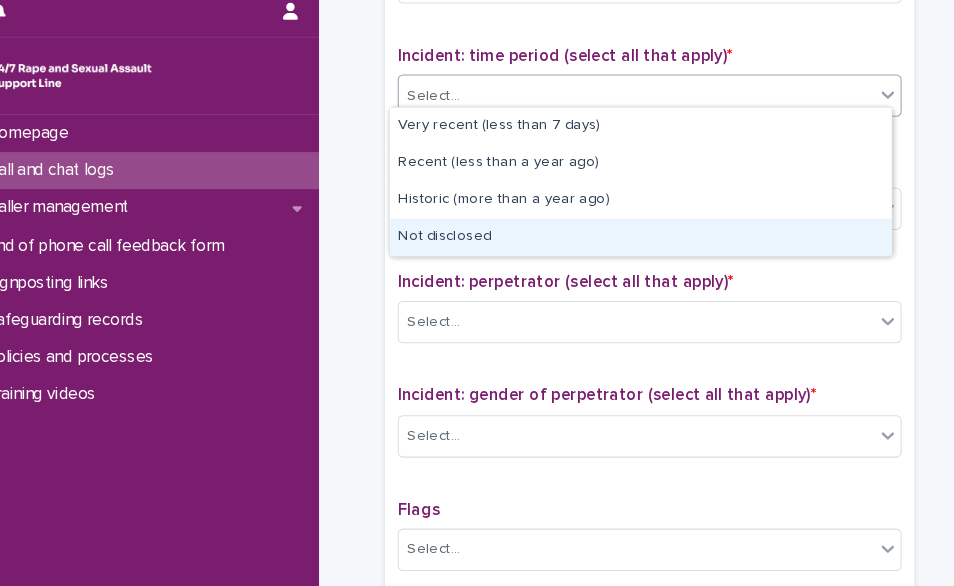 drag, startPoint x: 517, startPoint y: 213, endPoint x: 530, endPoint y: 237, distance: 27.294687 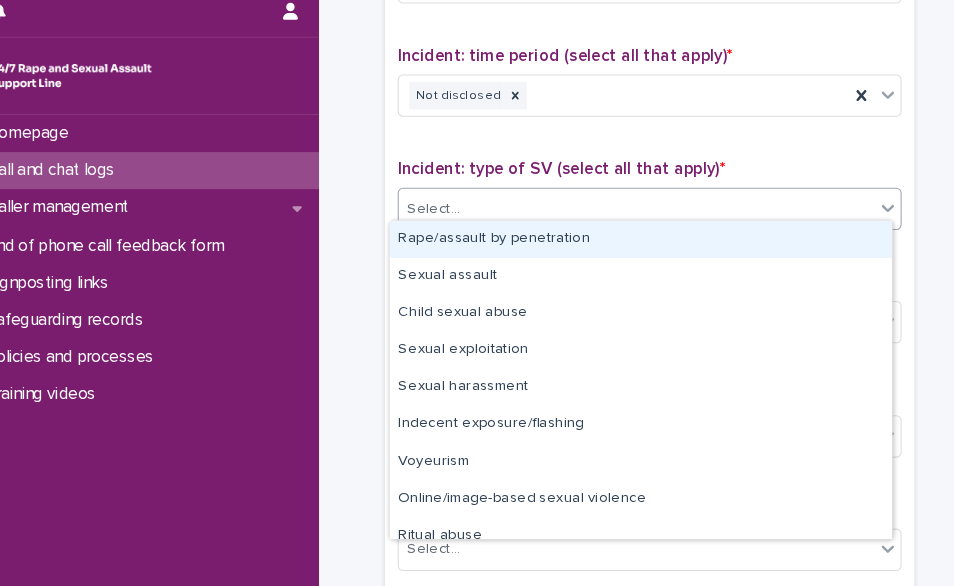 drag, startPoint x: 574, startPoint y: 183, endPoint x: 535, endPoint y: 231, distance: 61.846584 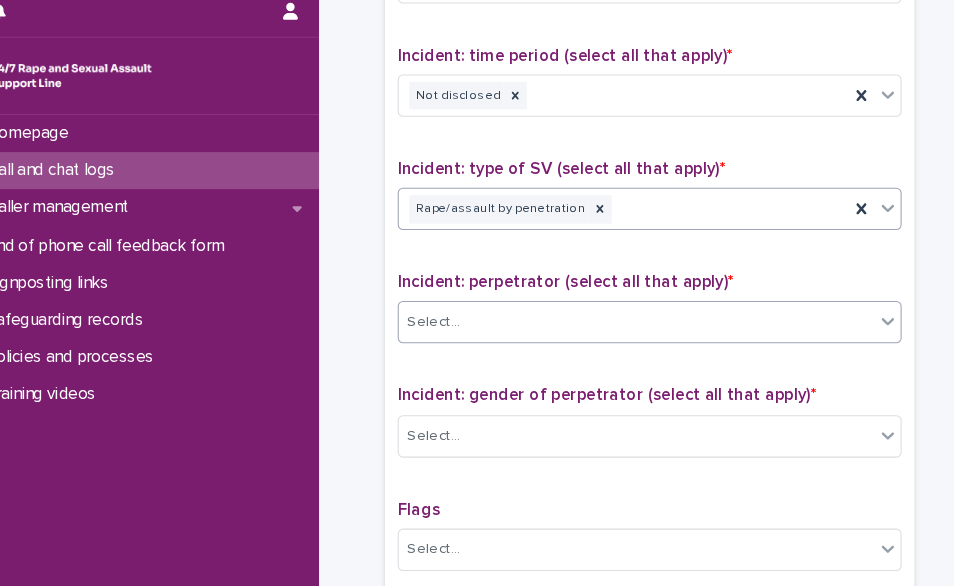 click on "Select..." at bounding box center [629, 318] 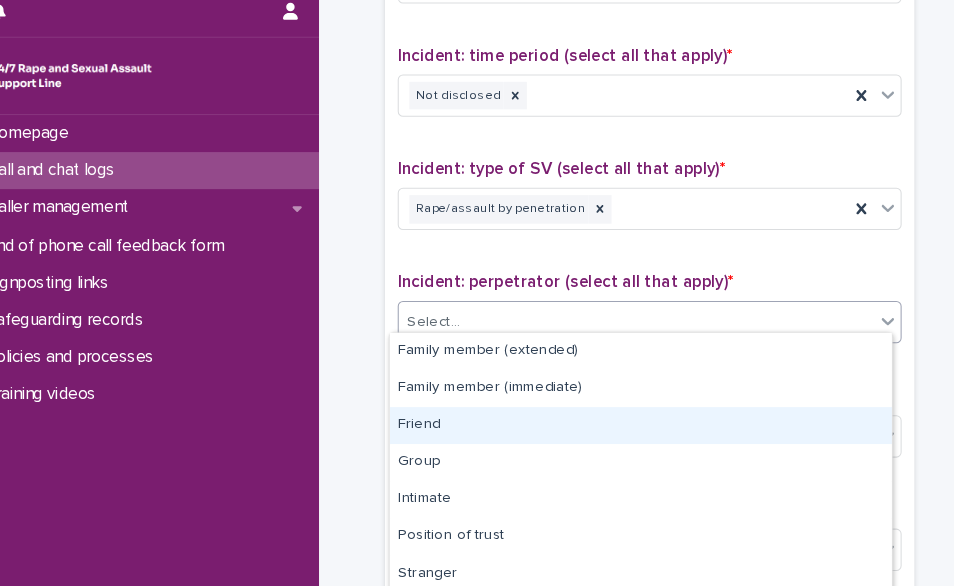 drag, startPoint x: 472, startPoint y: 353, endPoint x: 446, endPoint y: 416, distance: 68.154236 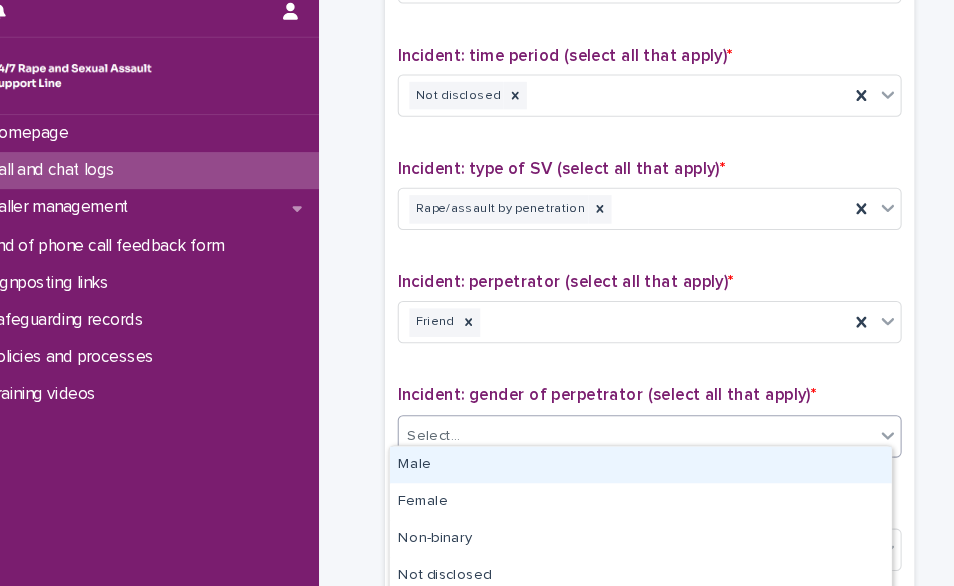 click on "Select..." at bounding box center (438, 425) 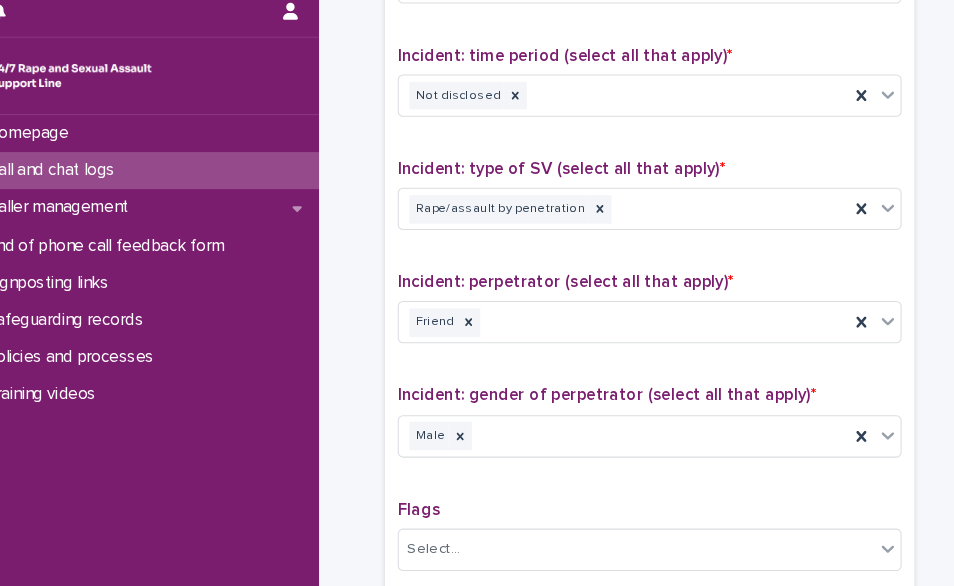 click on "**********" at bounding box center [642, -285] 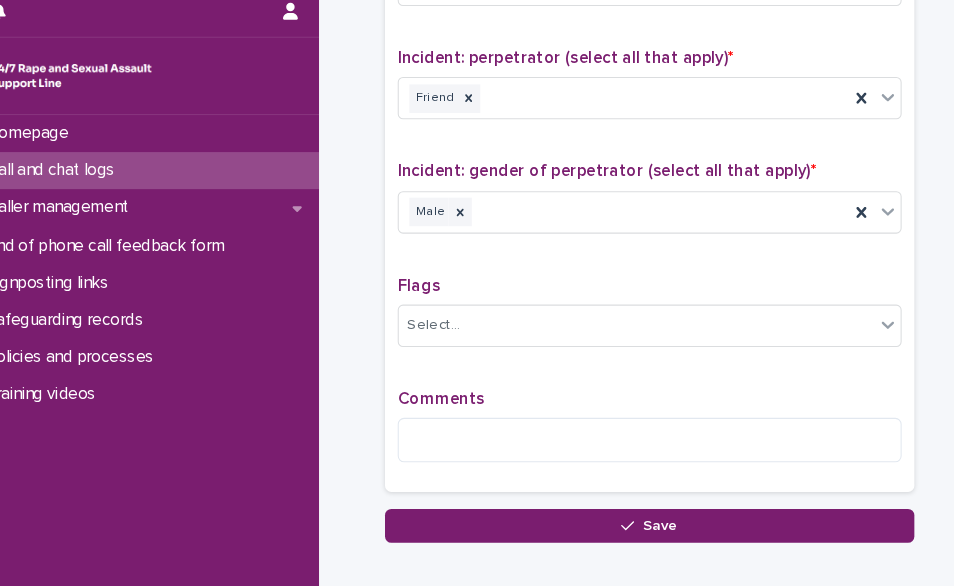scroll, scrollTop: 1600, scrollLeft: 0, axis: vertical 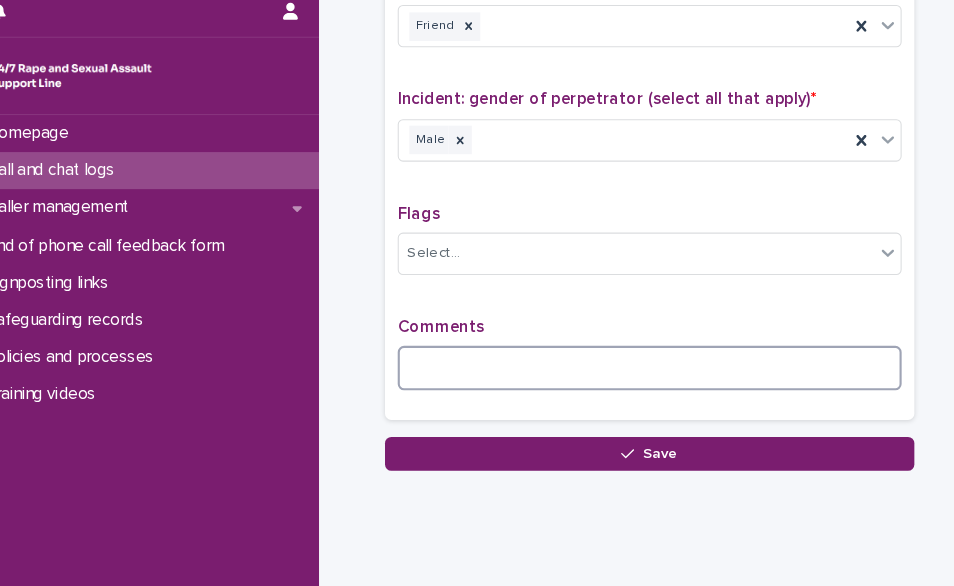 click at bounding box center [642, 361] 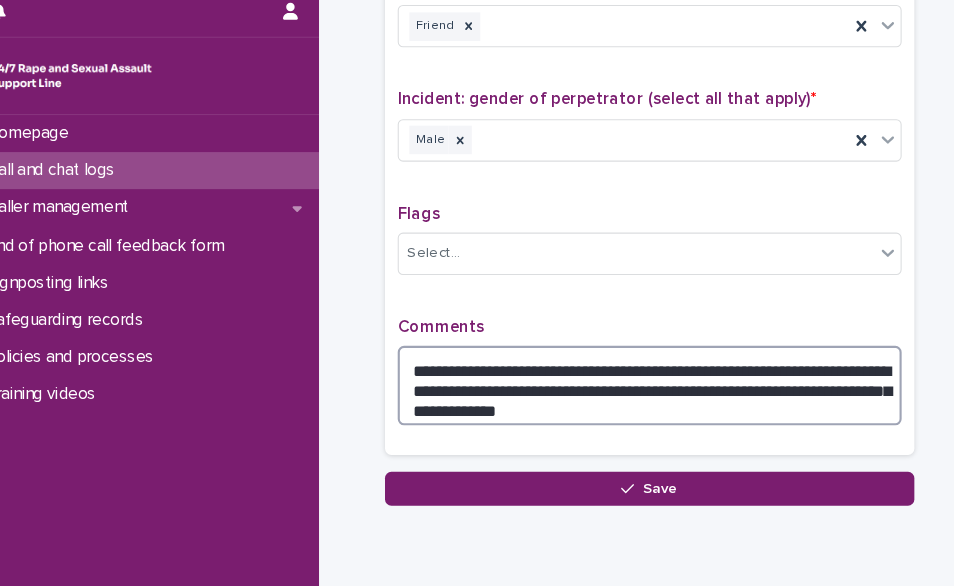 click on "**********" at bounding box center [642, 377] 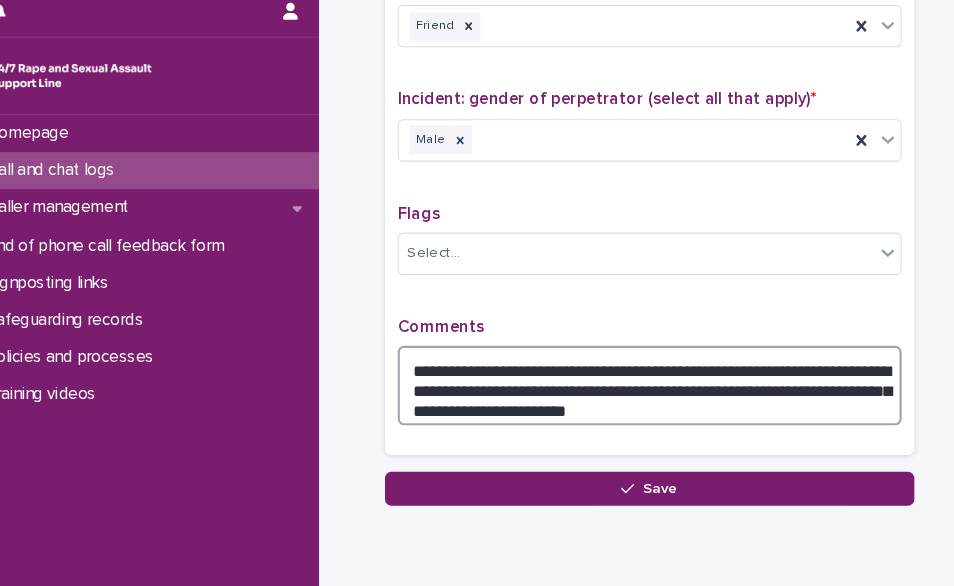click on "**********" at bounding box center (642, 377) 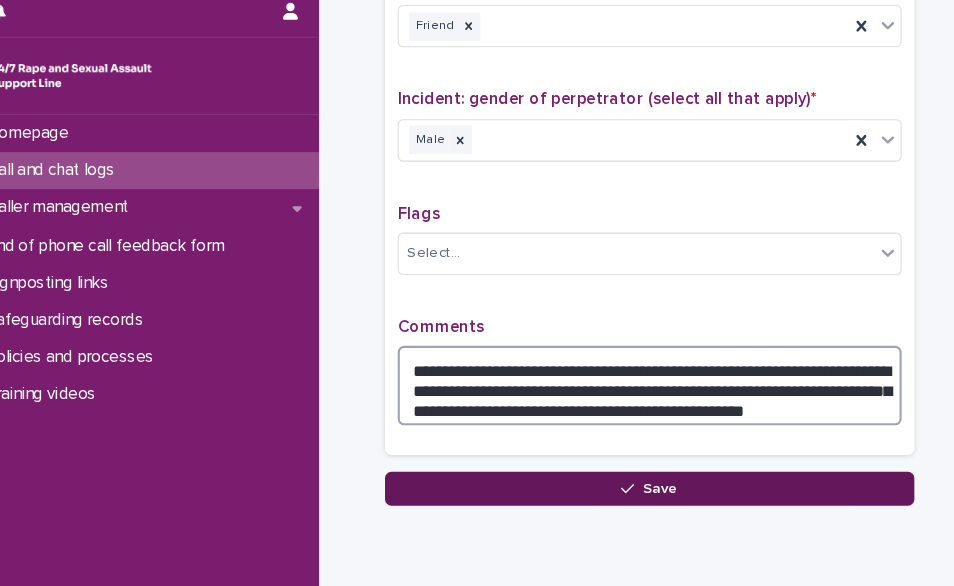 type on "**********" 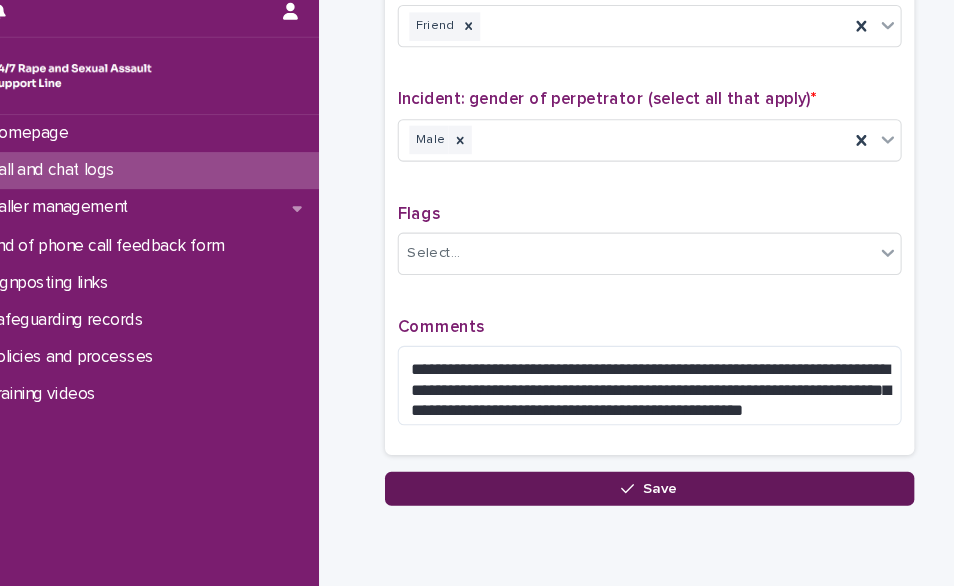 click on "Save" at bounding box center (642, 475) 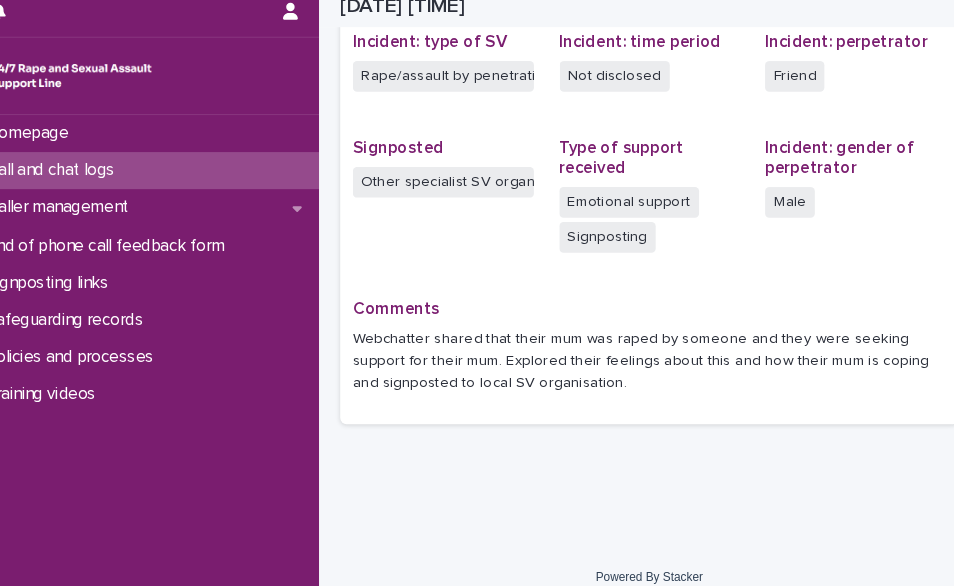 scroll, scrollTop: 510, scrollLeft: 0, axis: vertical 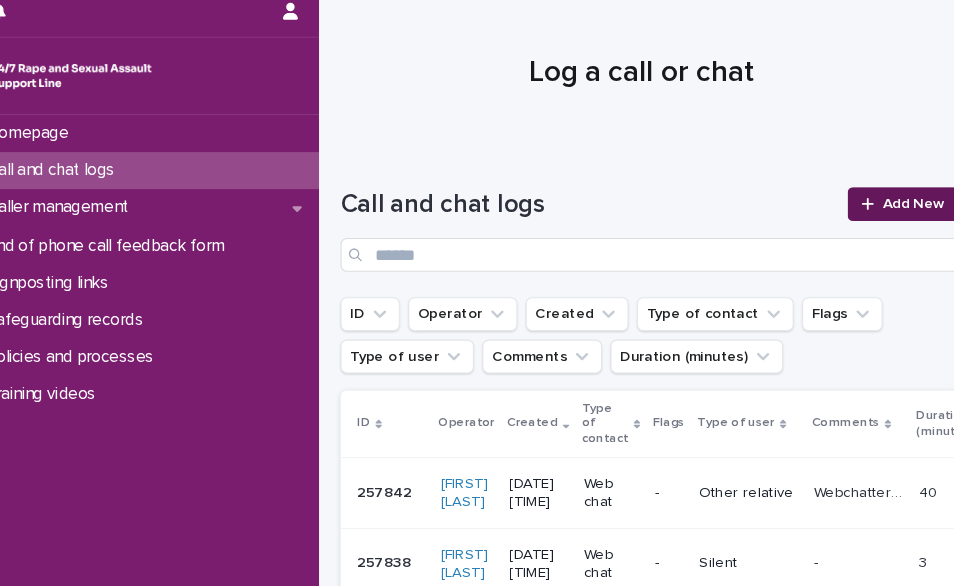 click on "Add New" at bounding box center (881, 206) 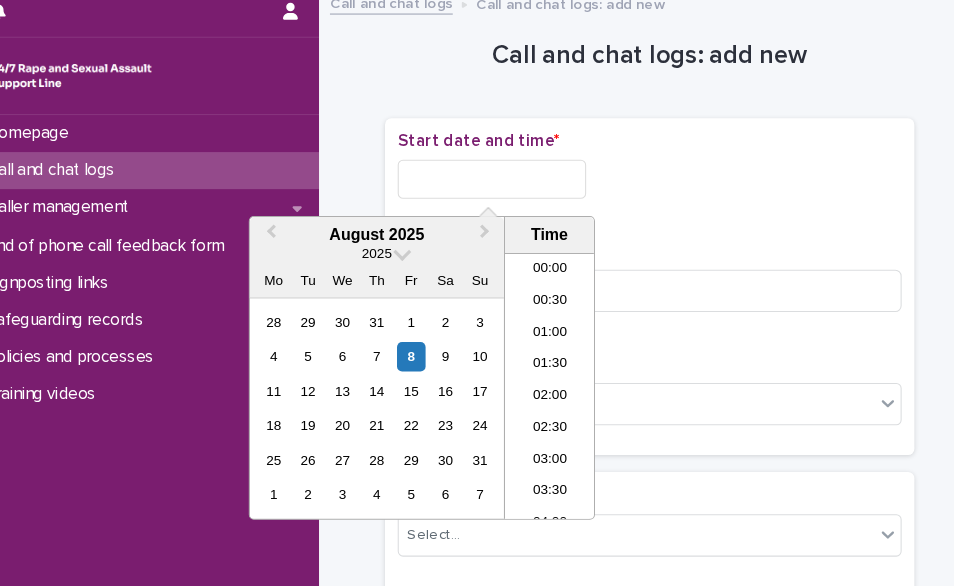 scroll, scrollTop: 880, scrollLeft: 0, axis: vertical 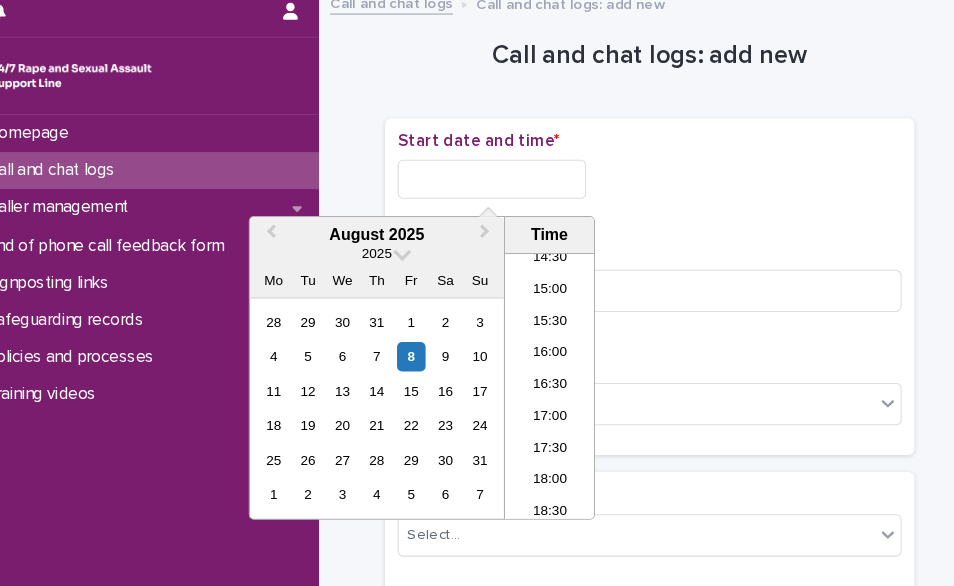click at bounding box center (493, 182) 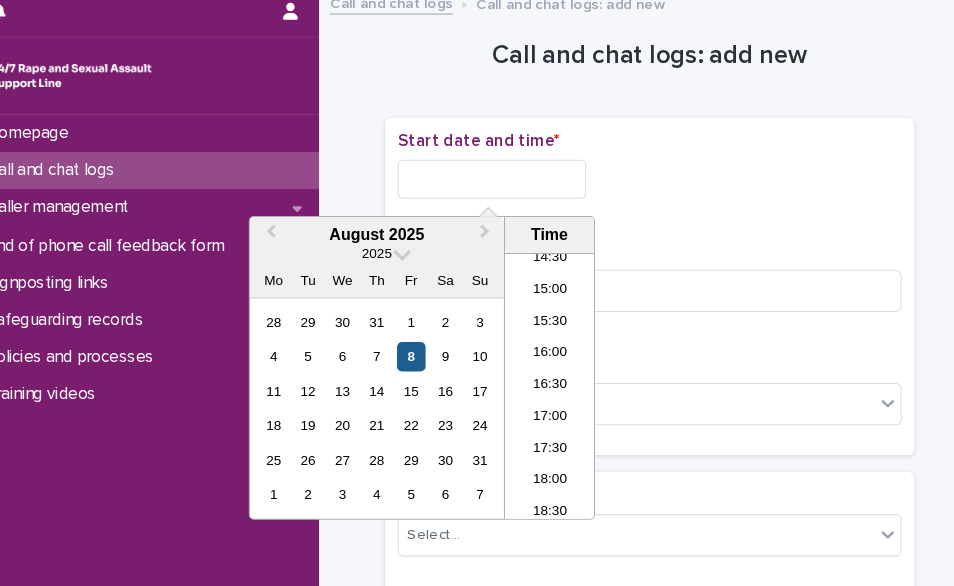 click on "8" at bounding box center (417, 350) 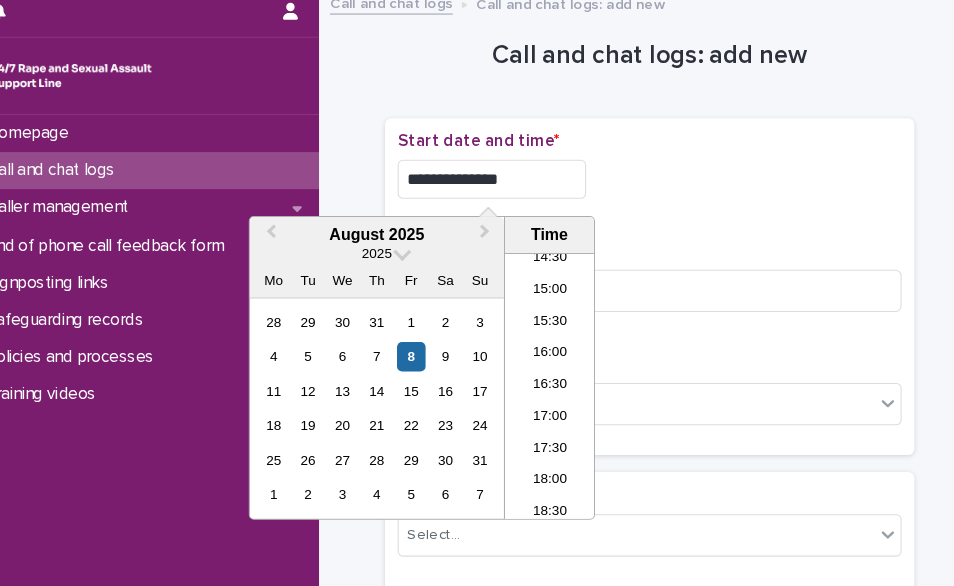 click on "**********" at bounding box center [493, 182] 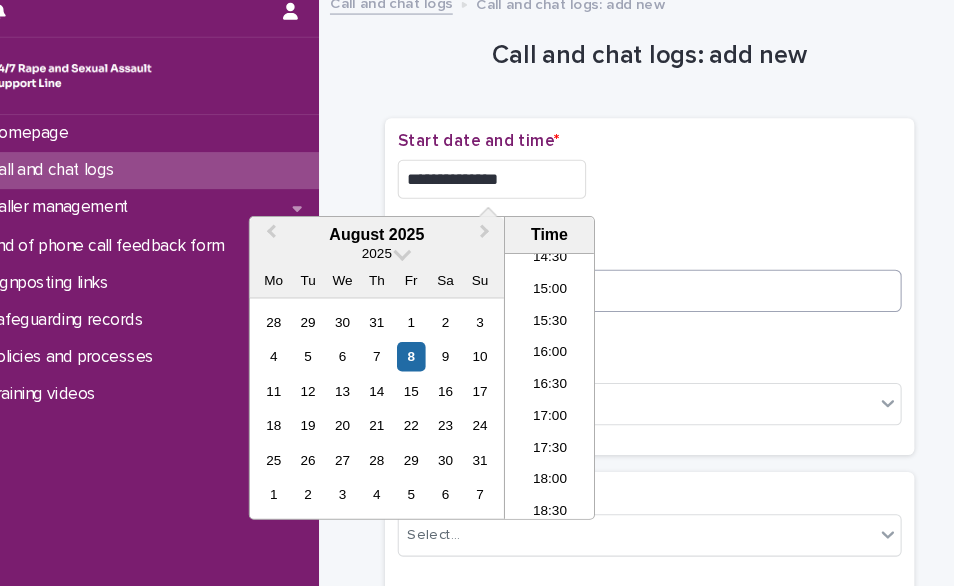type on "**********" 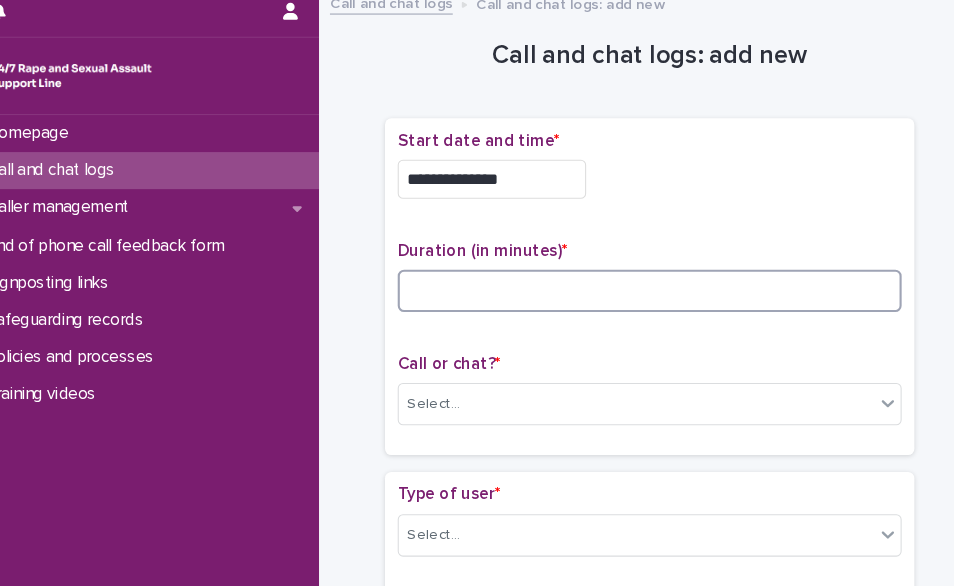 click at bounding box center [642, 288] 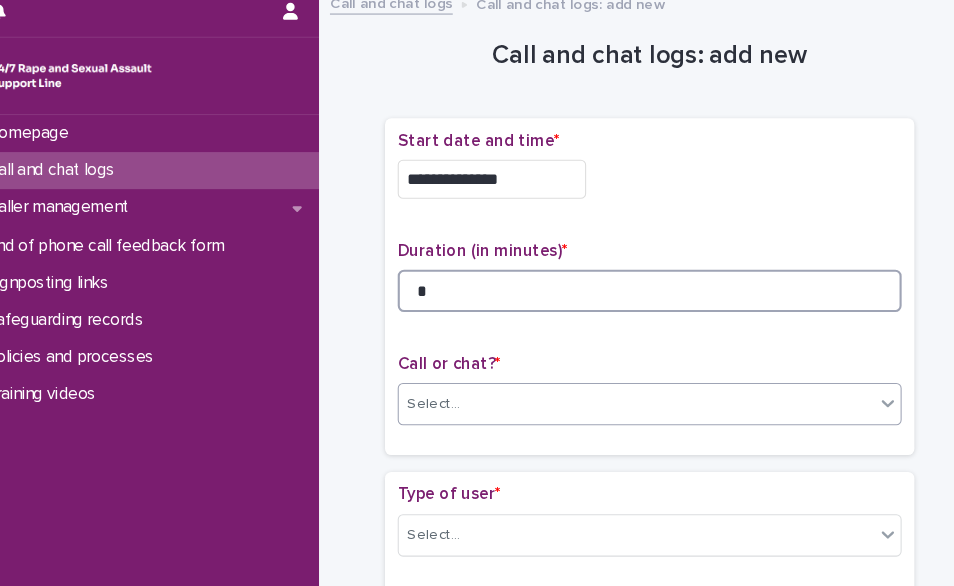 type on "*" 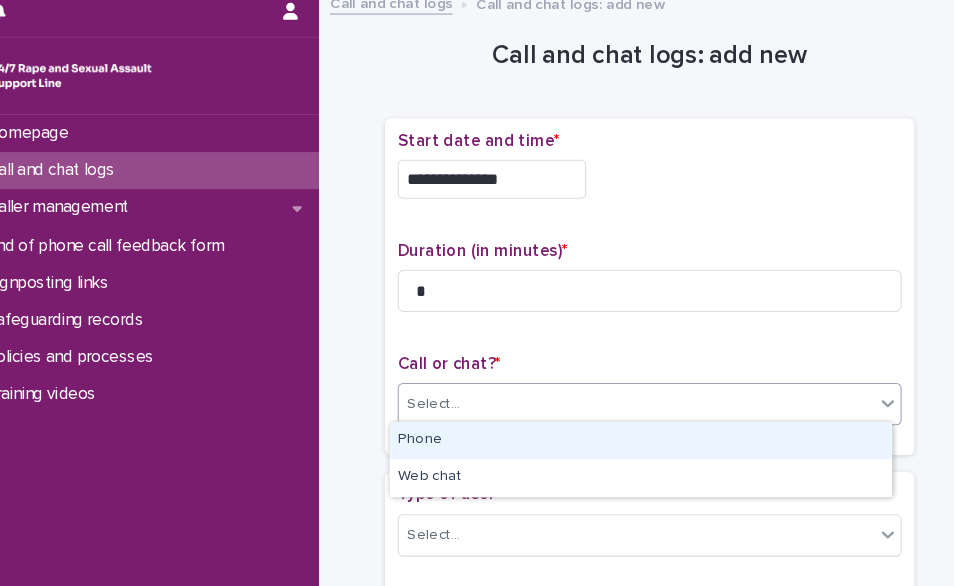 click on "Select..." at bounding box center [629, 395] 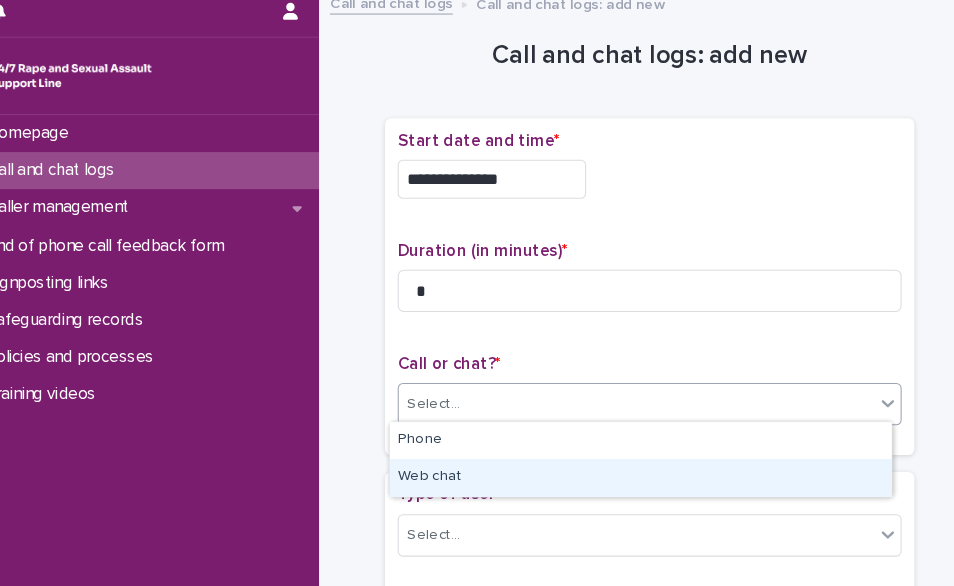 click on "Web chat" at bounding box center [634, 464] 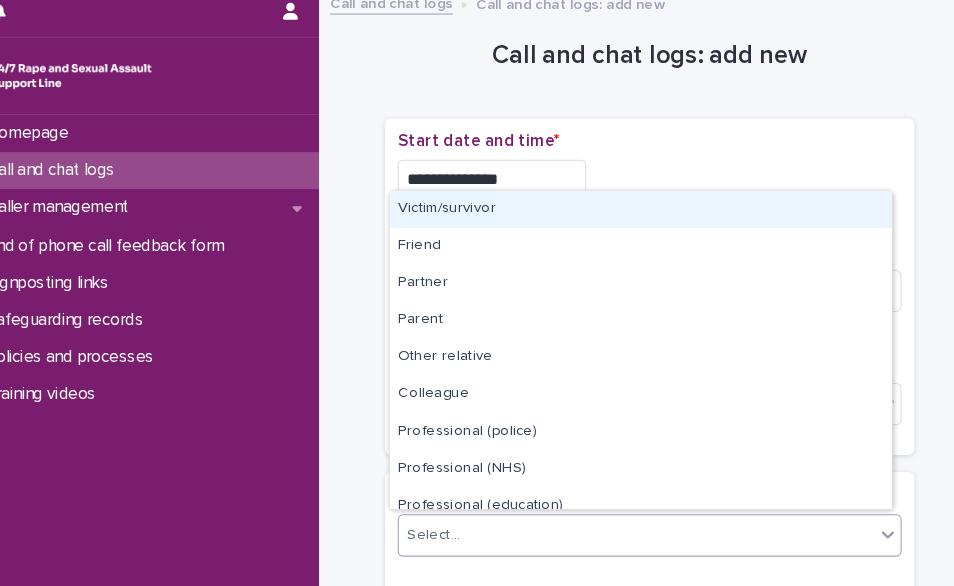 click on "Select..." at bounding box center [629, 518] 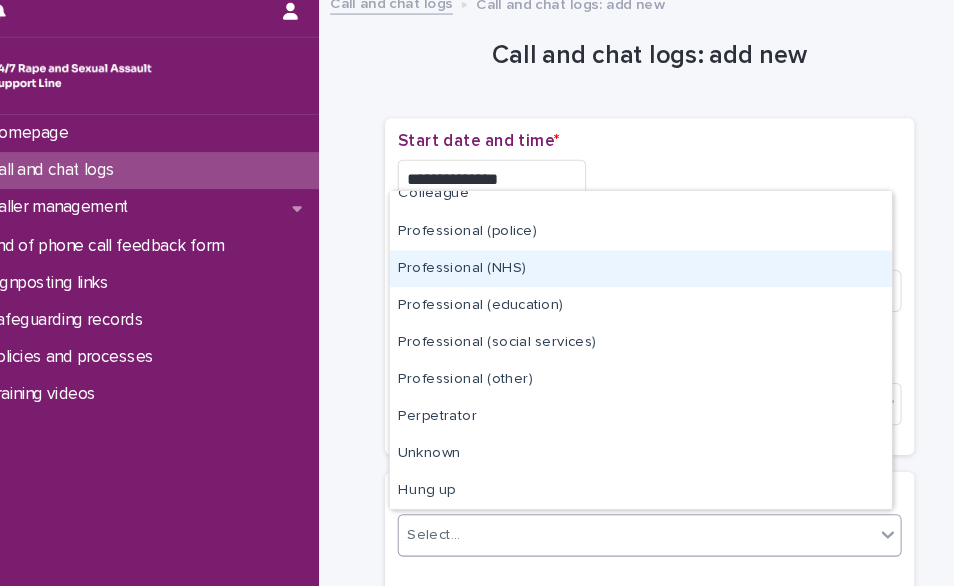 scroll, scrollTop: 225, scrollLeft: 0, axis: vertical 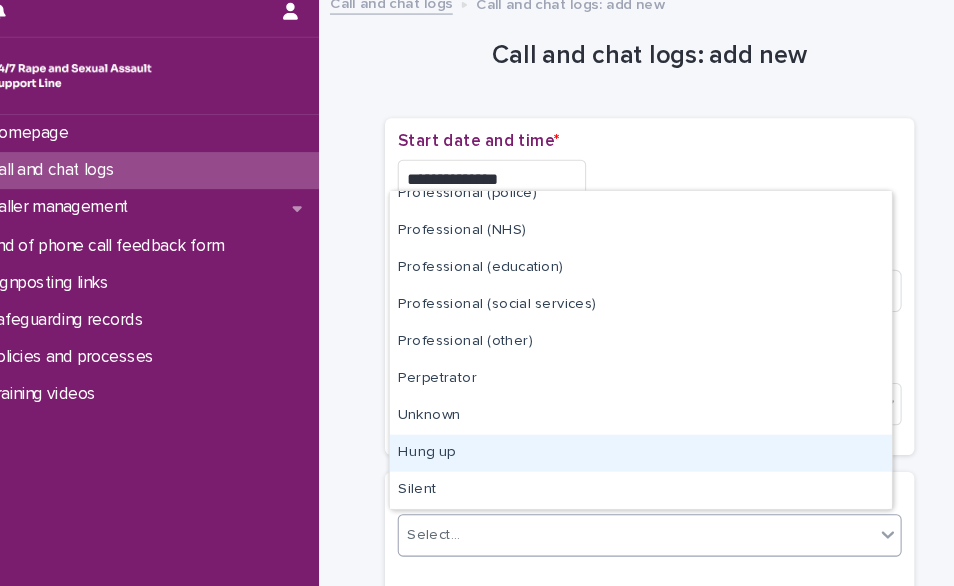 click on "Hung up" at bounding box center (634, 441) 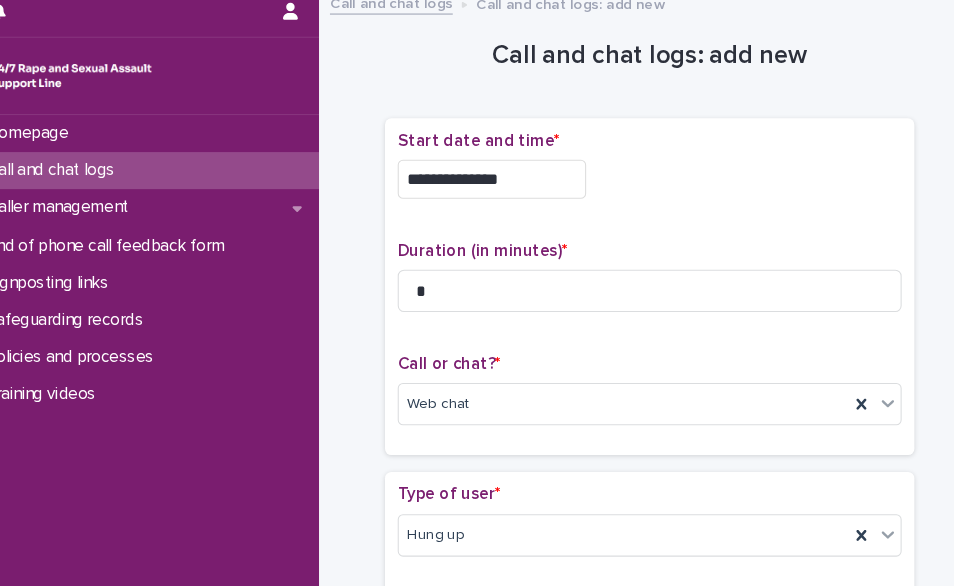 click on "**********" at bounding box center [642, 479] 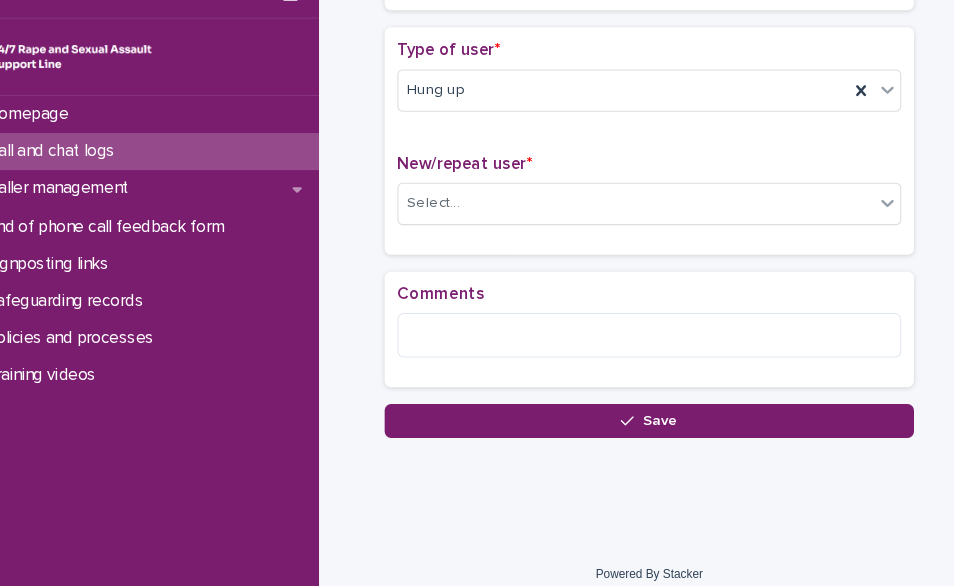 scroll, scrollTop: 412, scrollLeft: 0, axis: vertical 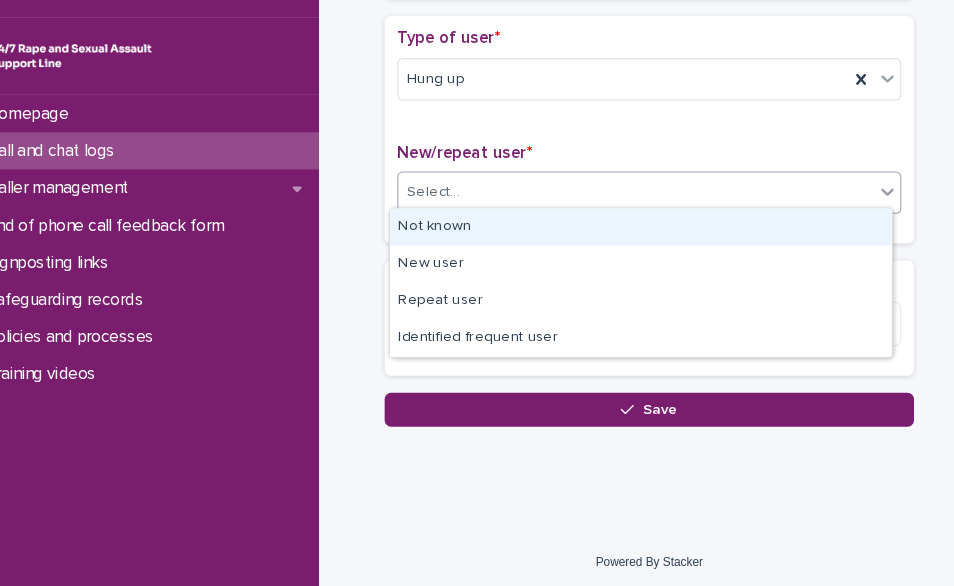 click on "Select..." at bounding box center [629, 213] 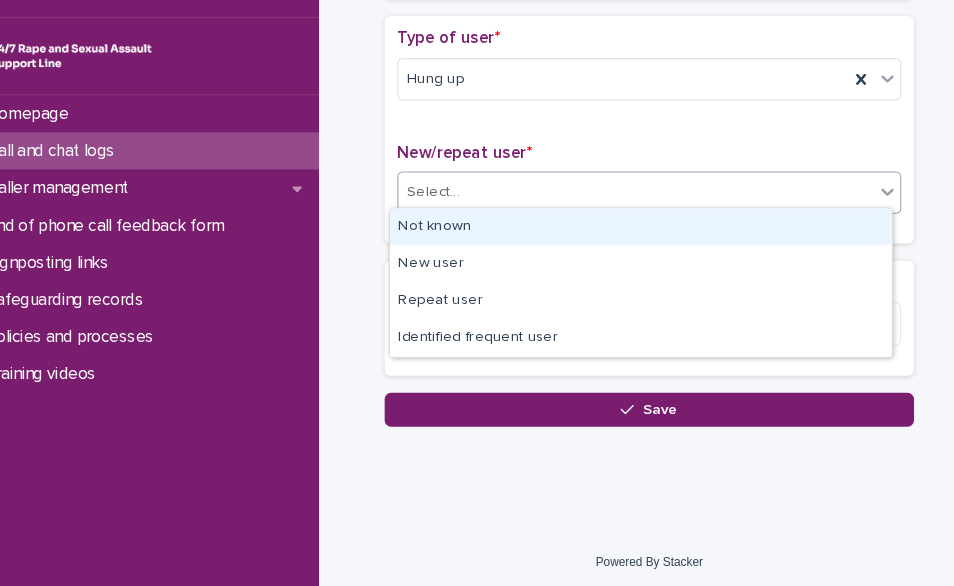 click on "Not known" at bounding box center [634, 246] 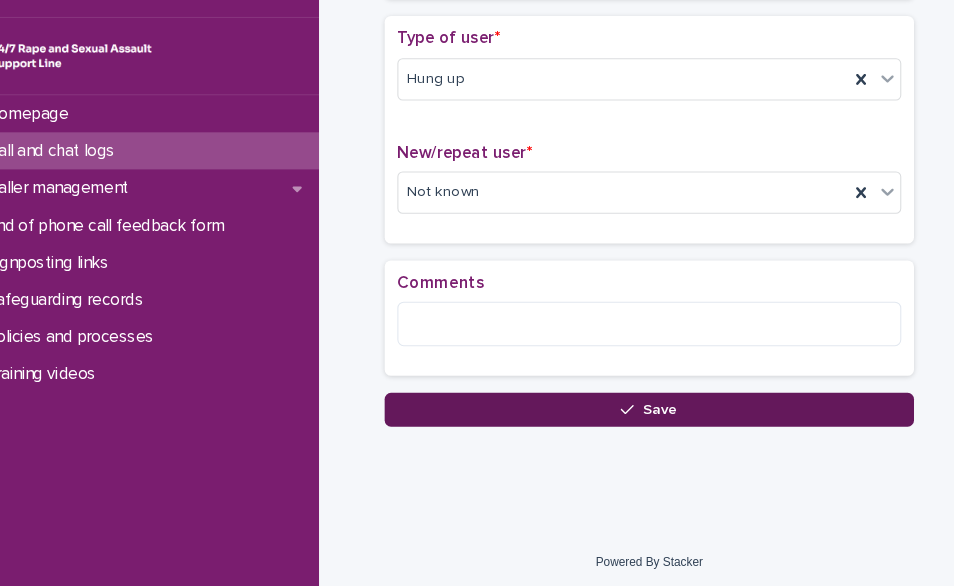 click on "Save" at bounding box center (642, 419) 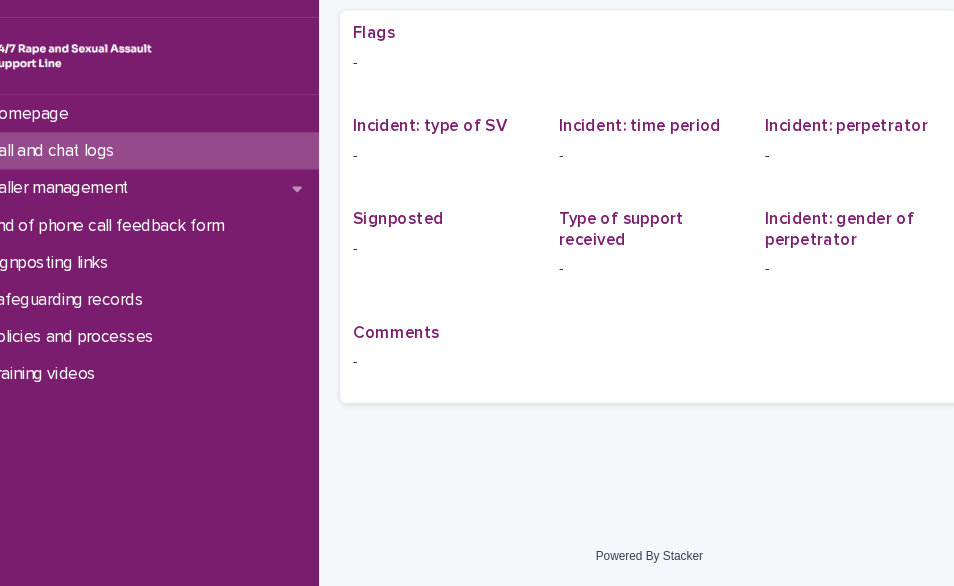 scroll, scrollTop: 13, scrollLeft: 0, axis: vertical 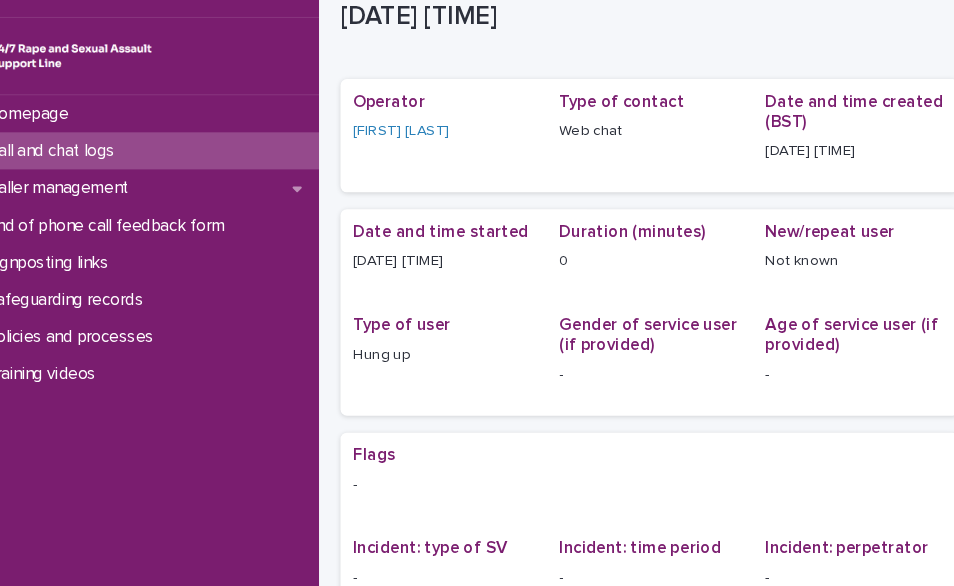 click on "Call and chat logs" at bounding box center [165, 174] 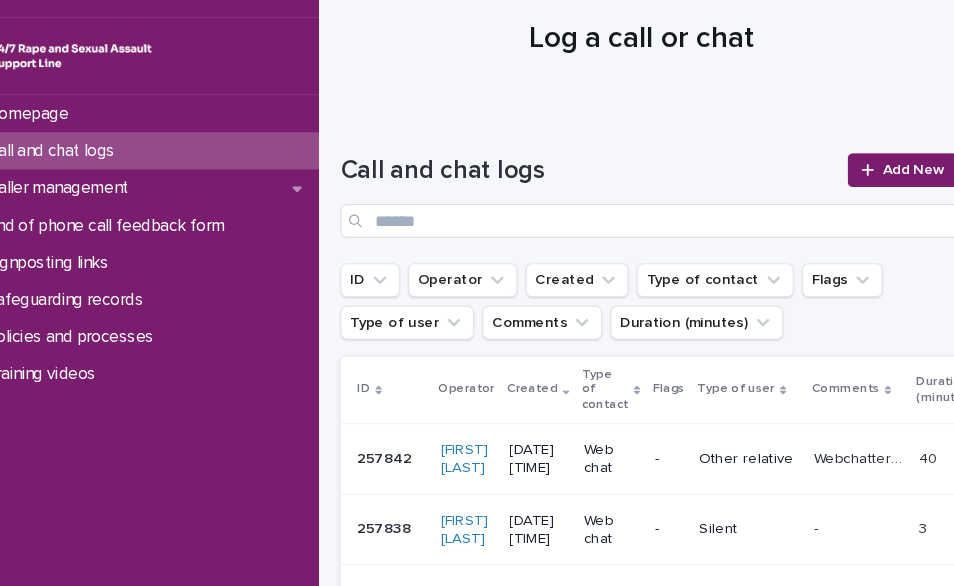 scroll, scrollTop: 0, scrollLeft: 0, axis: both 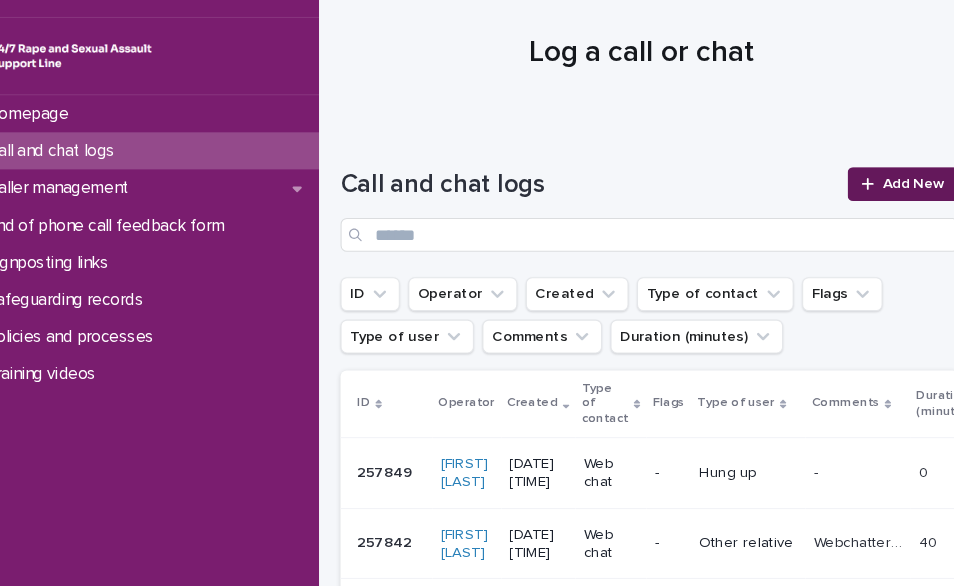 click on "Add New" at bounding box center [881, 206] 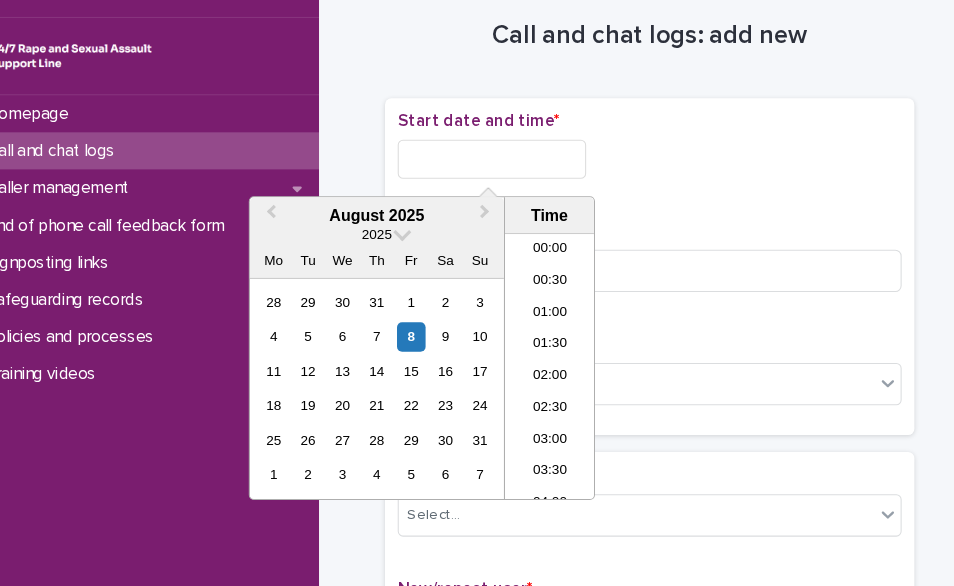 scroll, scrollTop: 880, scrollLeft: 0, axis: vertical 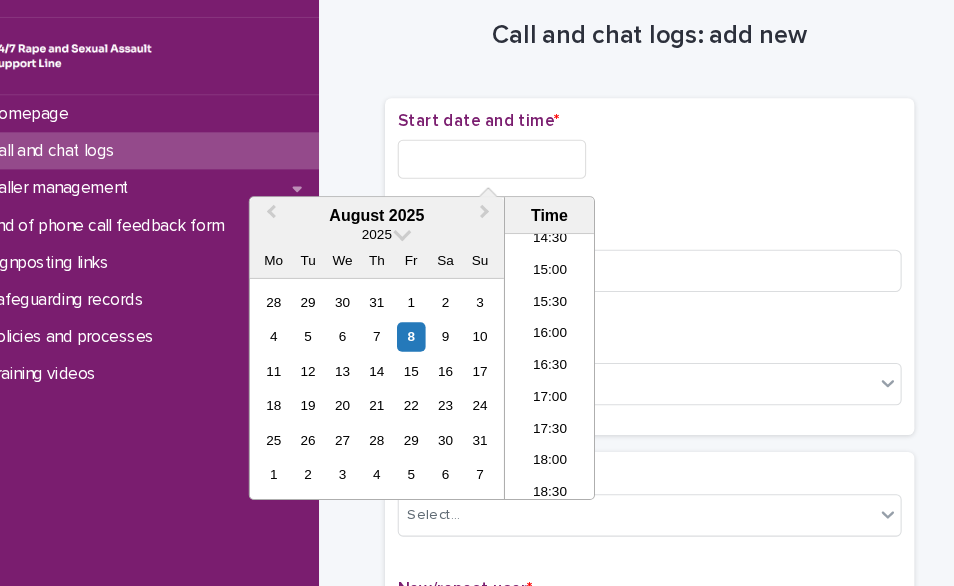 click at bounding box center [493, 182] 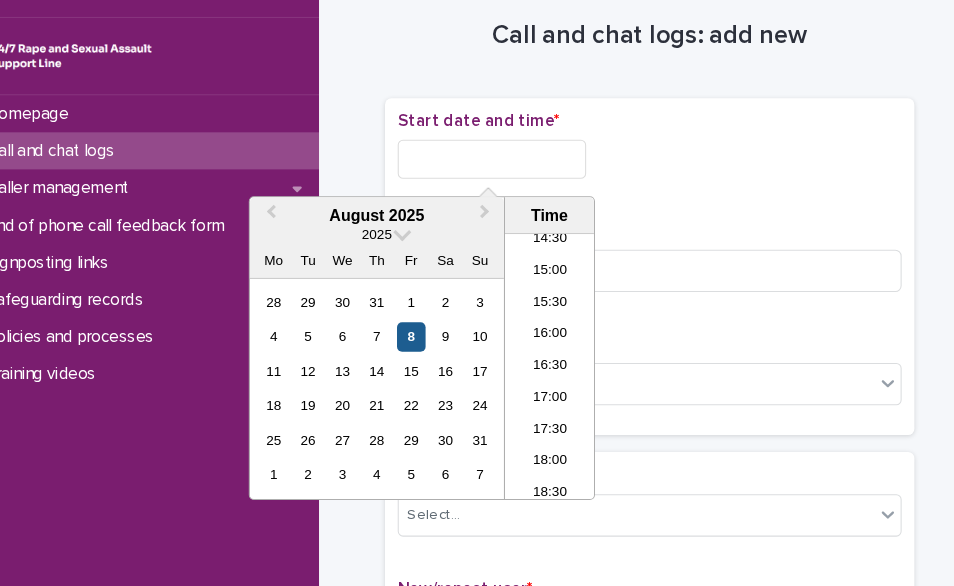 click on "8" at bounding box center [417, 350] 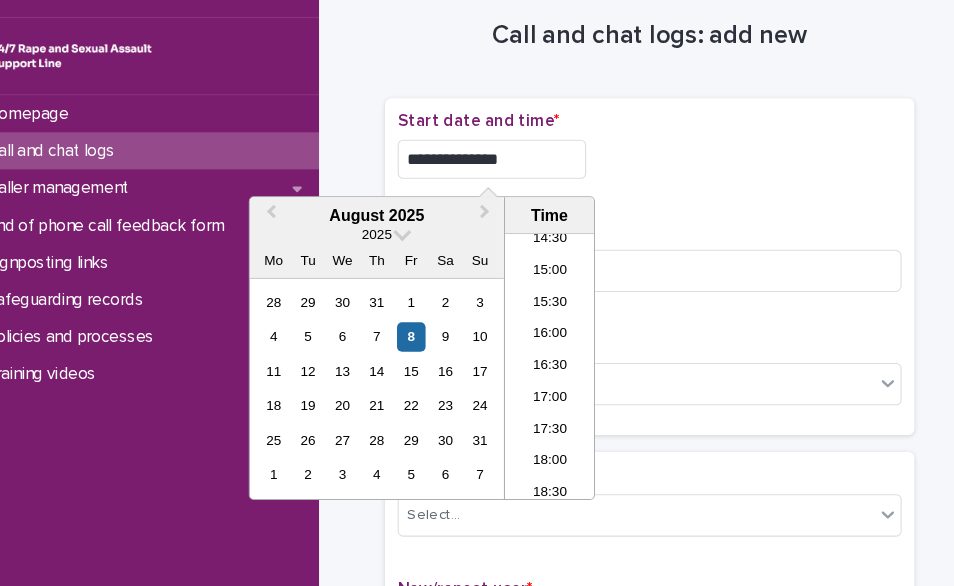 click on "**********" at bounding box center [493, 182] 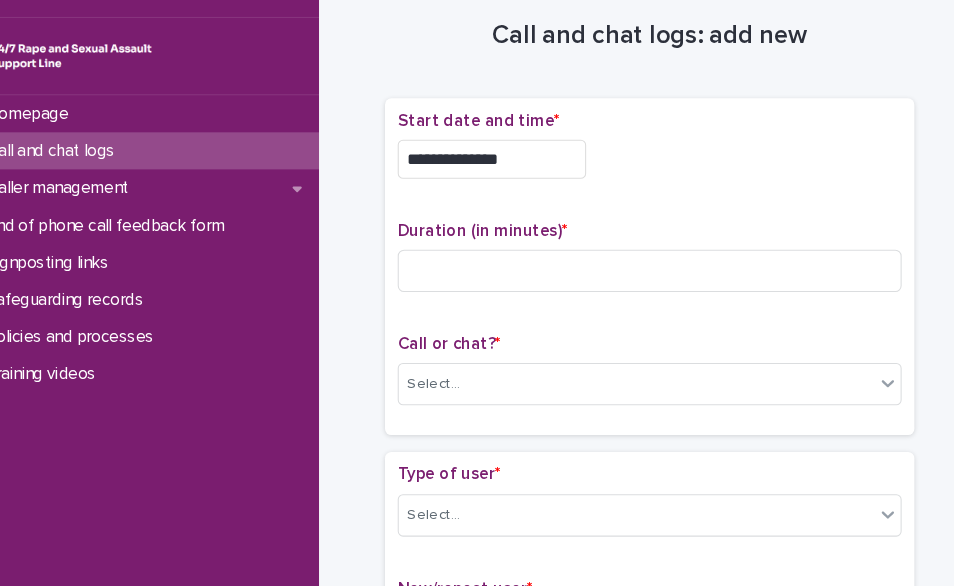 drag, startPoint x: 806, startPoint y: 260, endPoint x: 789, endPoint y: 308, distance: 50.92151 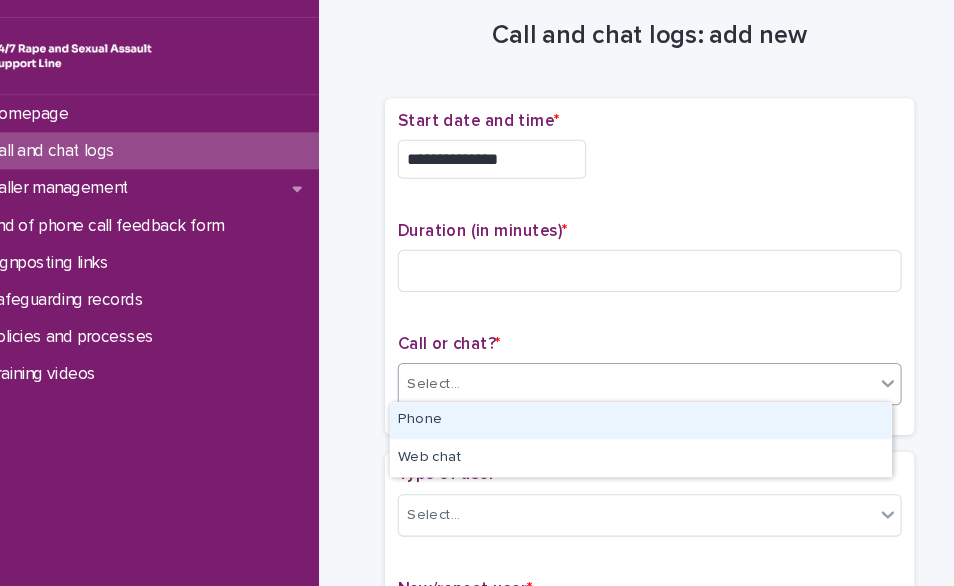 click on "**********" at bounding box center [477, 293] 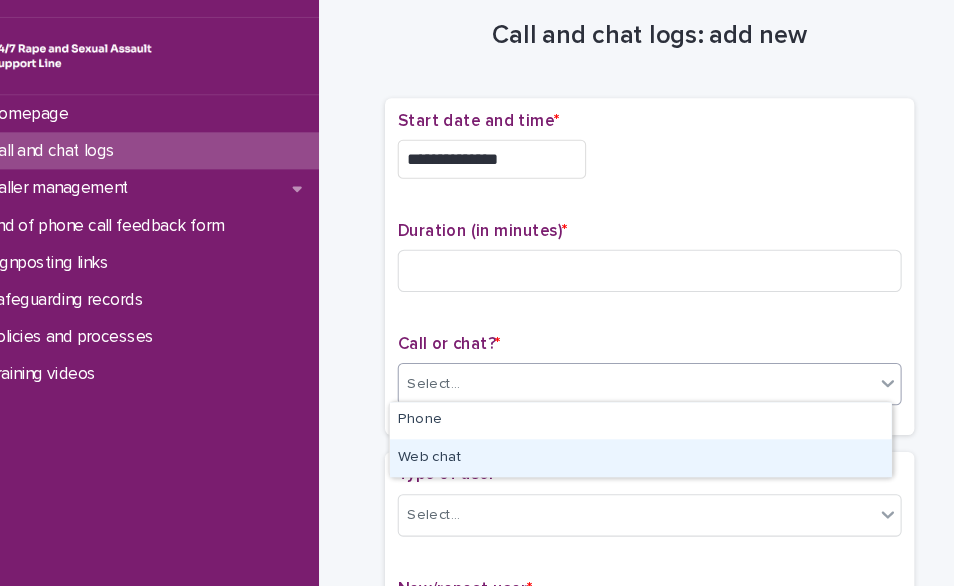 click on "Web chat" at bounding box center [634, 464] 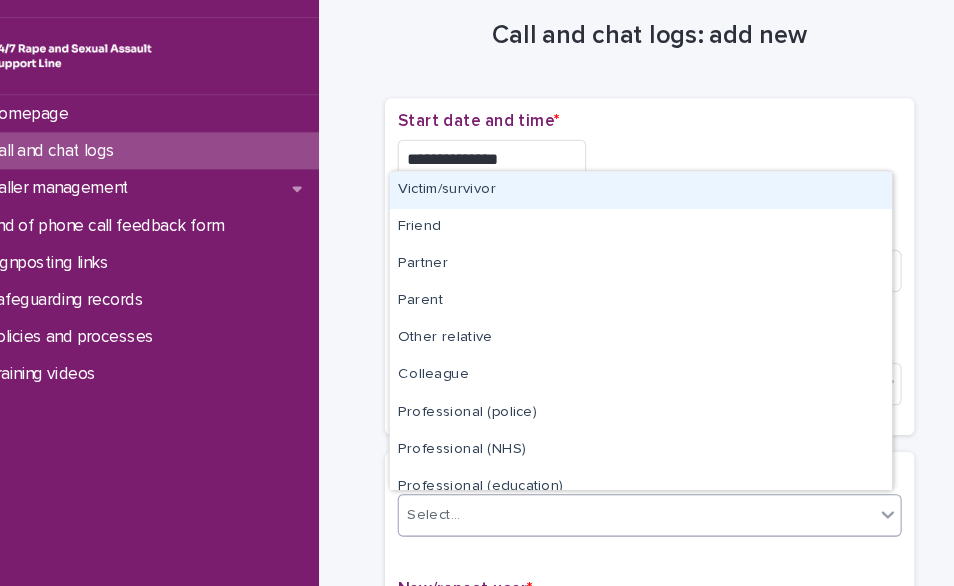 click on "Select..." at bounding box center (629, 518) 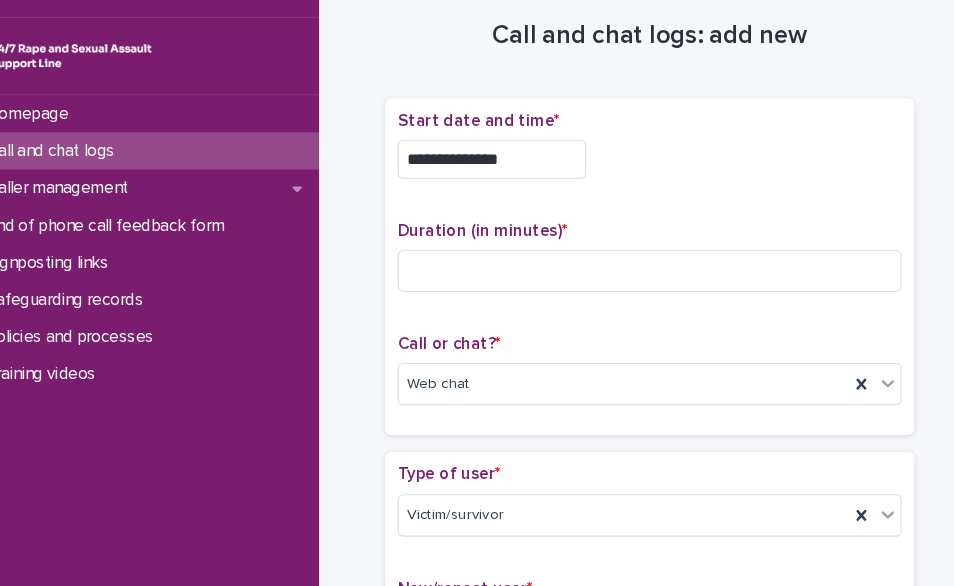 click on "**********" at bounding box center [642, 1035] 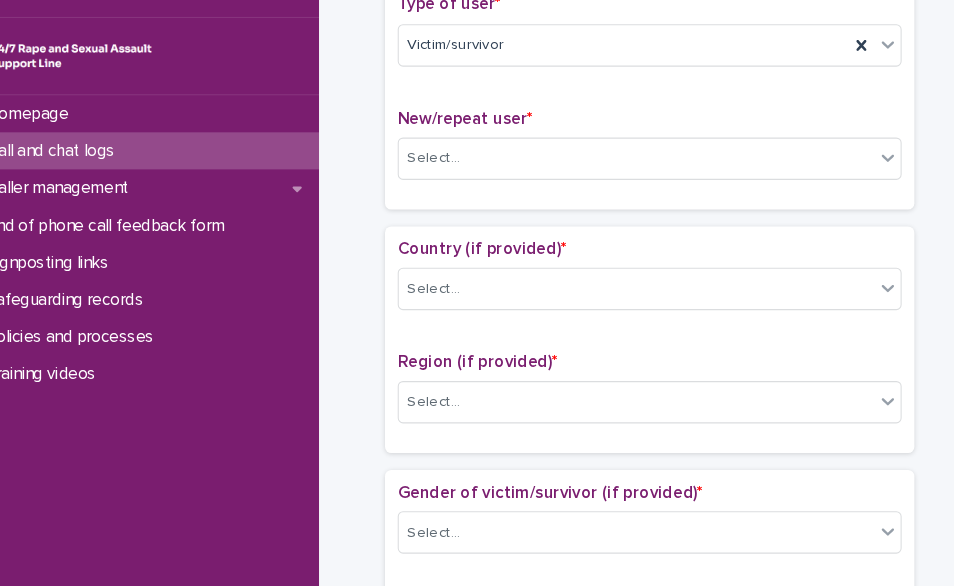 scroll, scrollTop: 480, scrollLeft: 0, axis: vertical 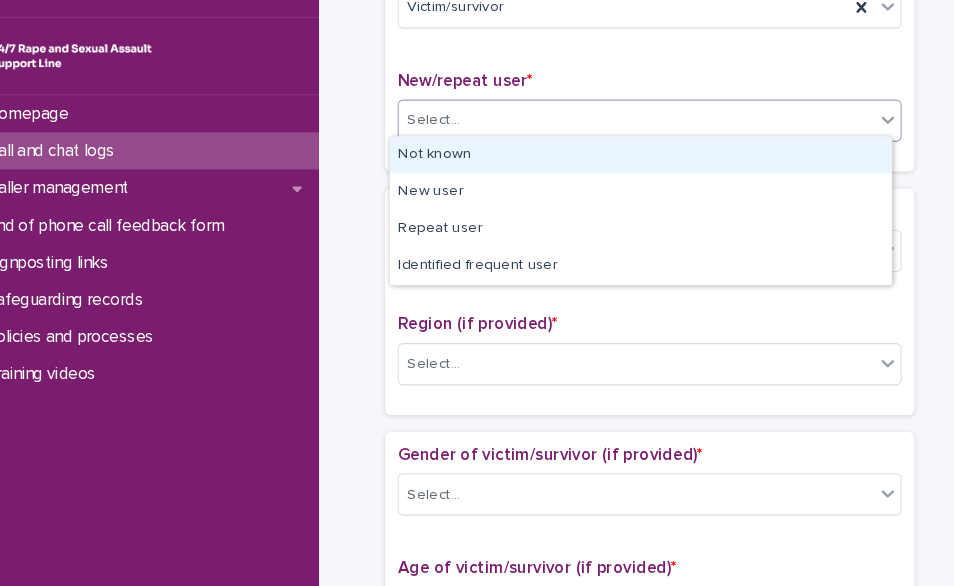 click on "Select..." at bounding box center (629, 145) 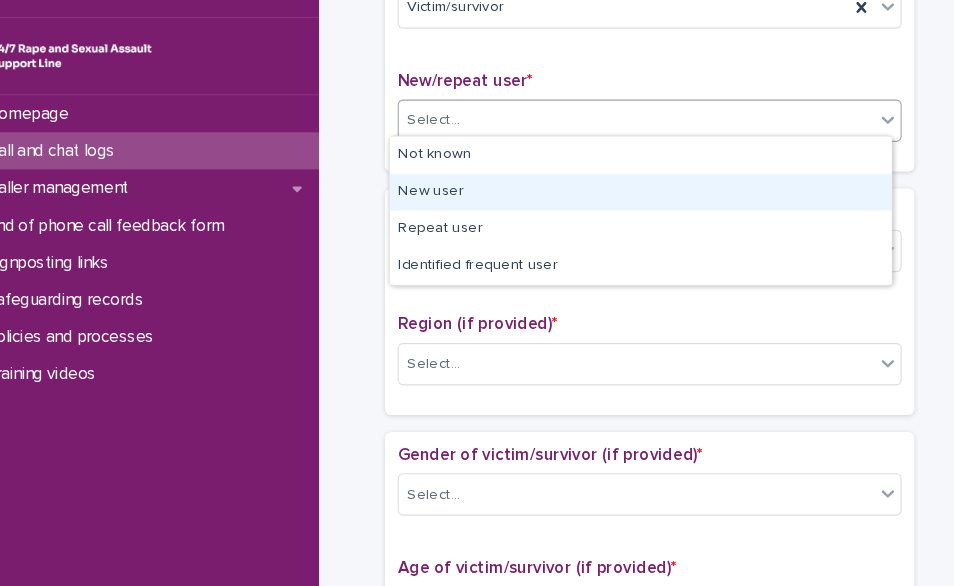 click on "New user" at bounding box center [634, 213] 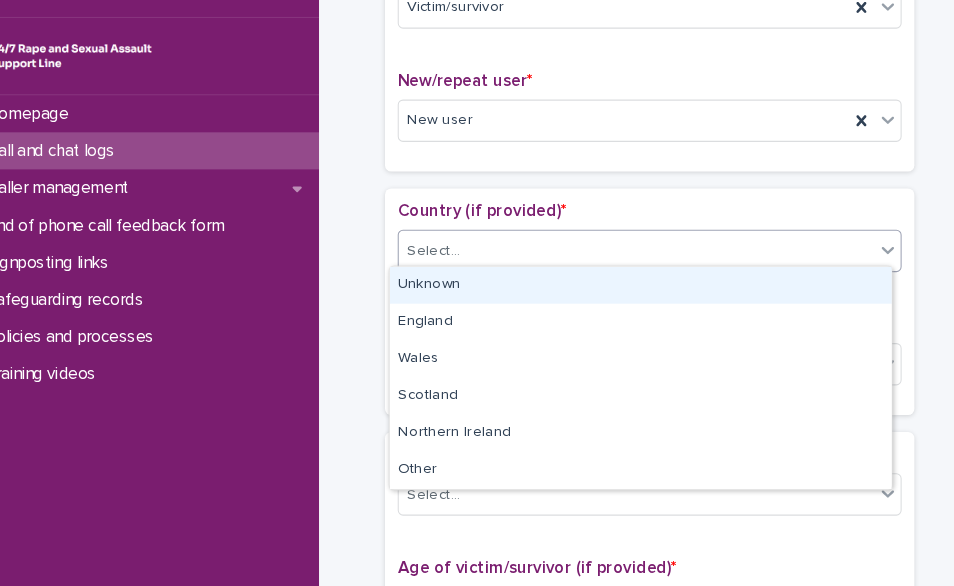 click on "Select..." at bounding box center (629, 269) 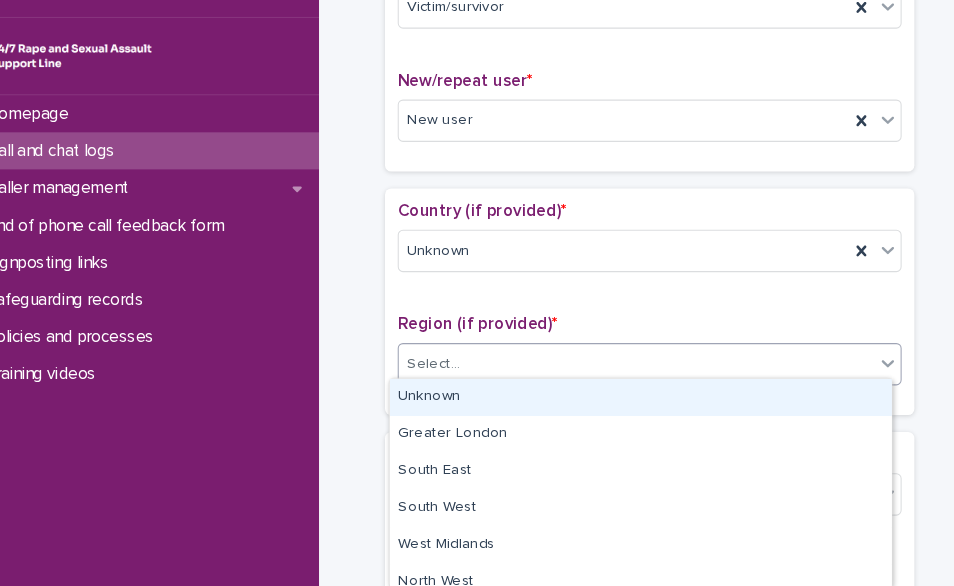 drag, startPoint x: 492, startPoint y: 369, endPoint x: 489, endPoint y: 405, distance: 36.124783 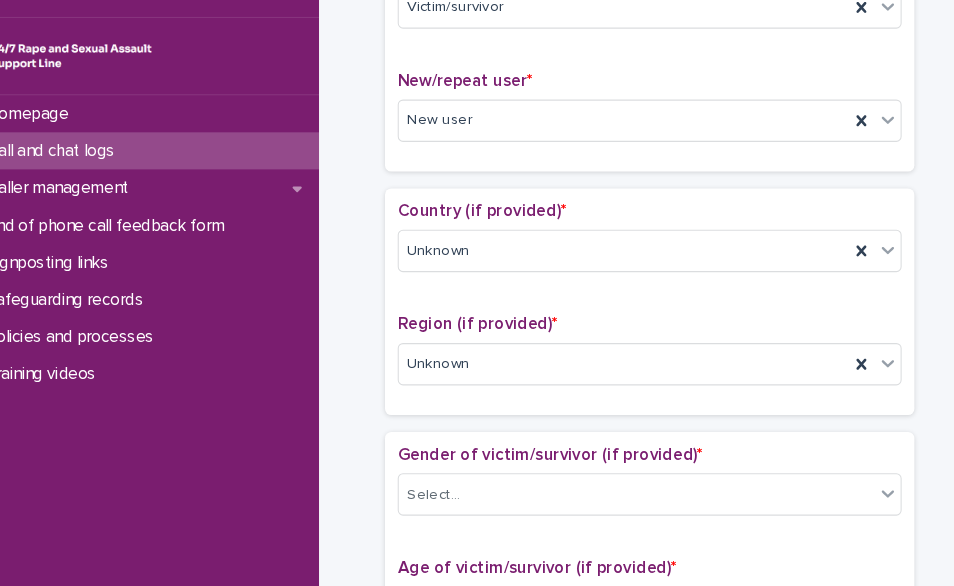 click on "**********" at bounding box center (642, 555) 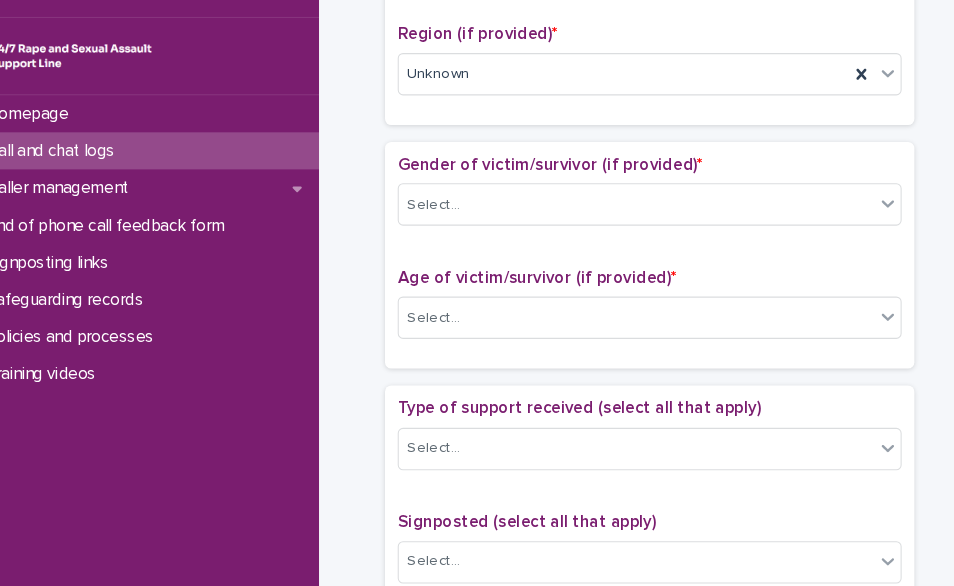 scroll, scrollTop: 920, scrollLeft: 0, axis: vertical 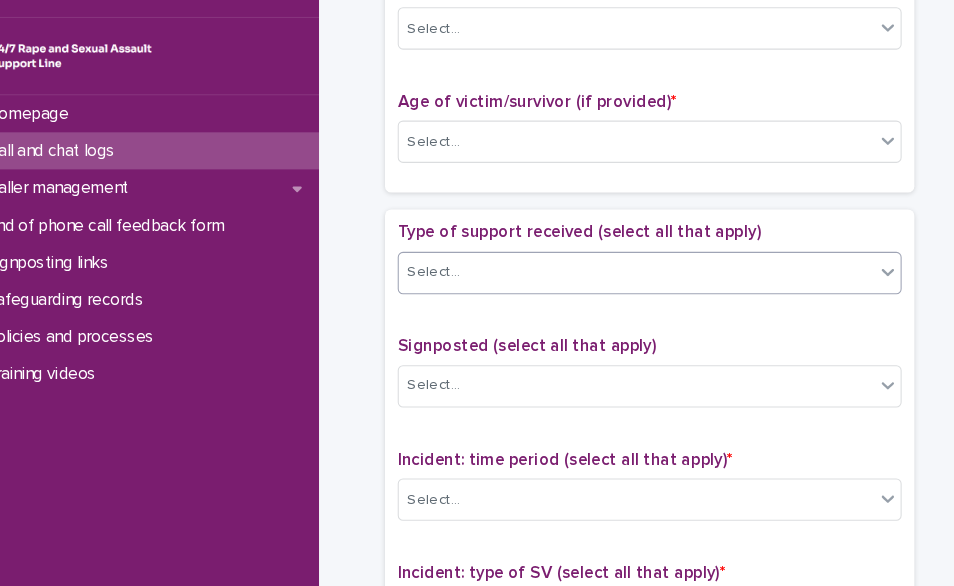 click on "Select..." at bounding box center (629, 289) 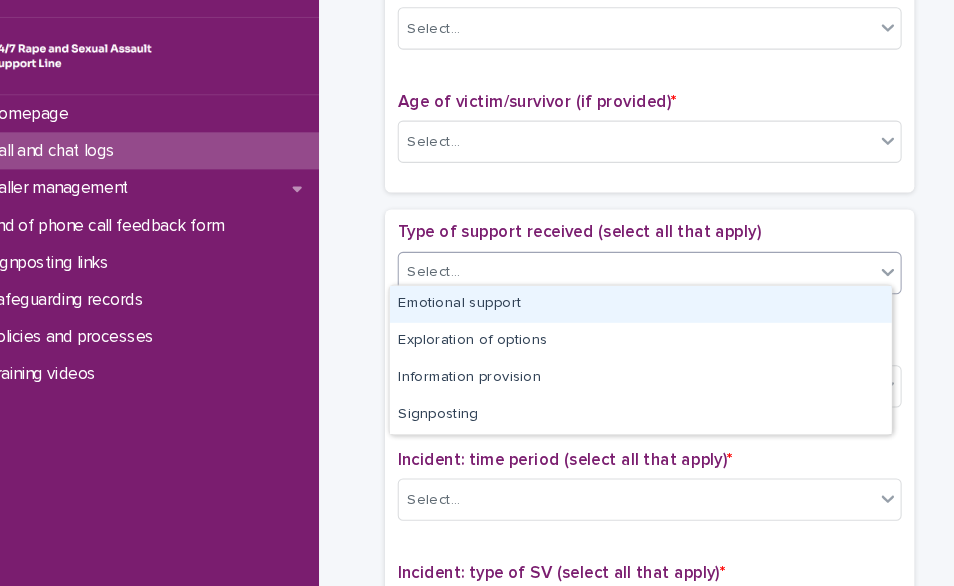 click on "Emotional support" at bounding box center [634, 319] 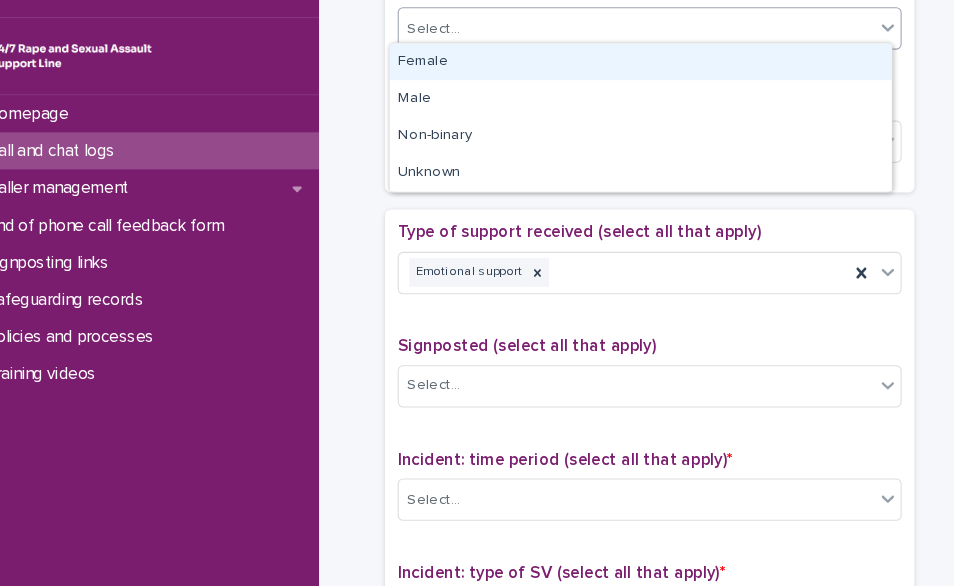 click on "Select..." at bounding box center (629, 59) 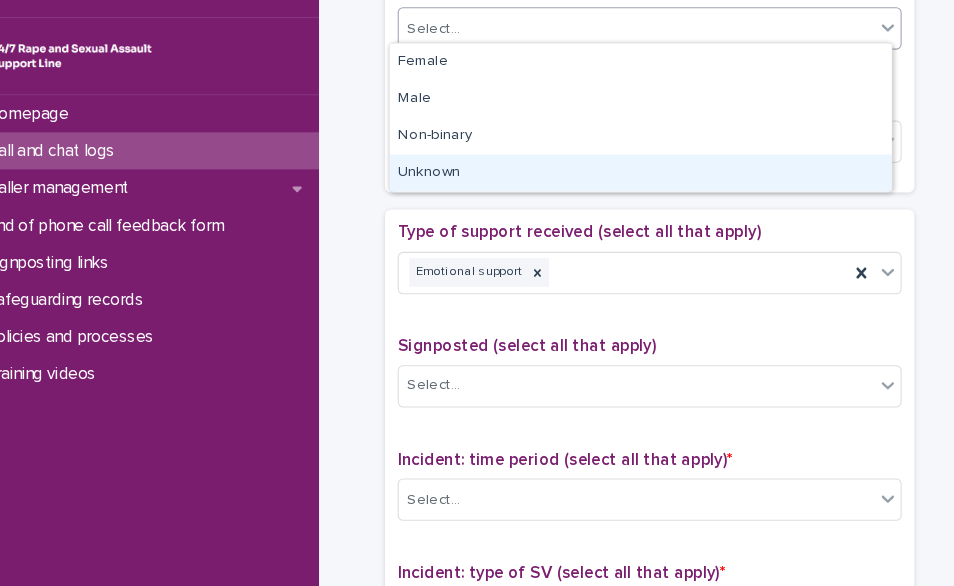 drag, startPoint x: 519, startPoint y: 96, endPoint x: 465, endPoint y: 196, distance: 113.64858 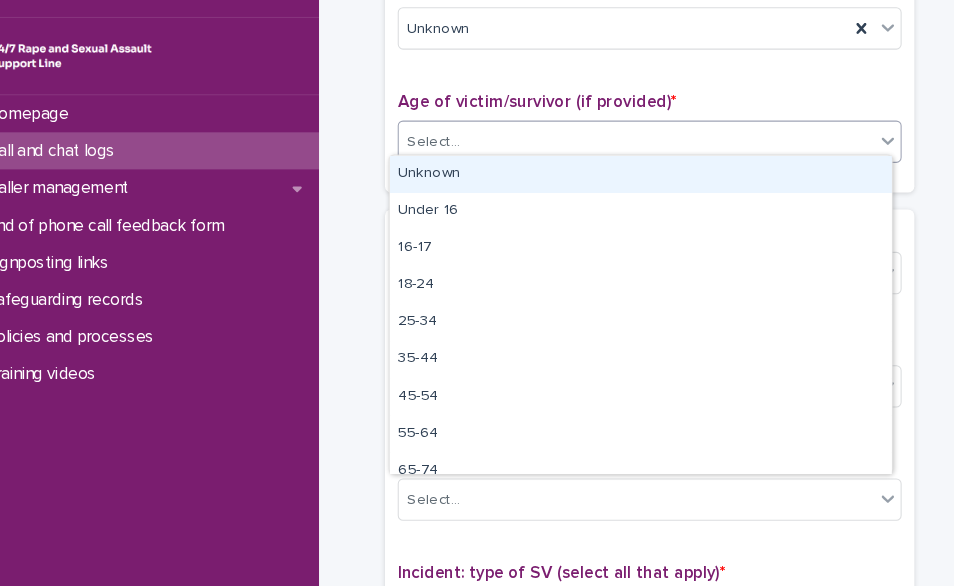 click on "Select..." at bounding box center [629, 166] 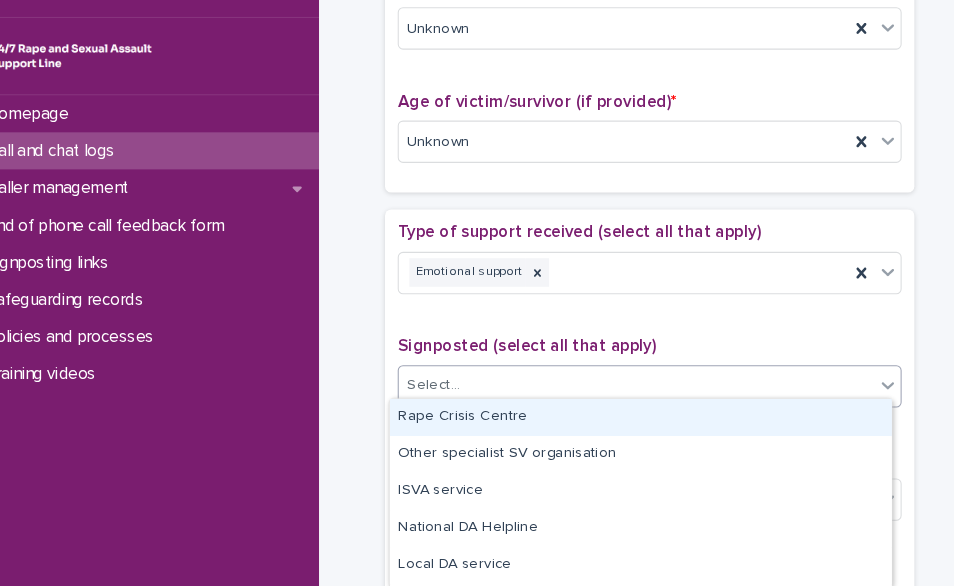 click on "Select..." at bounding box center (629, 396) 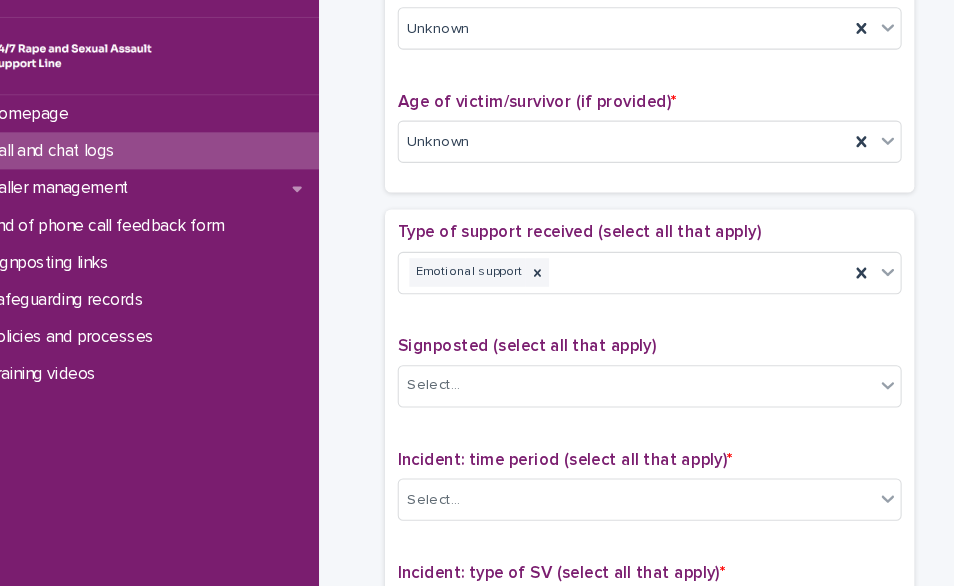 click on "Type of support received (select all that apply) Emotional support Signposted (select all that apply) Select... Incident: time period (select all that apply) * Select... Incident: type of SV (select all that apply) * Select... Incident: perpetrator (select all that apply) * Select... Incident: gender of perpetrator (select all that apply) * Select... Flags Select... Comments" at bounding box center [642, 660] 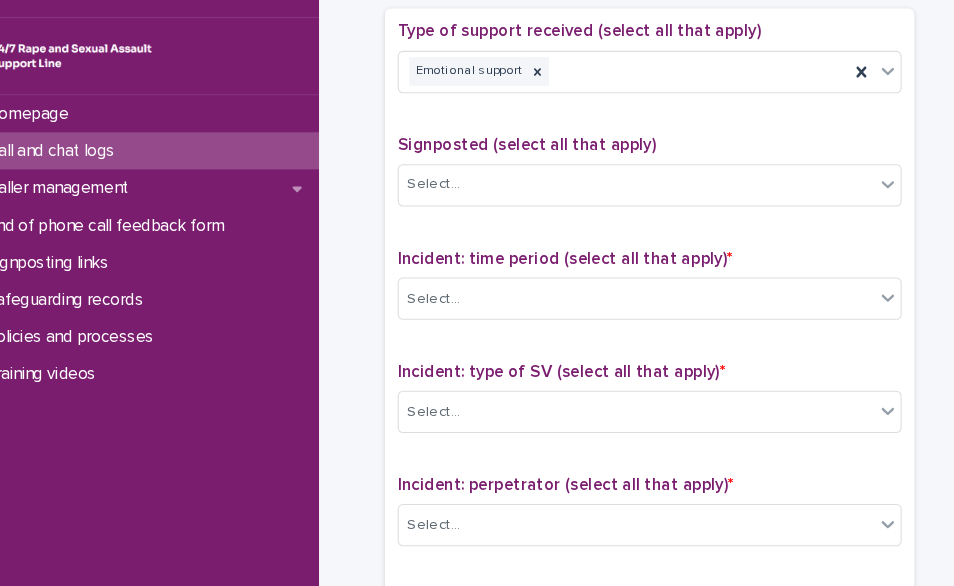 scroll, scrollTop: 1320, scrollLeft: 0, axis: vertical 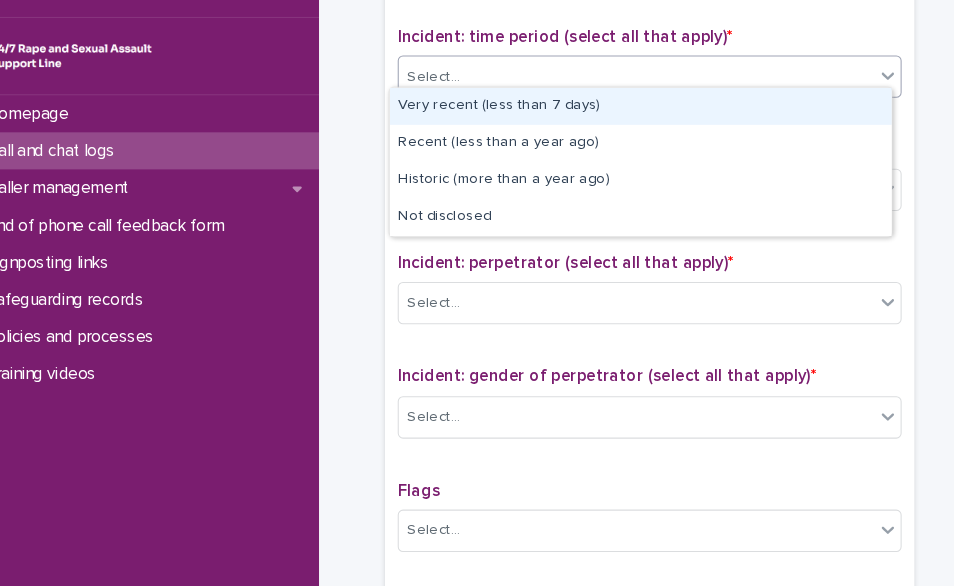 click on "Select..." at bounding box center [629, 104] 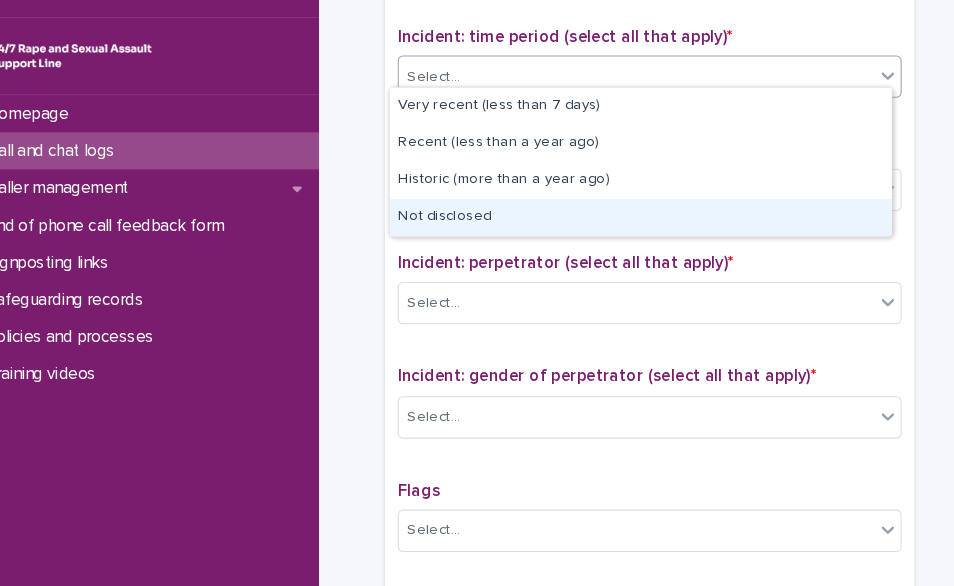 drag, startPoint x: 641, startPoint y: 248, endPoint x: 663, endPoint y: 225, distance: 31.827662 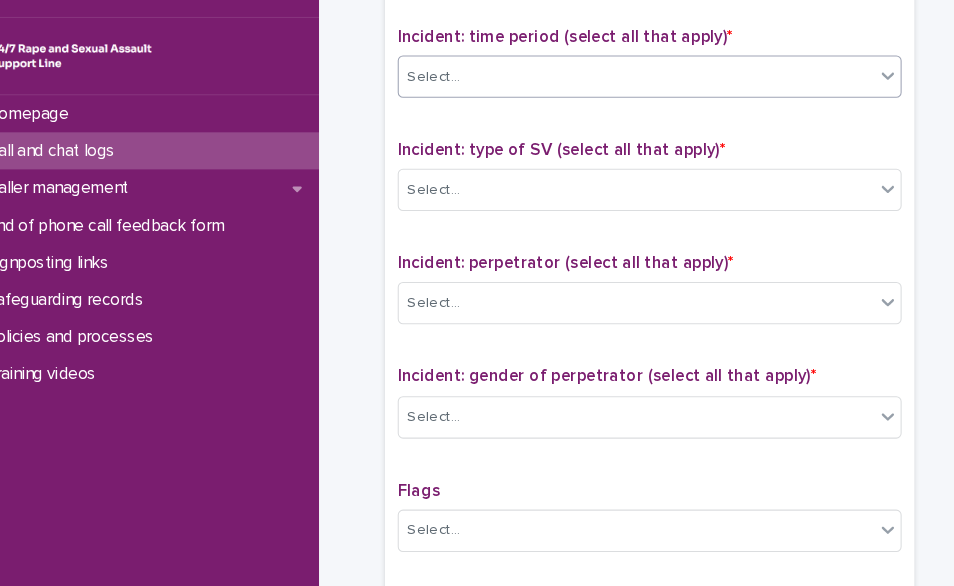 click on "Incident: type of SV (select all that apply) * Select..." at bounding box center [642, 205] 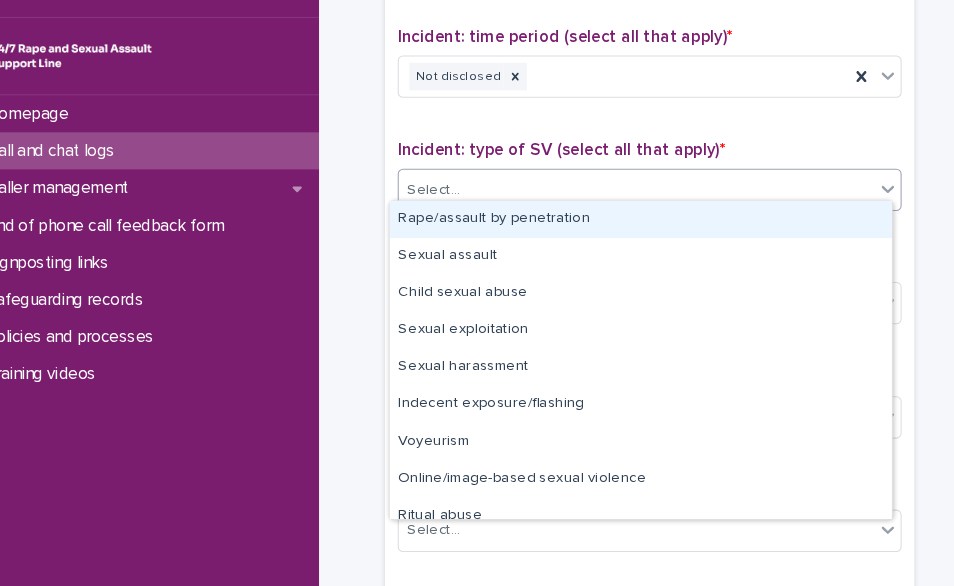 click on "Select..." at bounding box center [629, 211] 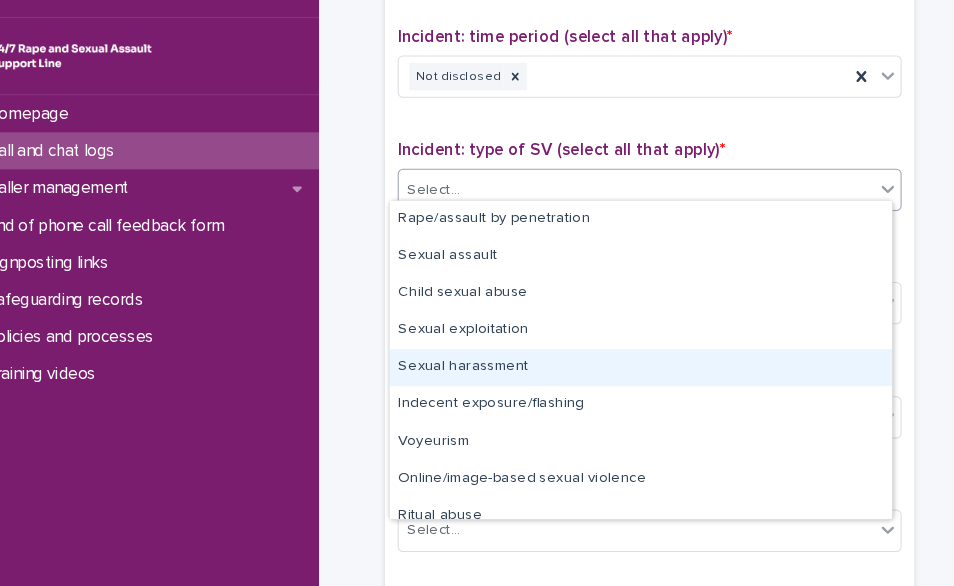 click on "Sexual harassment" at bounding box center (634, 379) 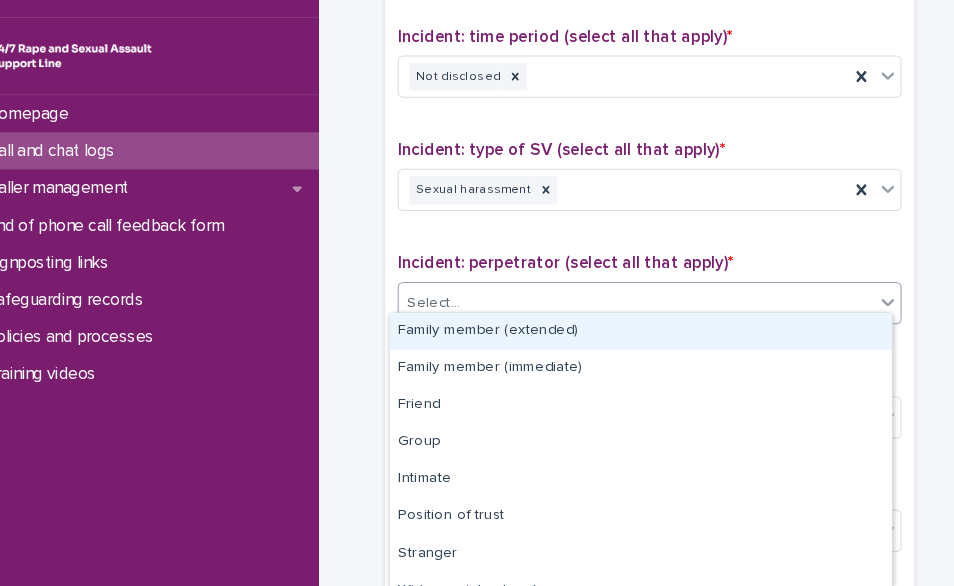 click on "Select..." at bounding box center [629, 318] 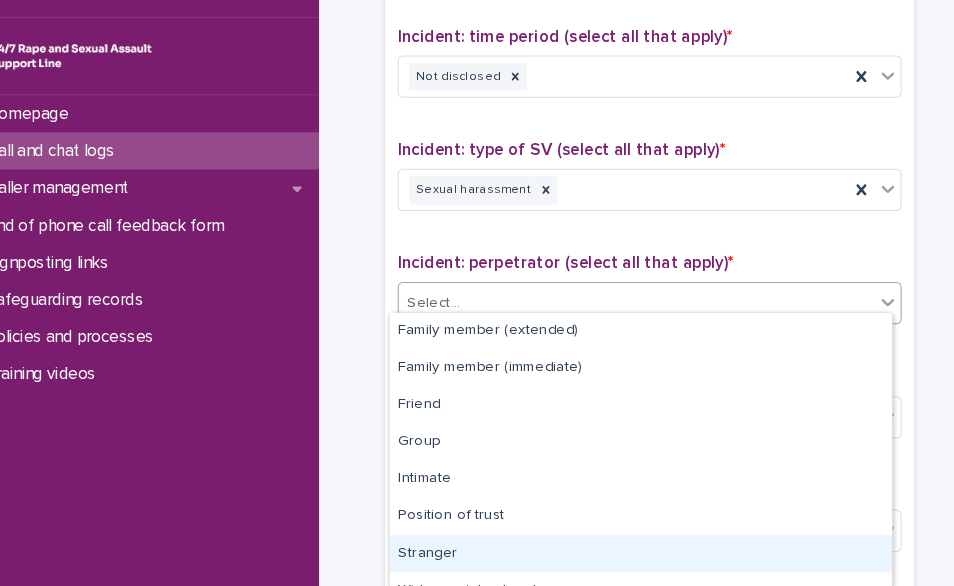 scroll, scrollTop: 126, scrollLeft: 0, axis: vertical 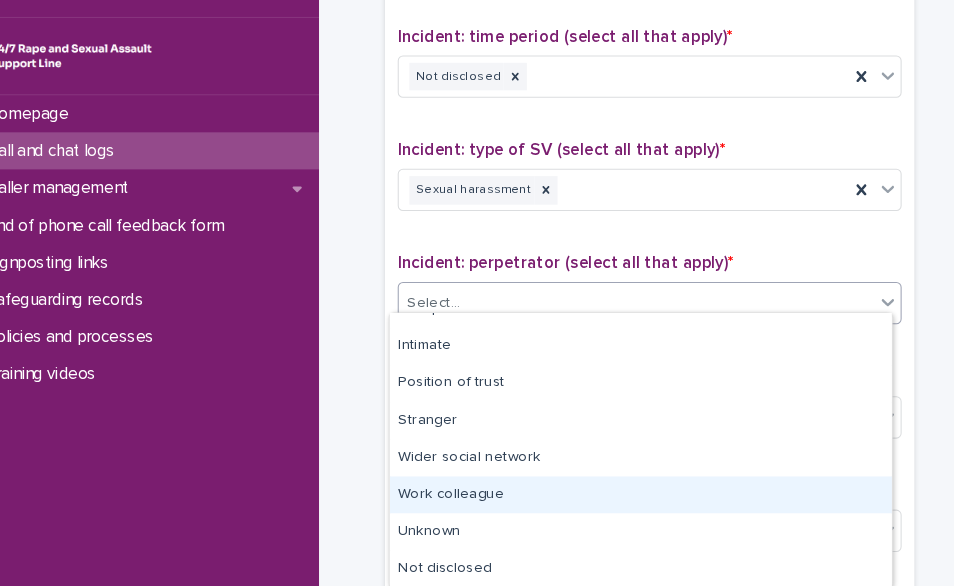 click on "Work colleague" at bounding box center [634, 499] 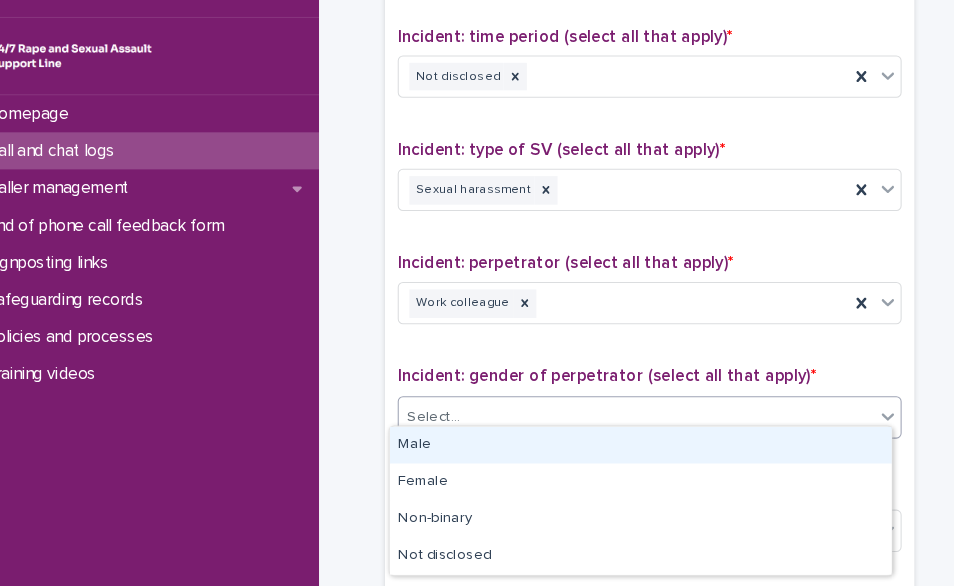 click on "Select..." at bounding box center (629, 425) 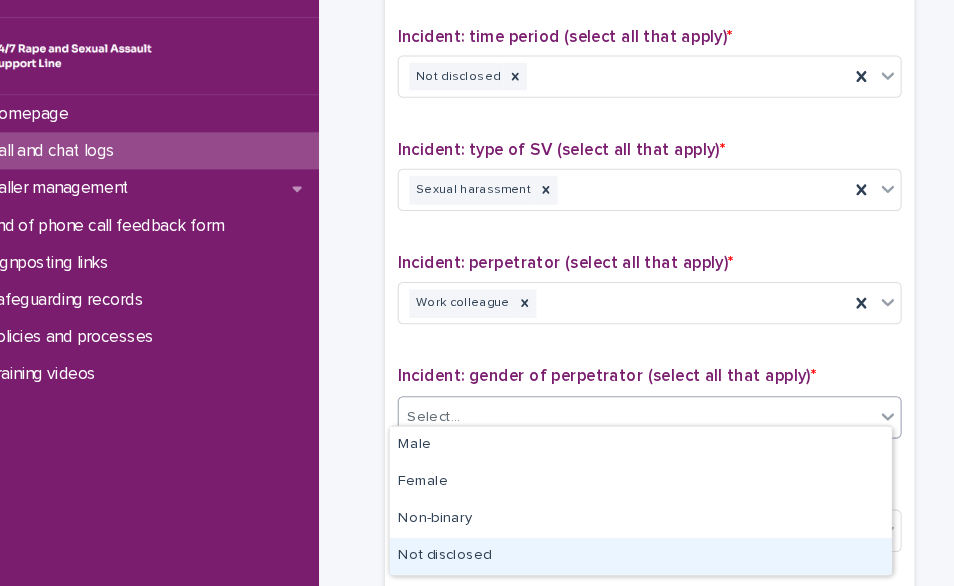 click on "Not disclosed" at bounding box center (634, 557) 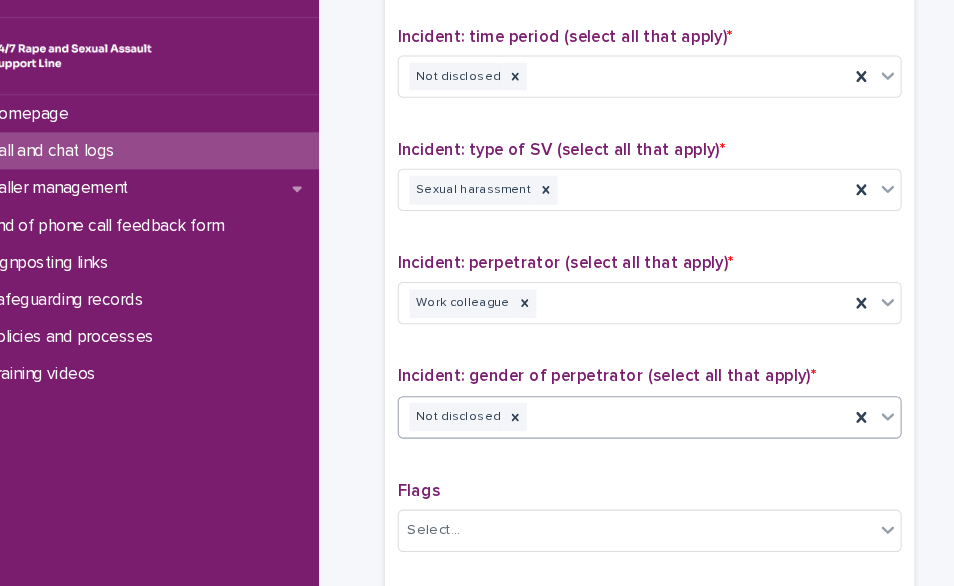 click on "**********" at bounding box center [642, -285] 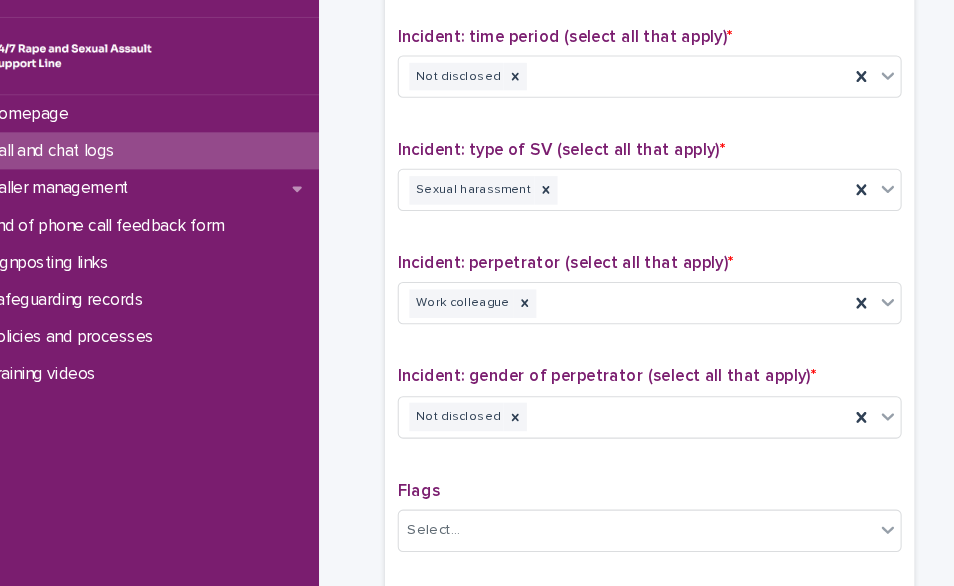 click on "**********" at bounding box center (642, -285) 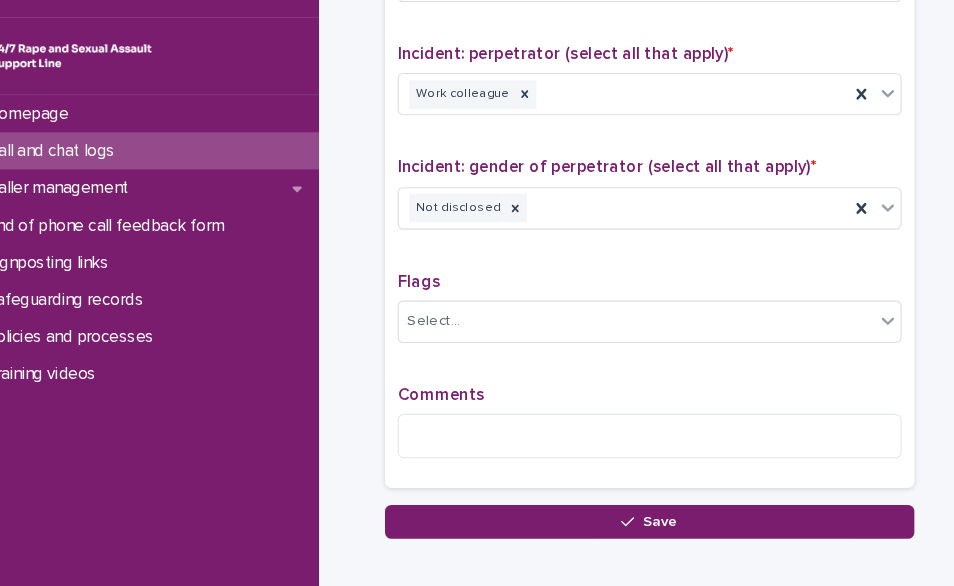 scroll, scrollTop: 1520, scrollLeft: 0, axis: vertical 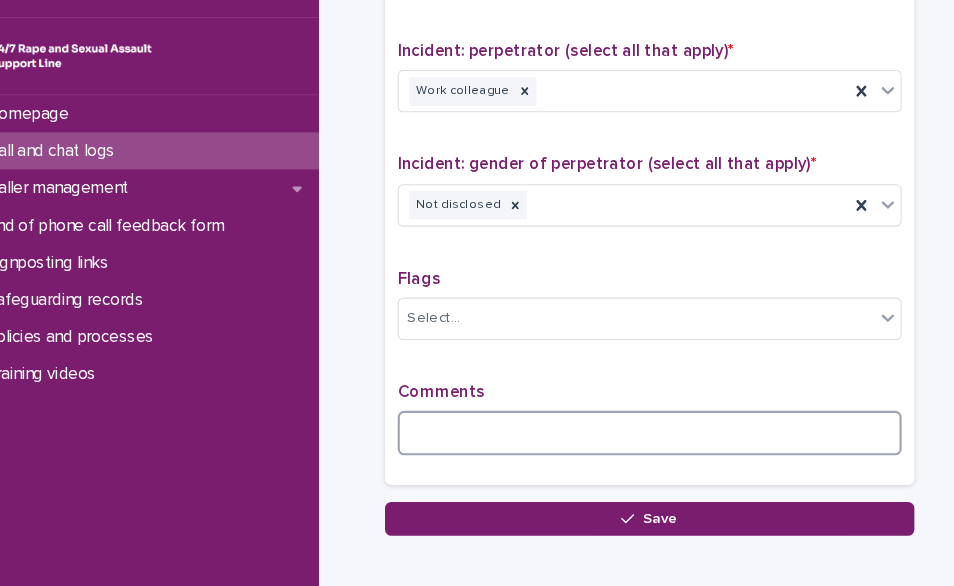 click at bounding box center (642, 441) 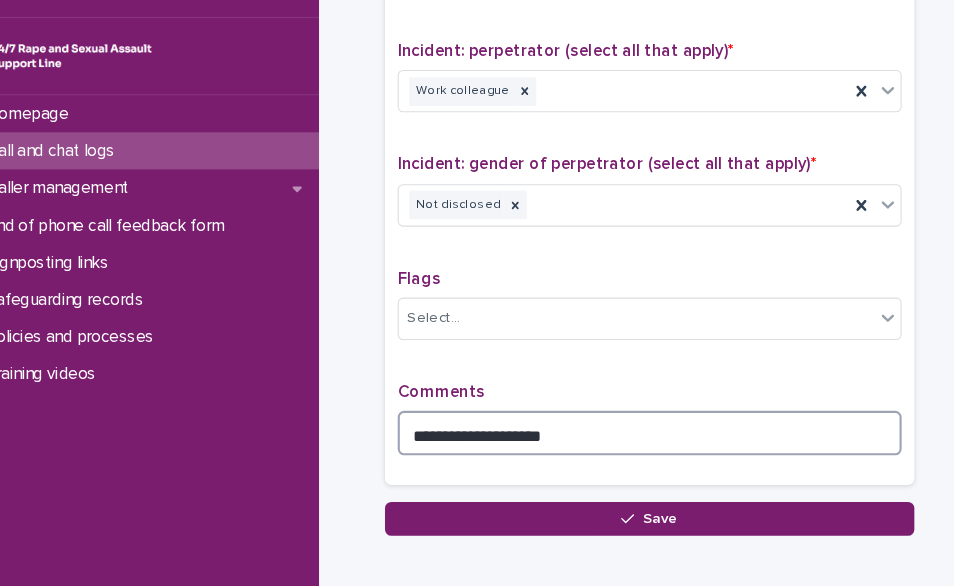 click on "**********" at bounding box center [642, 441] 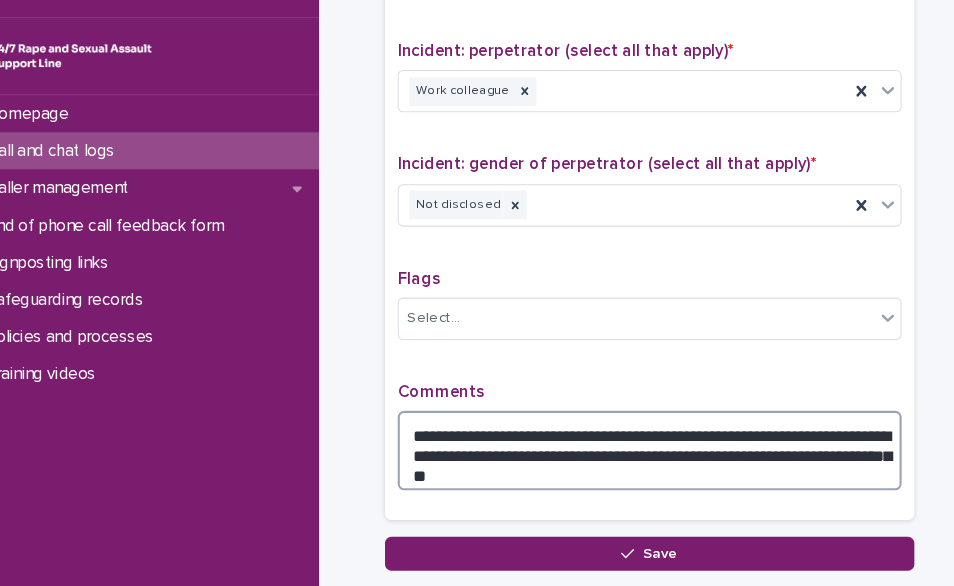 type on "**********" 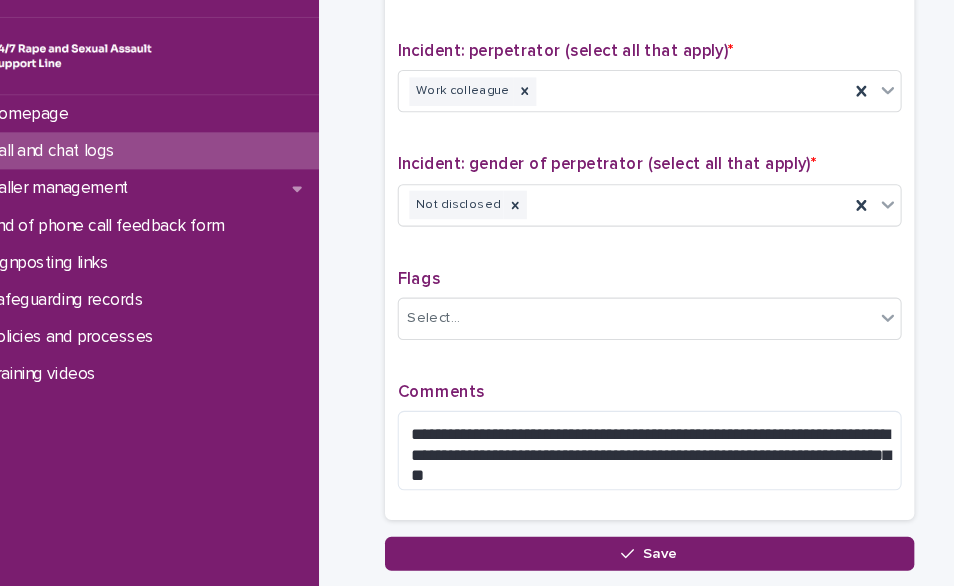 click on "**********" at bounding box center [642, -443] 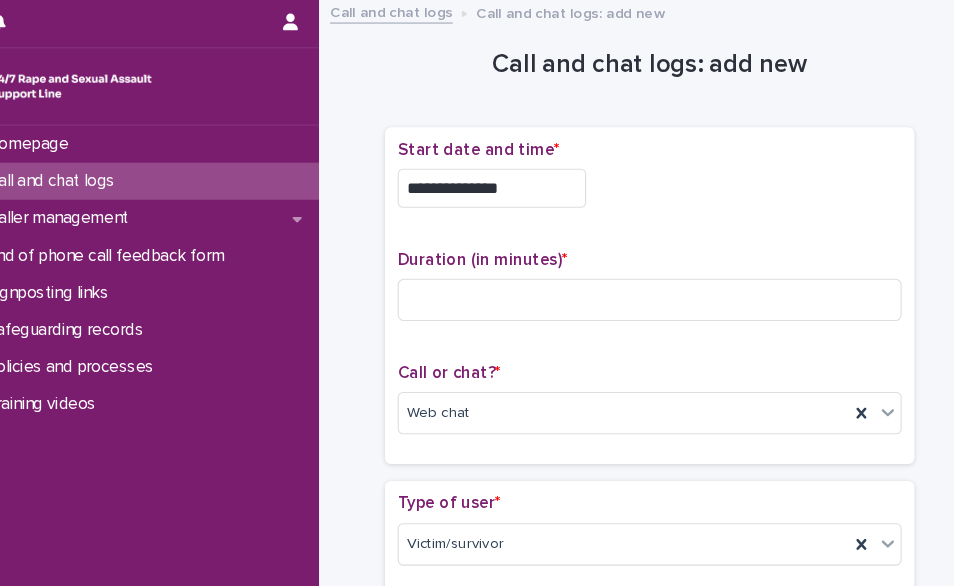 scroll, scrollTop: 0, scrollLeft: 0, axis: both 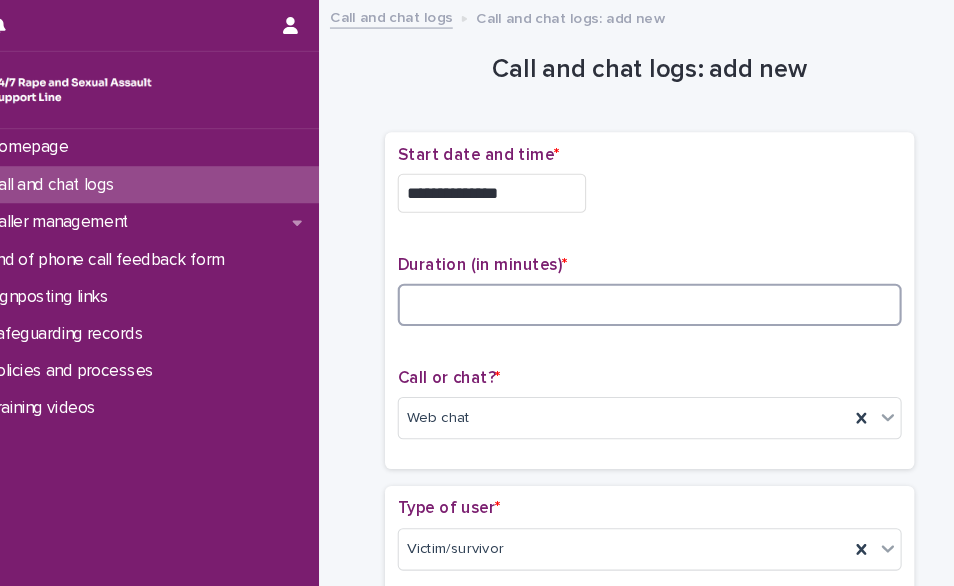 click at bounding box center [642, 288] 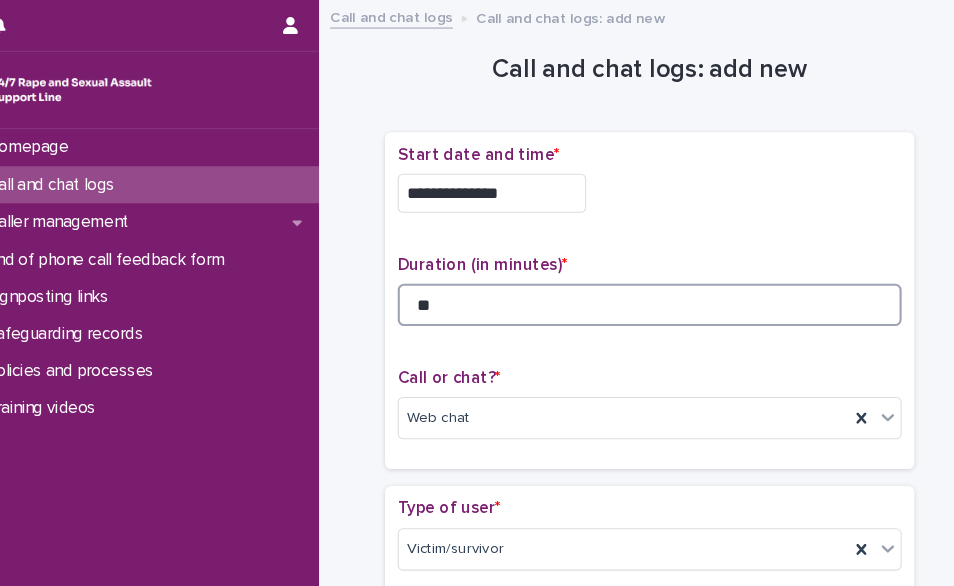 type on "**" 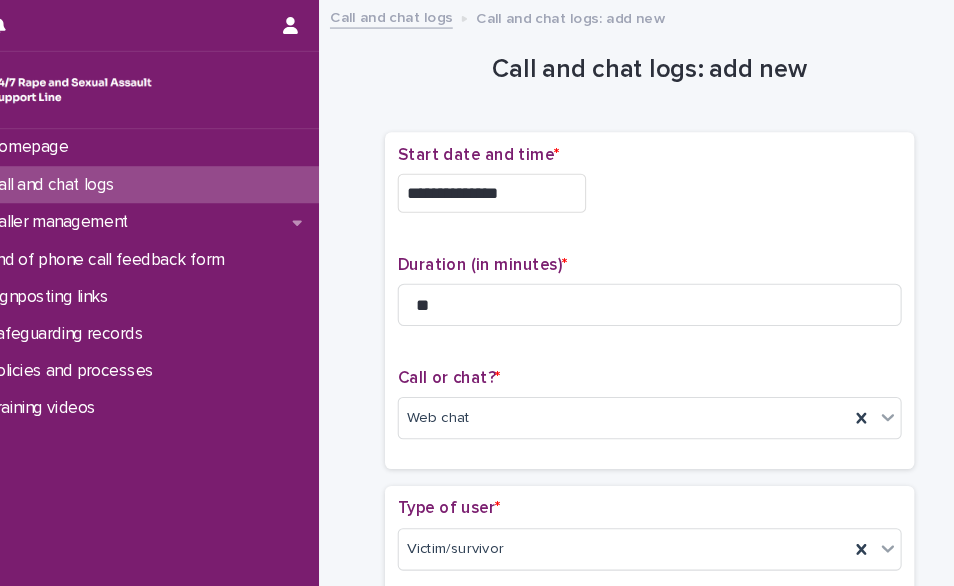 click on "**********" at bounding box center [642, 182] 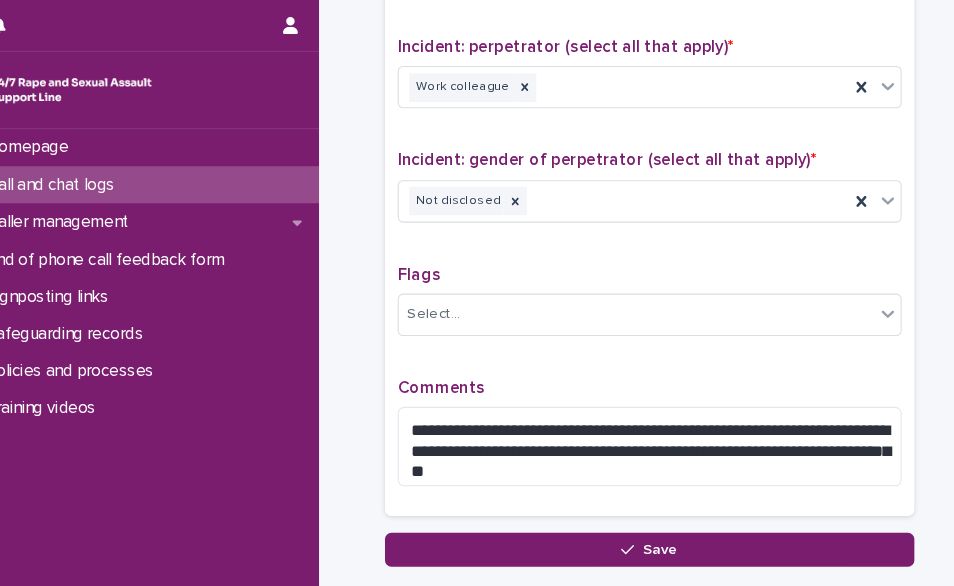 scroll, scrollTop: 1649, scrollLeft: 0, axis: vertical 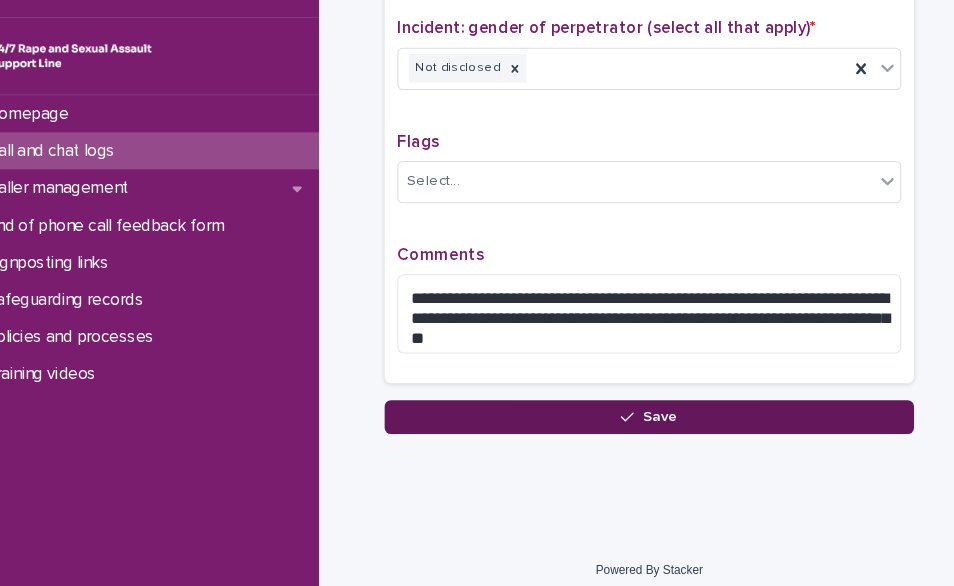 click on "Save" at bounding box center [652, 426] 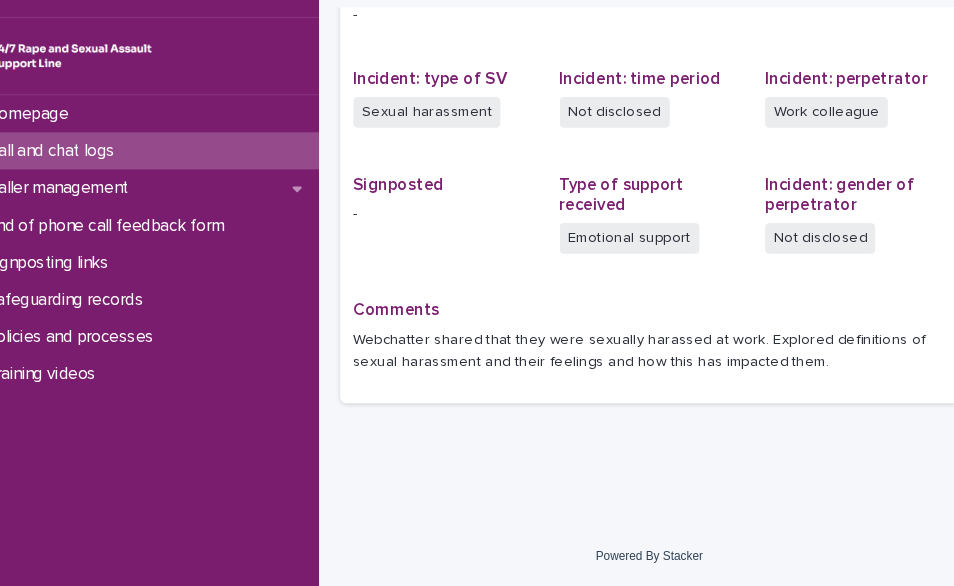 scroll, scrollTop: 456, scrollLeft: 0, axis: vertical 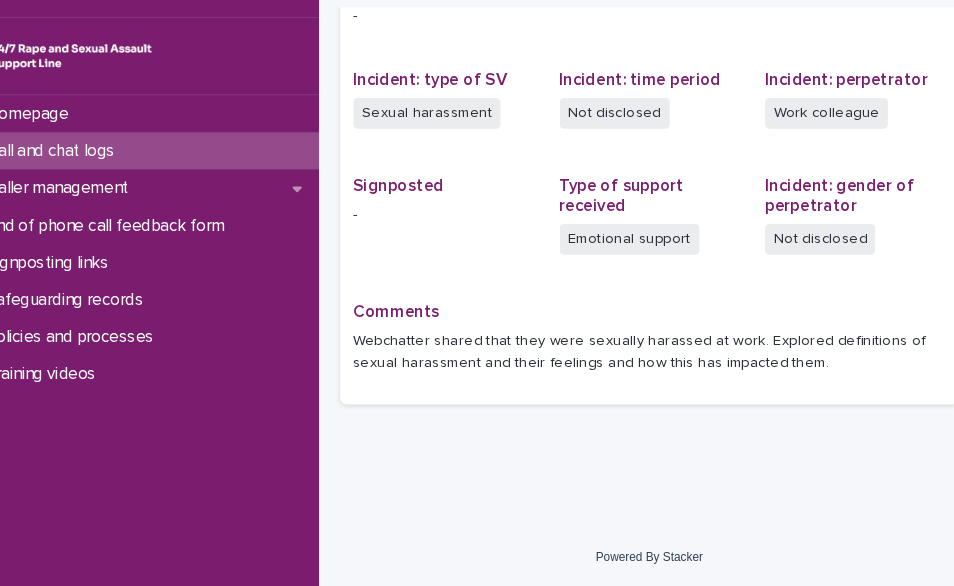 click on "Call and chat logs" at bounding box center [165, 174] 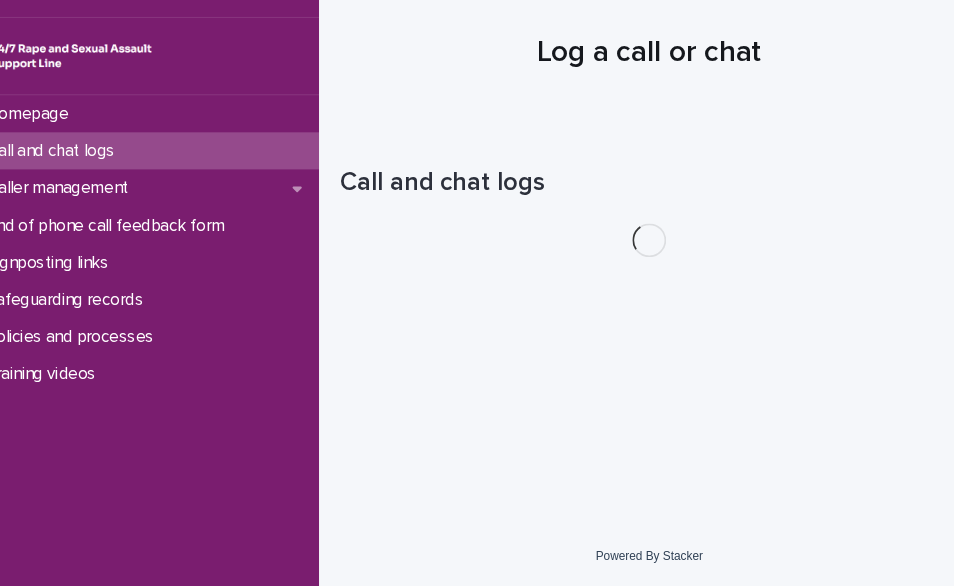 scroll, scrollTop: 0, scrollLeft: 0, axis: both 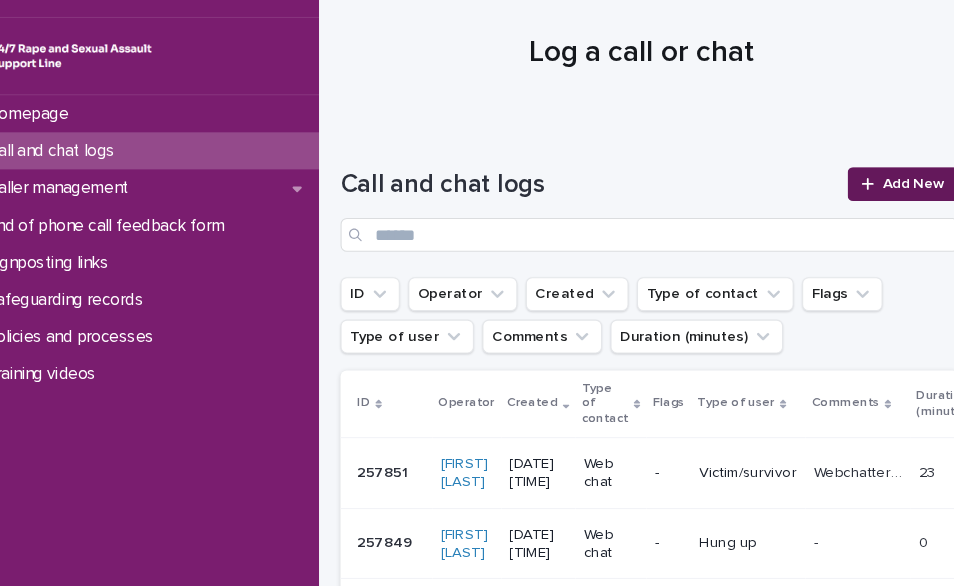 click on "Add New" at bounding box center (881, 206) 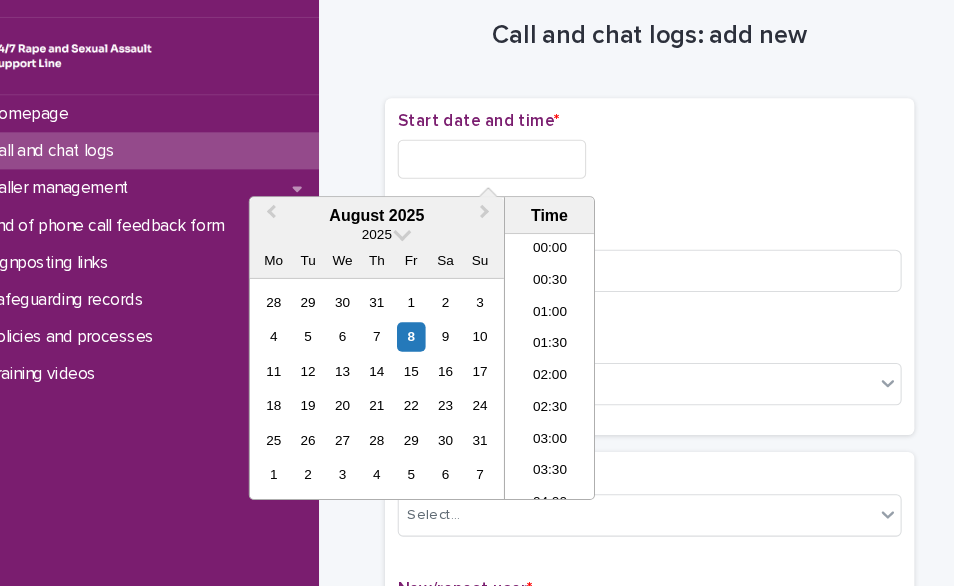 click at bounding box center (493, 182) 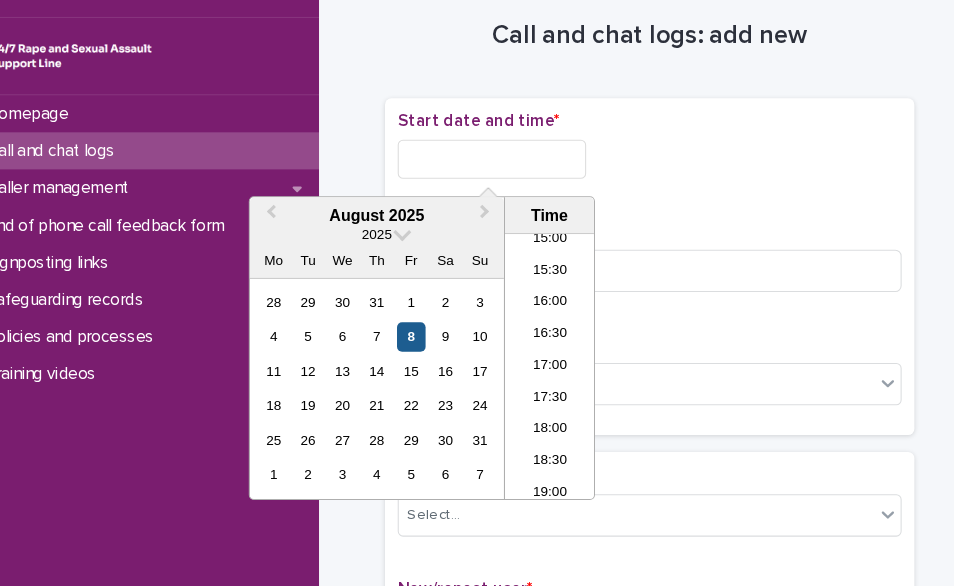 click on "8" at bounding box center [417, 350] 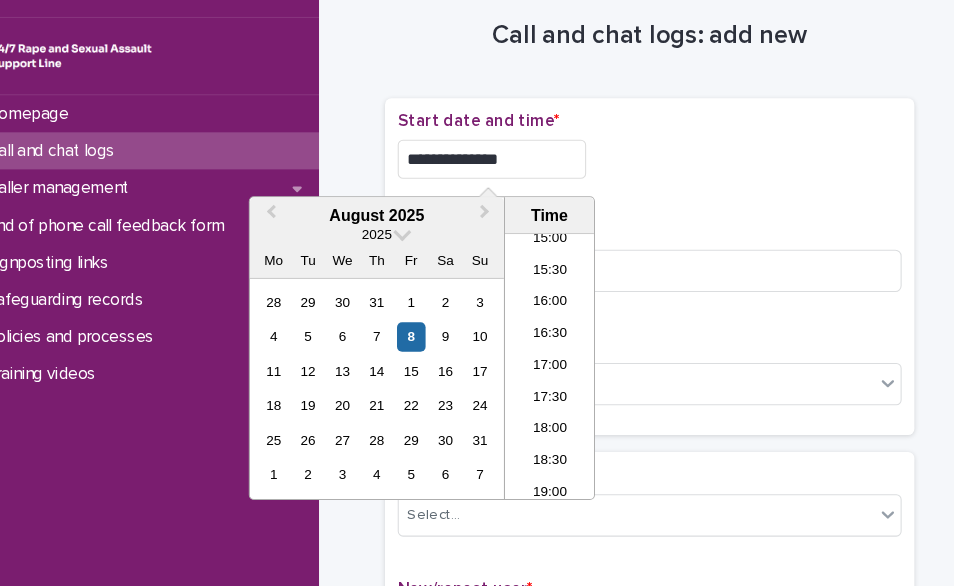 click on "**********" at bounding box center (493, 182) 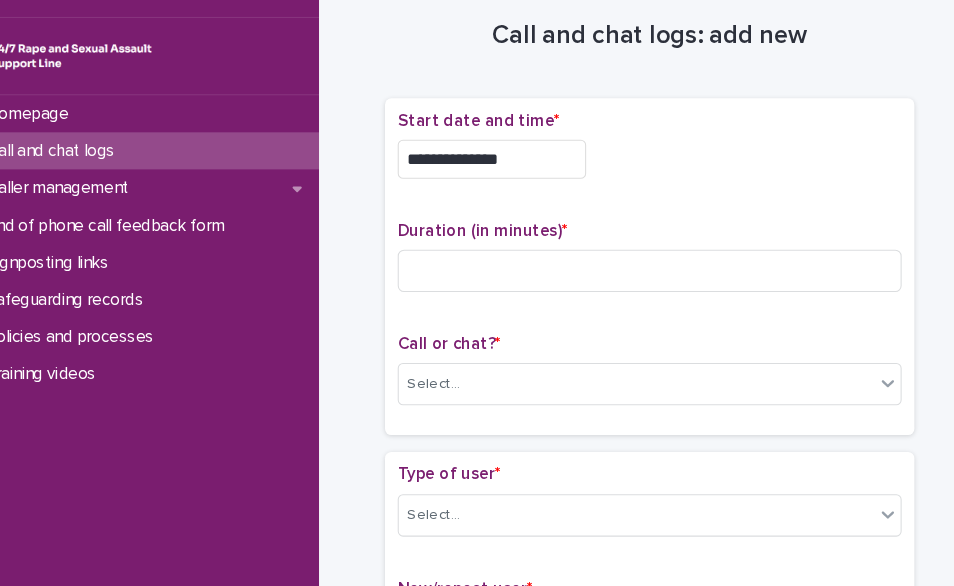 click on "Duration (in minutes) *" at bounding box center [642, 282] 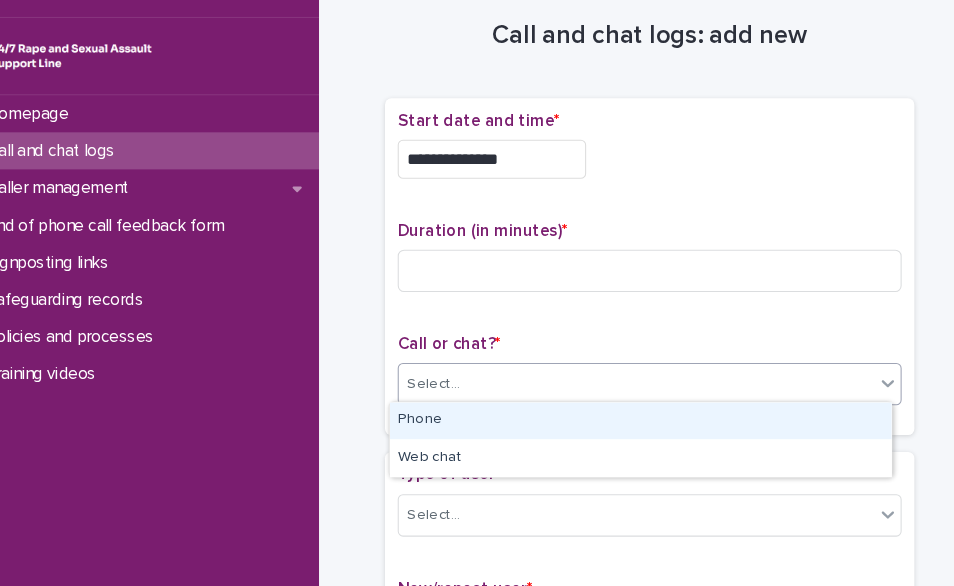 click on "Select..." at bounding box center [629, 395] 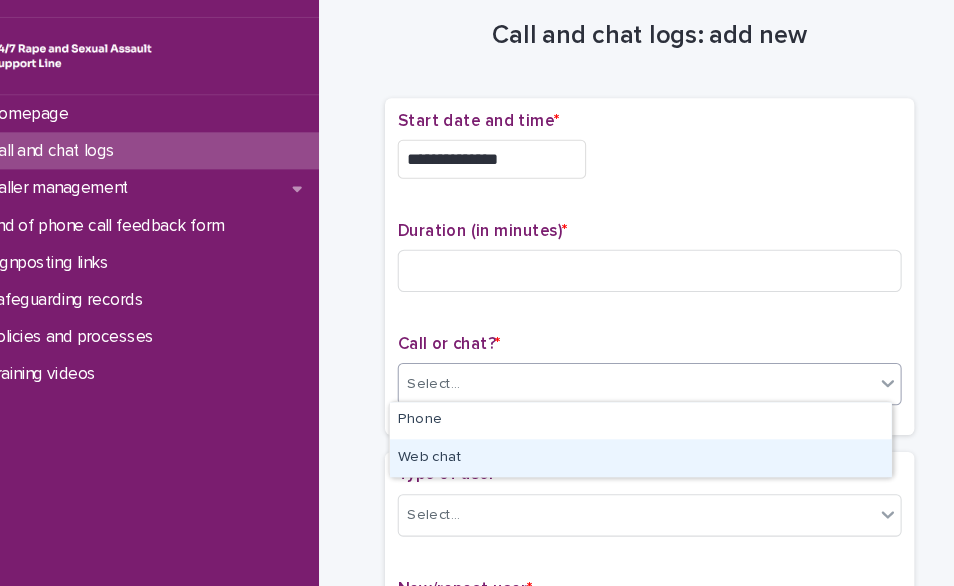 click on "Web chat" at bounding box center (634, 464) 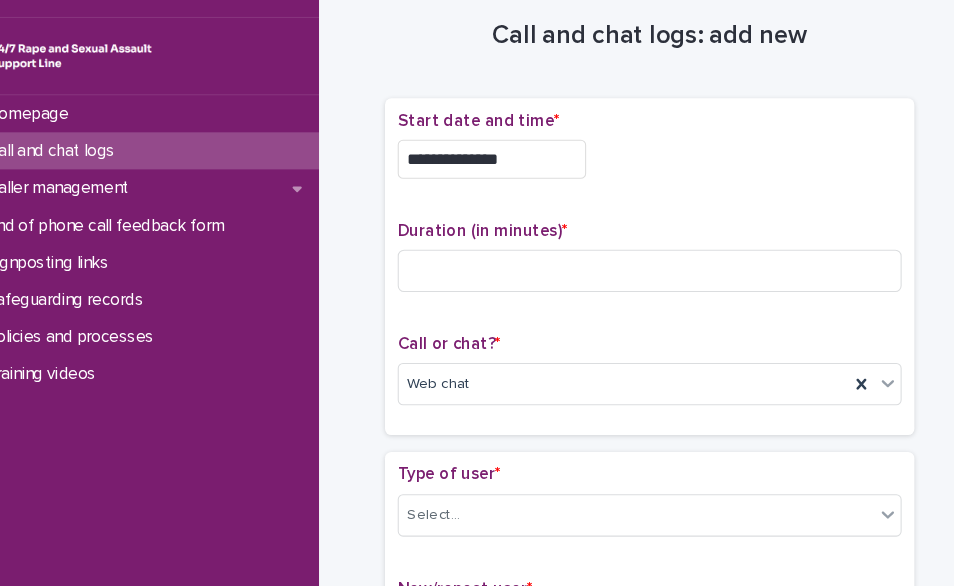 click on "Duration (in minutes) *" at bounding box center [642, 282] 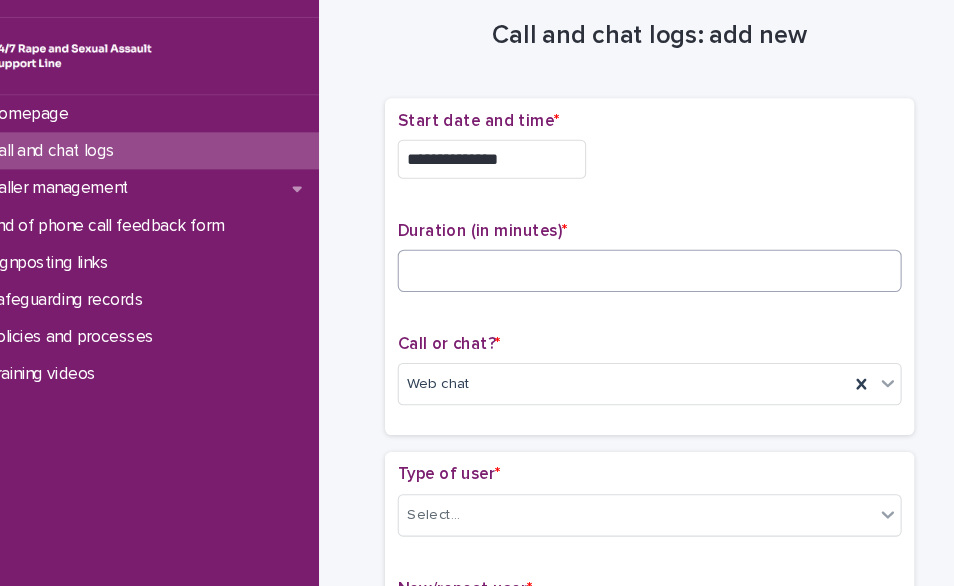 click on "Duration (in minutes) *" at bounding box center [642, 282] 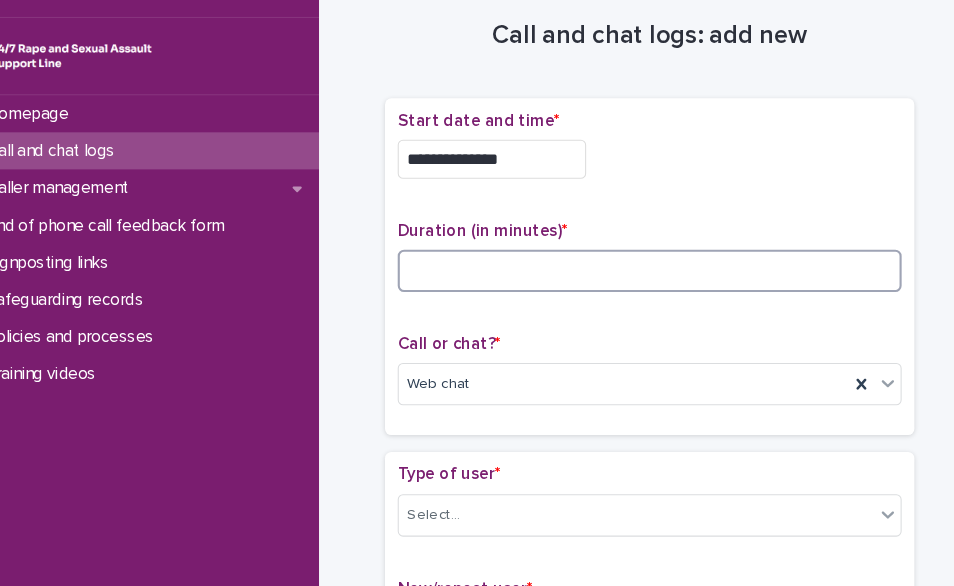 click at bounding box center (642, 288) 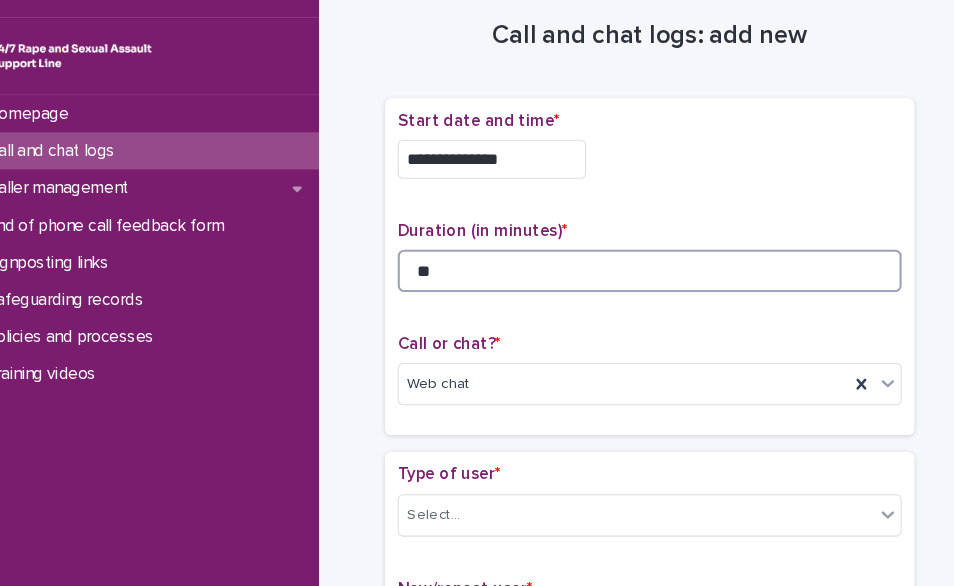 type on "**" 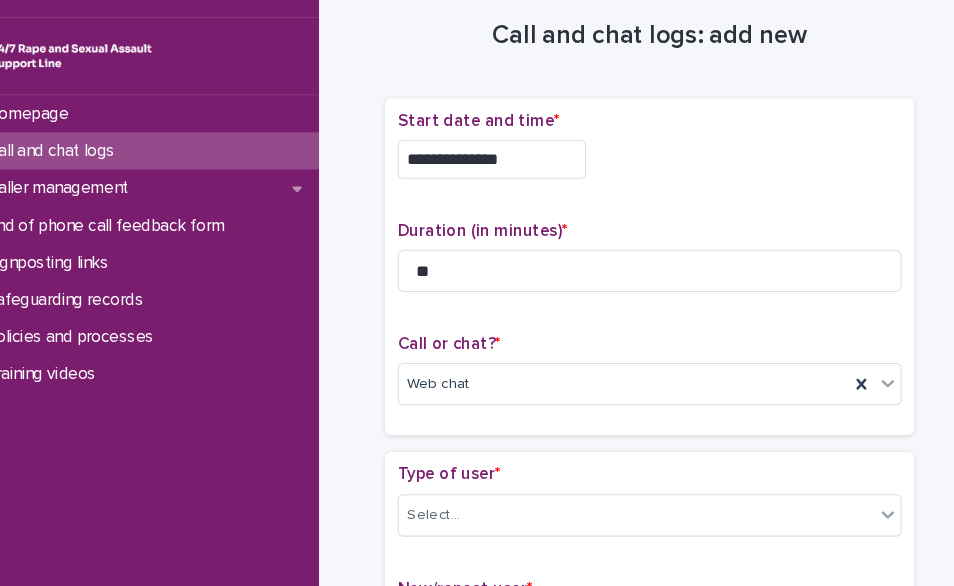 click on "**********" at bounding box center (642, 1035) 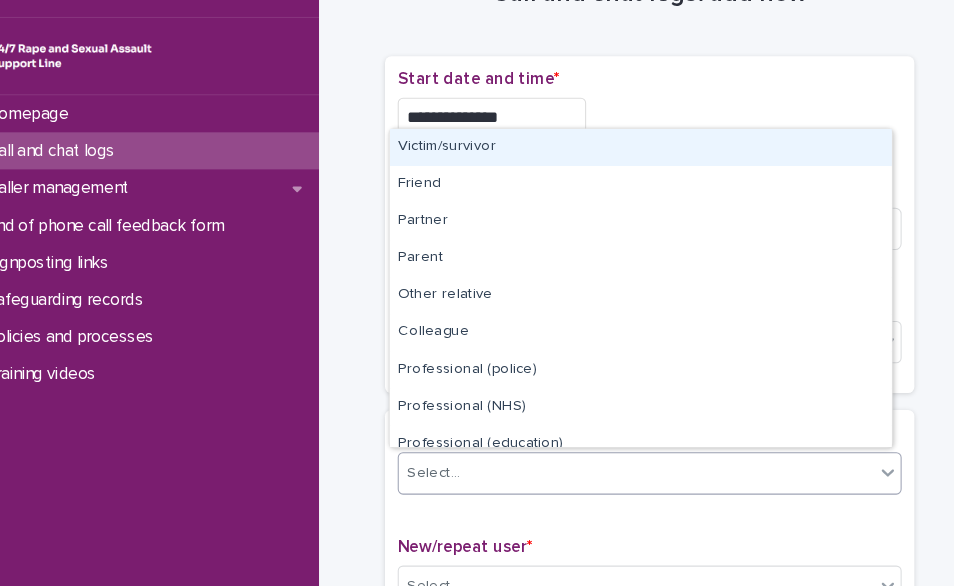 click on "Select..." at bounding box center [629, 478] 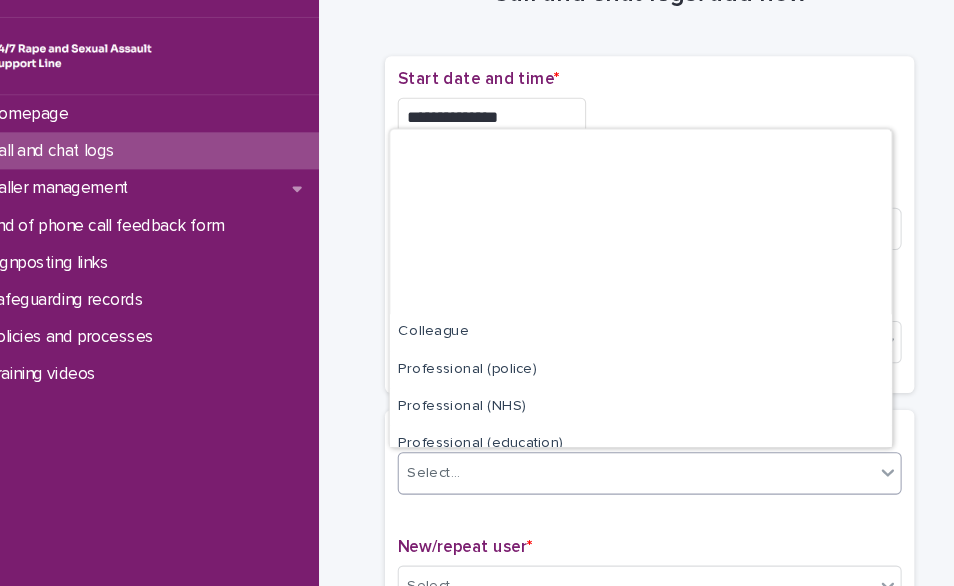 scroll, scrollTop: 225, scrollLeft: 0, axis: vertical 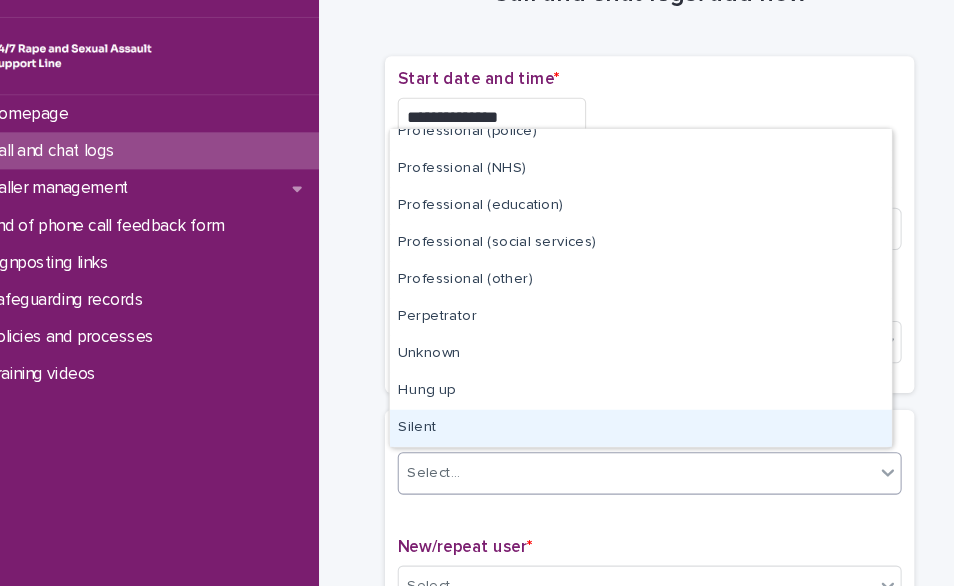 click on "Silent" at bounding box center (634, 436) 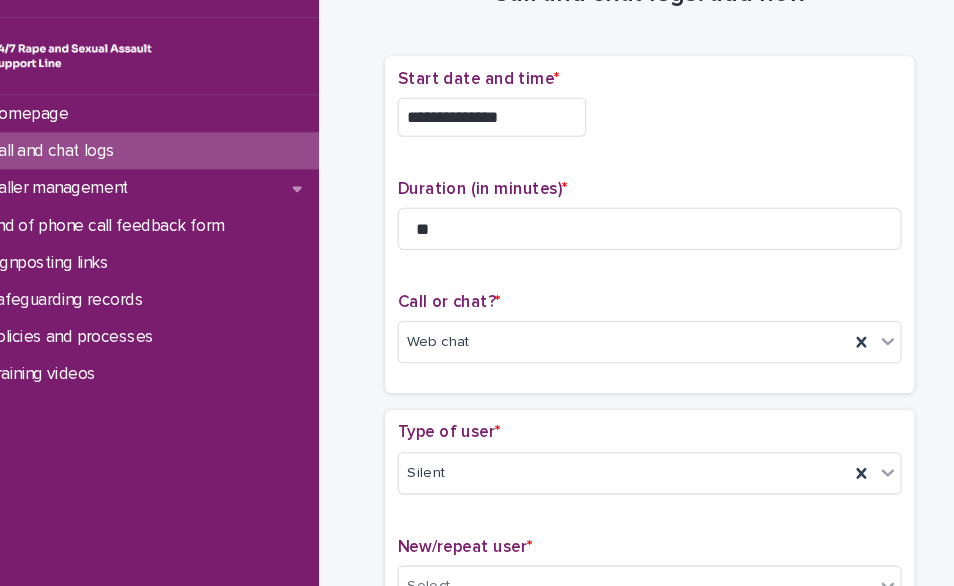 click on "Type of user *" at bounding box center [642, 440] 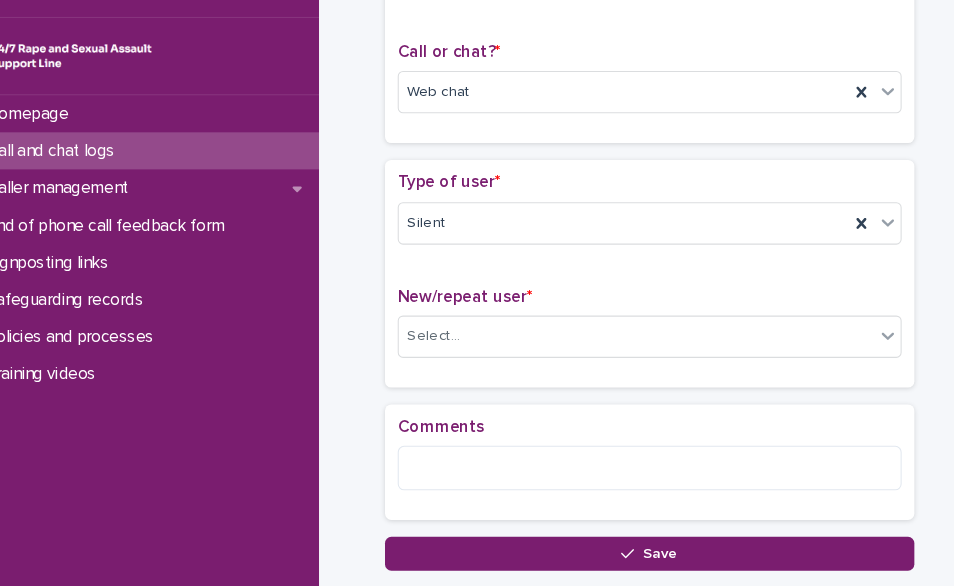 scroll, scrollTop: 400, scrollLeft: 0, axis: vertical 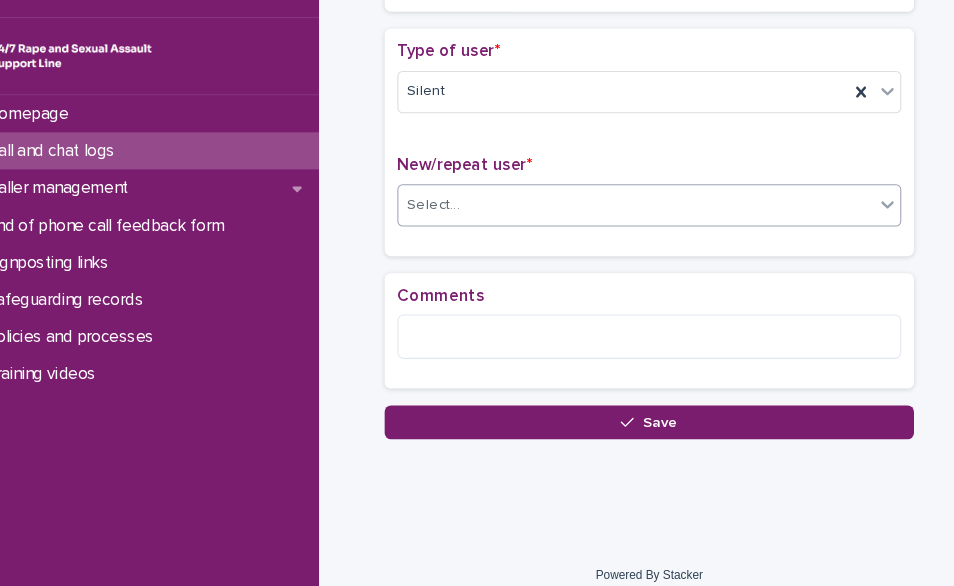 click on "Select..." at bounding box center [629, 225] 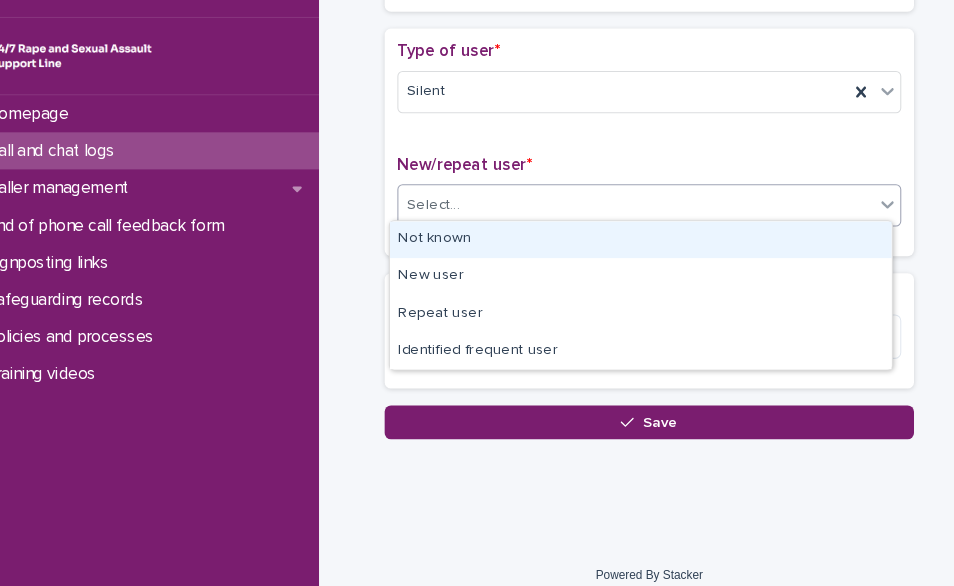 click on "Not known" at bounding box center (634, 258) 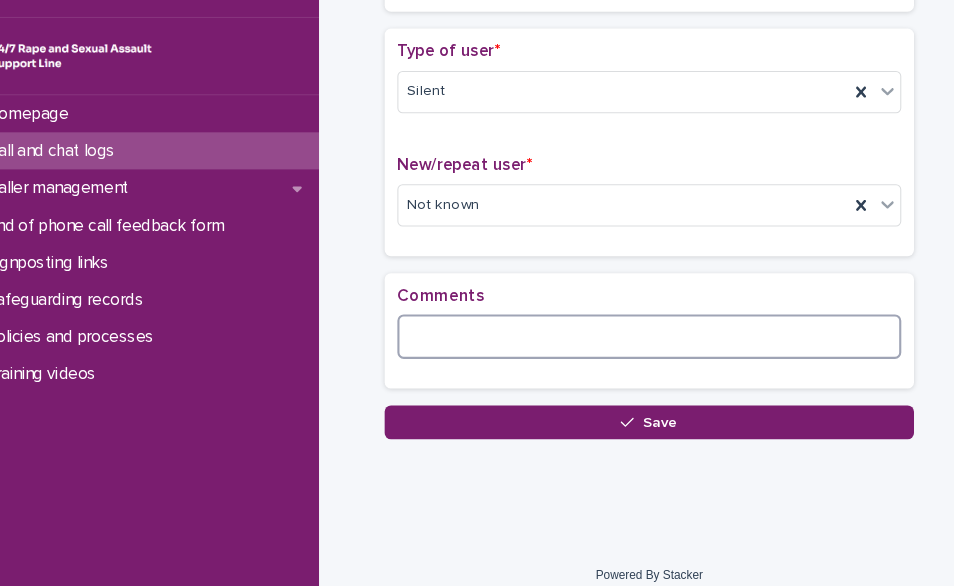click at bounding box center (642, 350) 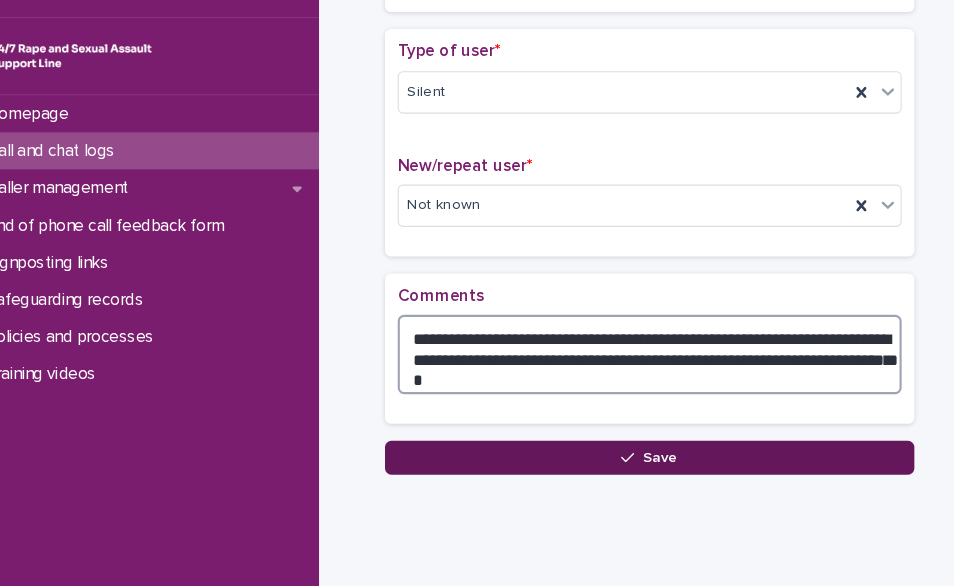 type on "**********" 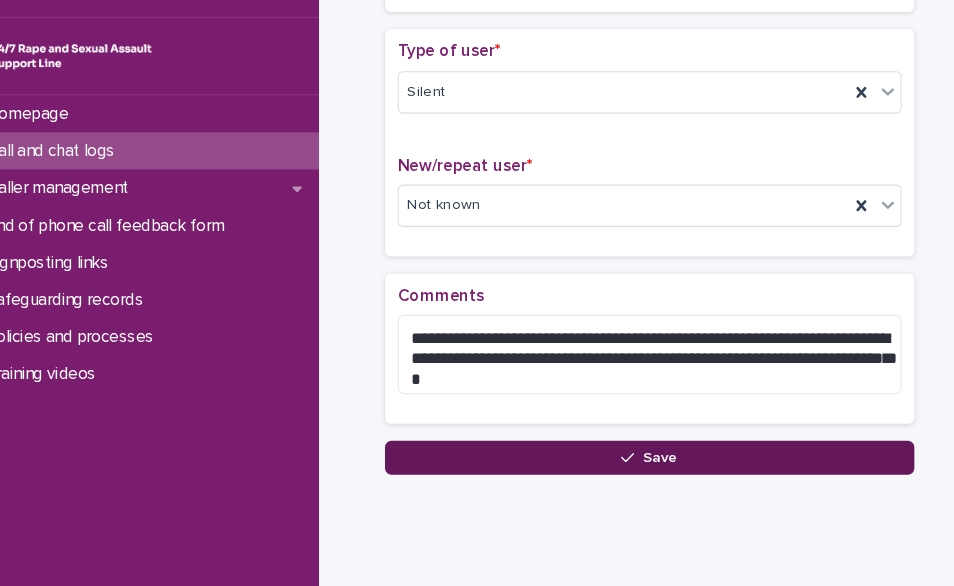 click 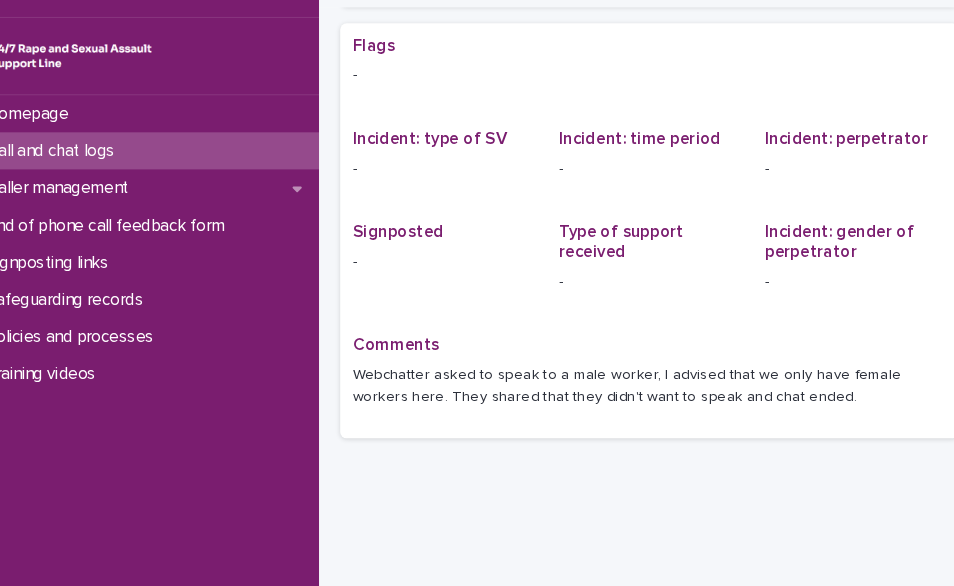 scroll, scrollTop: 10, scrollLeft: 0, axis: vertical 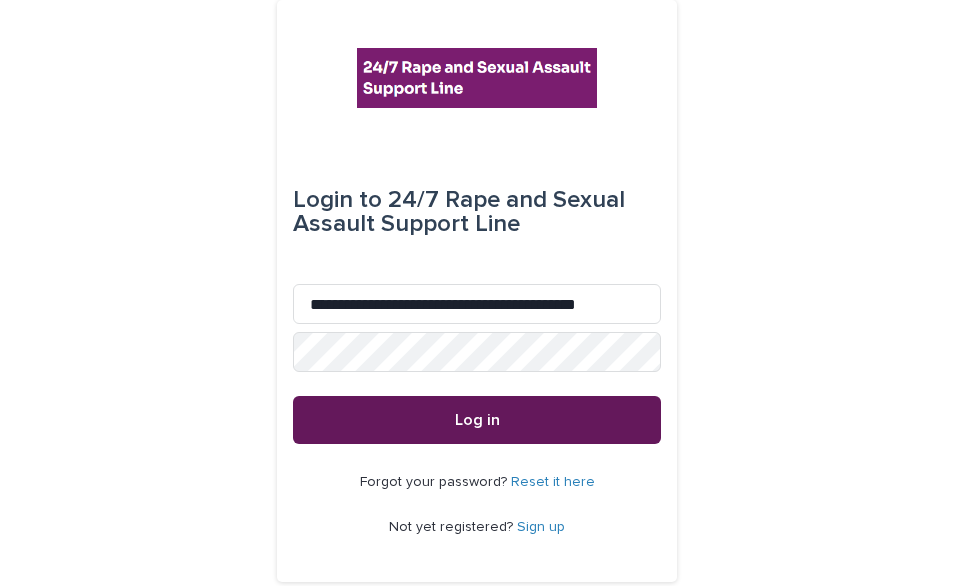 type on "**********" 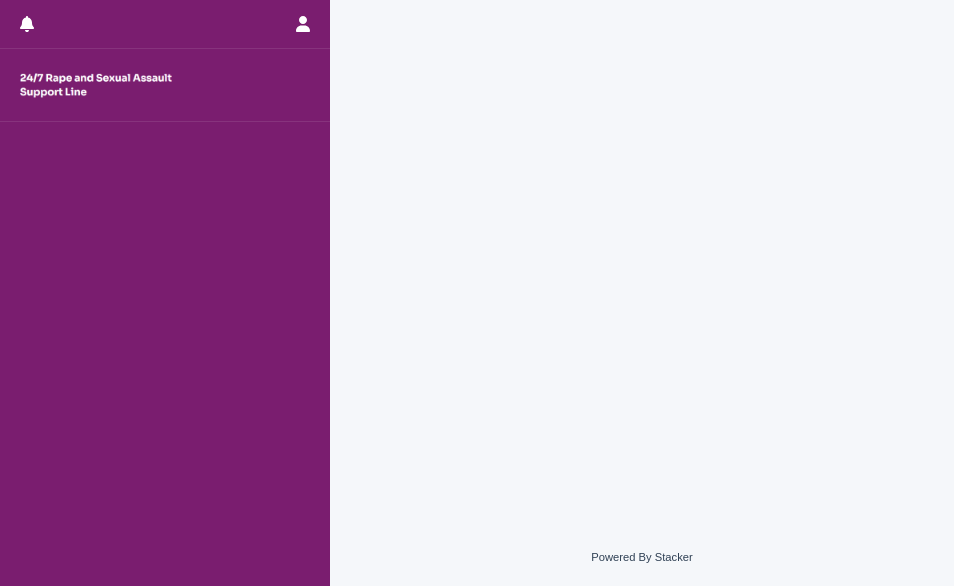 scroll, scrollTop: 0, scrollLeft: 0, axis: both 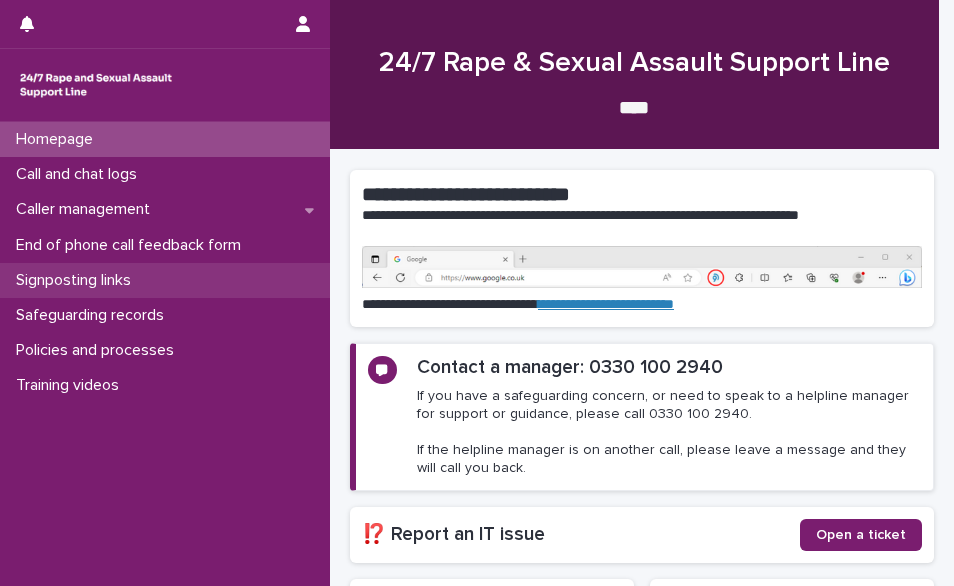 click on "Signposting links" at bounding box center [77, 280] 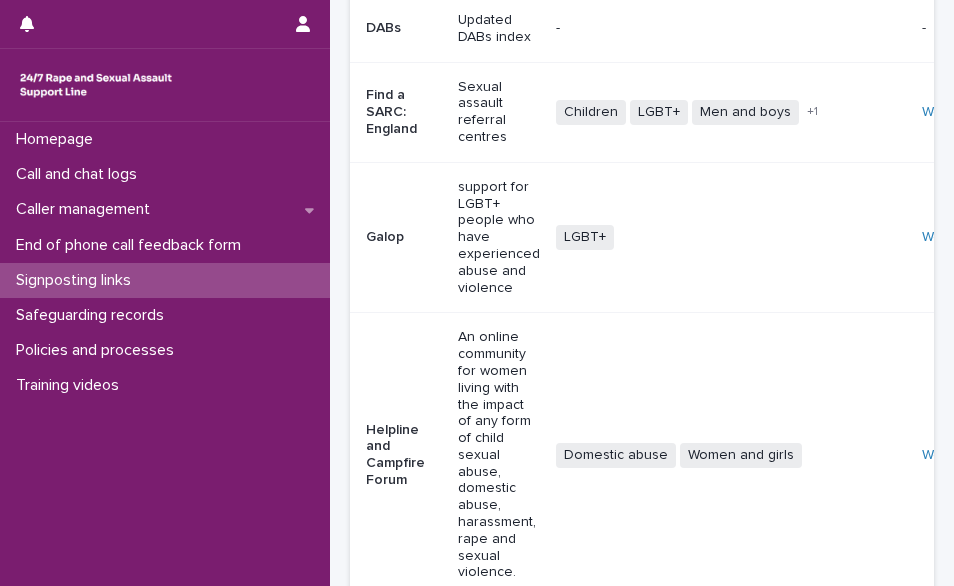 scroll, scrollTop: 1025, scrollLeft: 0, axis: vertical 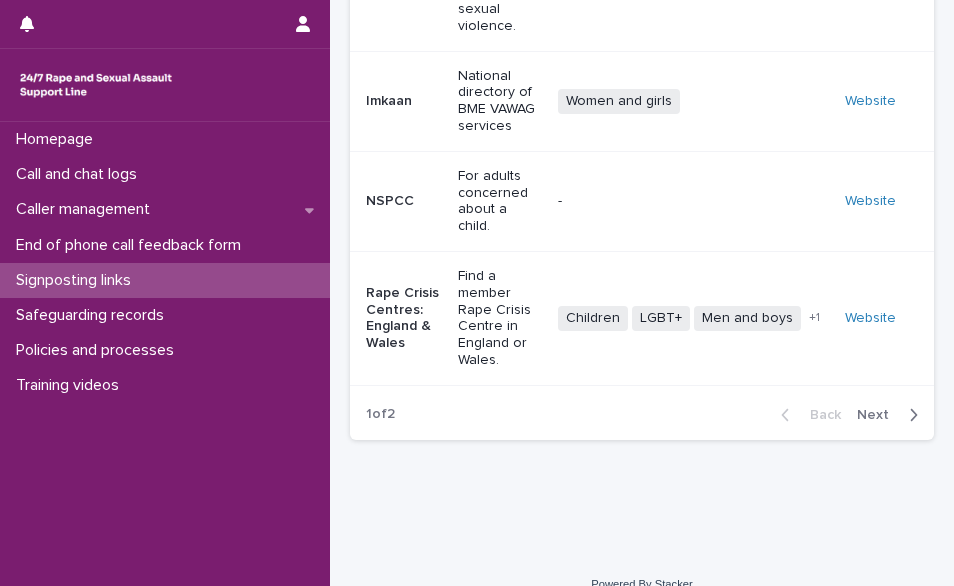 click on "Website" at bounding box center [873, 318] 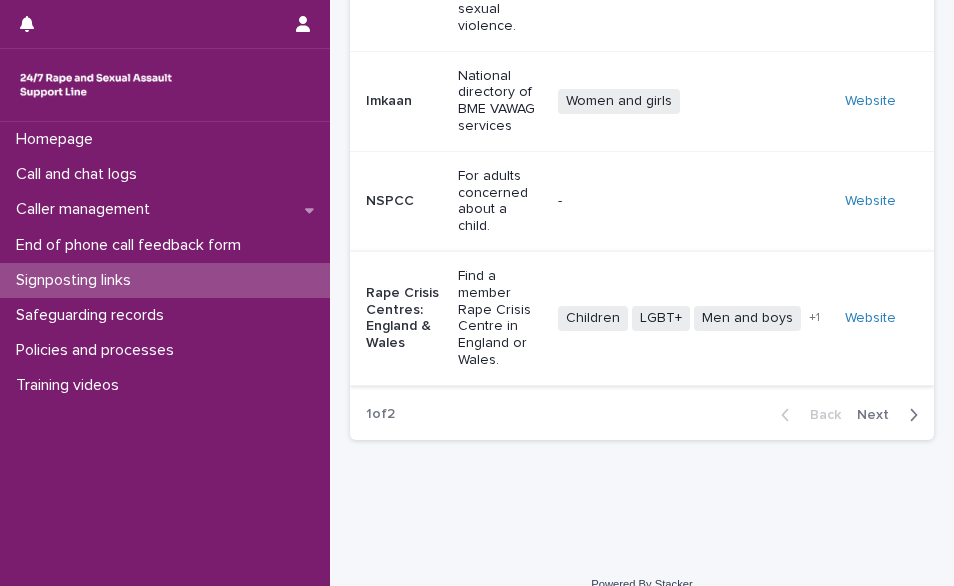 scroll, scrollTop: 0, scrollLeft: 0, axis: both 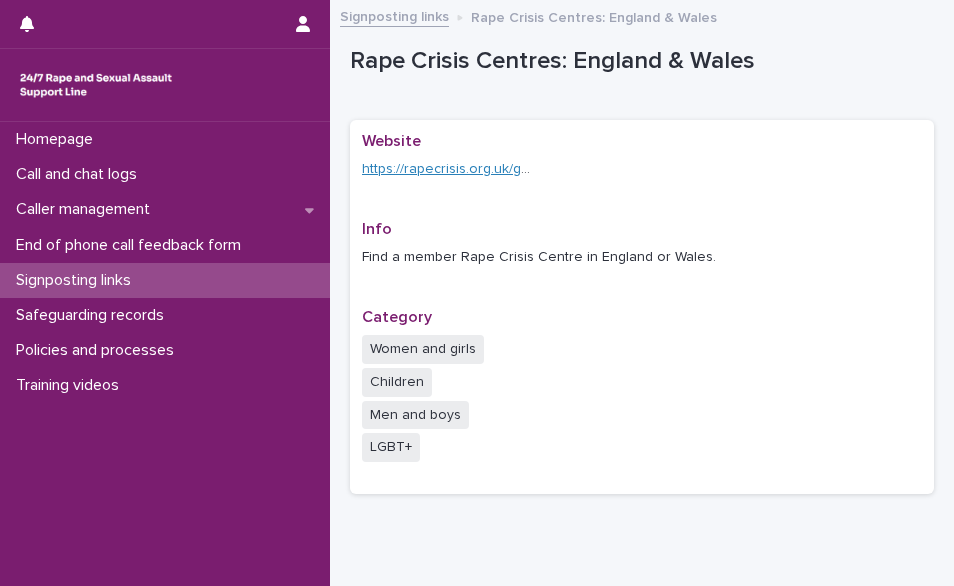 click on "https://rapecrisis.org.uk/get-help/find-a-rape-crisis-centre/" at bounding box center [543, 169] 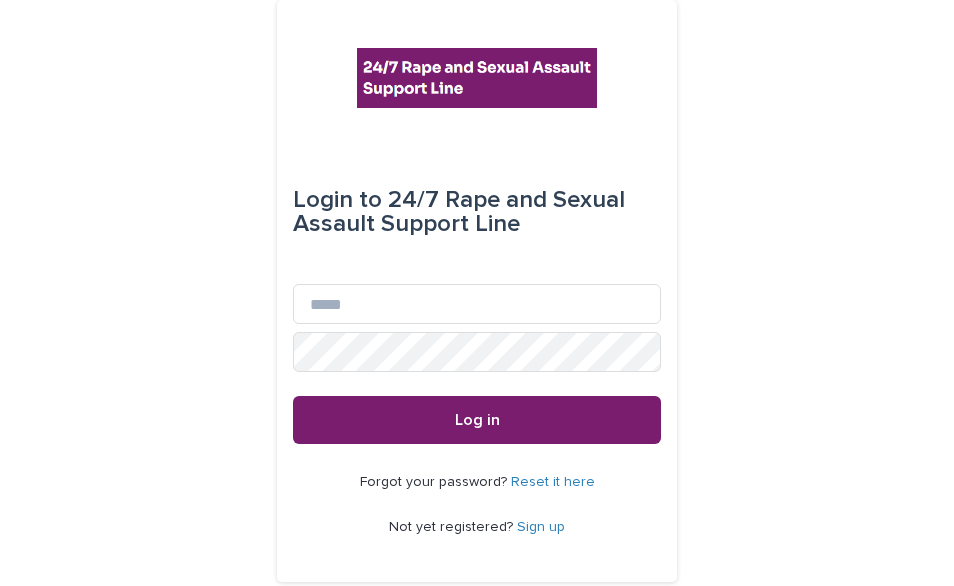 scroll, scrollTop: 0, scrollLeft: 0, axis: both 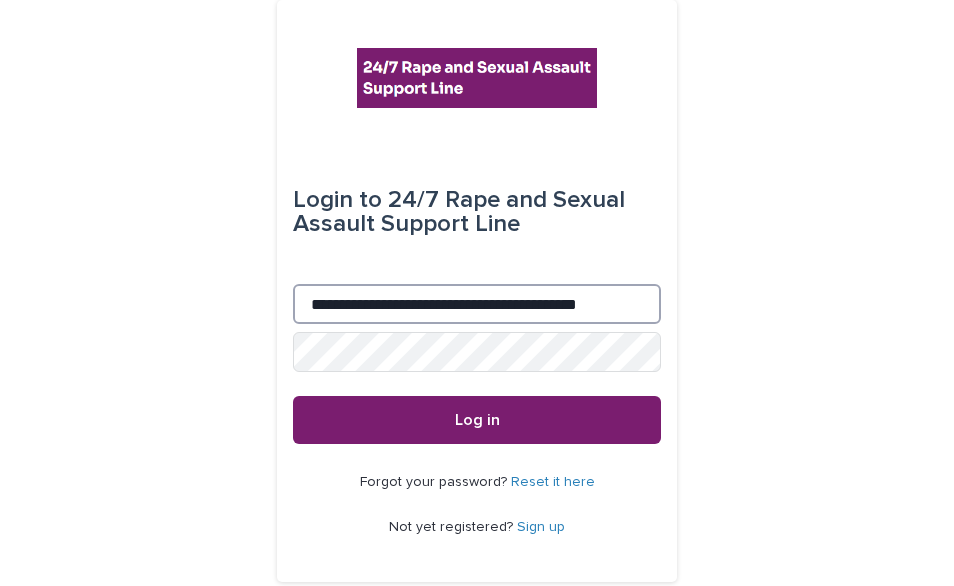 click on "**********" at bounding box center (477, 304) 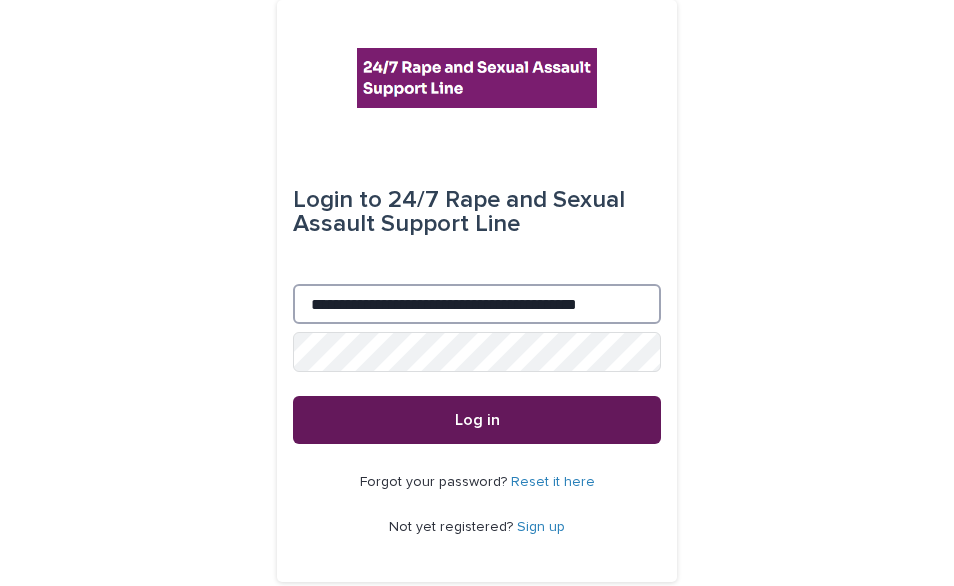 type on "**********" 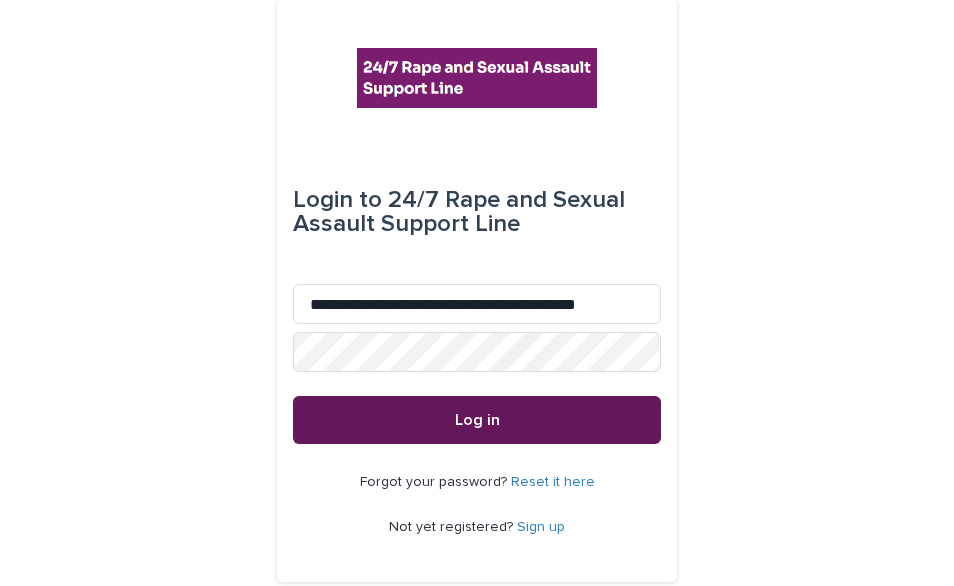 click on "Log in" at bounding box center (477, 420) 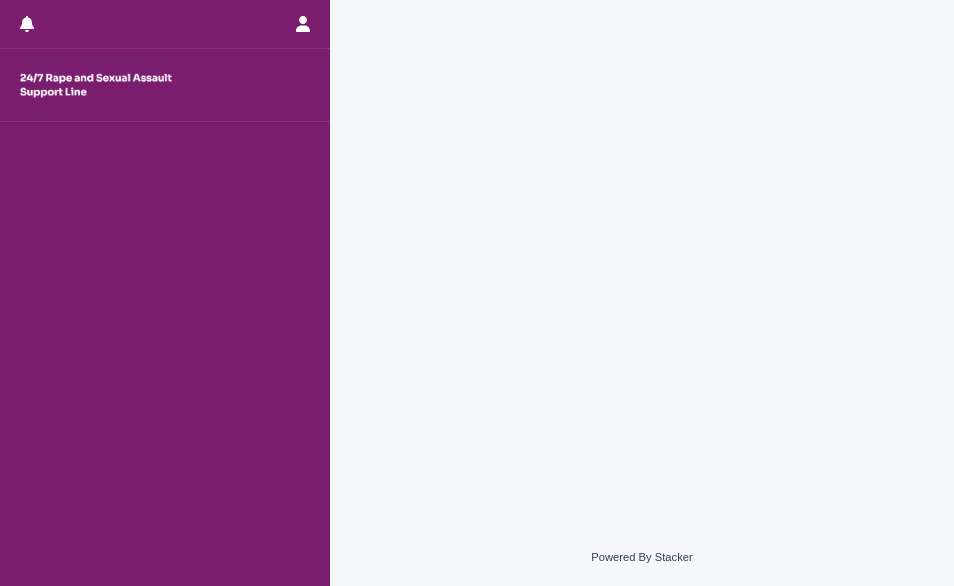 scroll, scrollTop: 0, scrollLeft: 0, axis: both 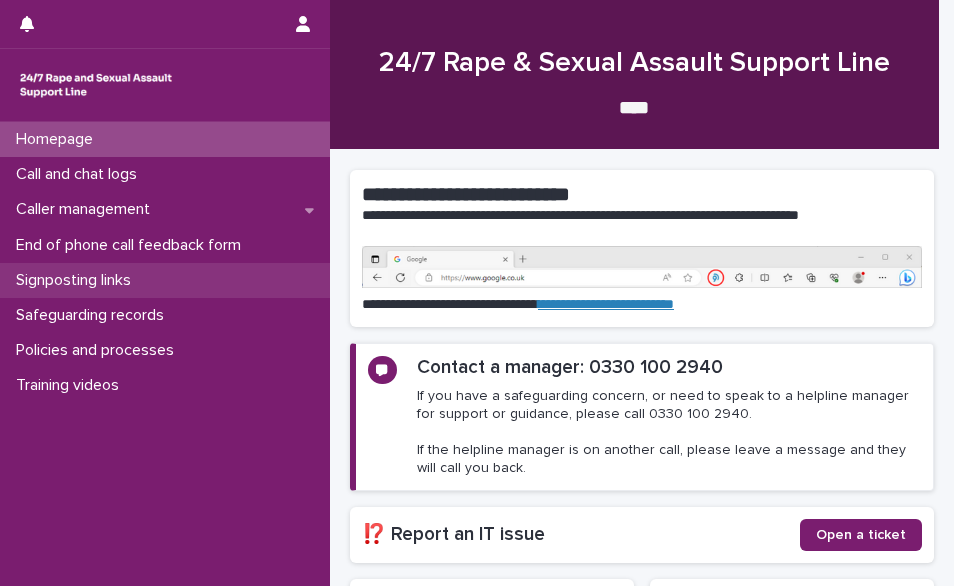 click on "Signposting links" at bounding box center [165, 280] 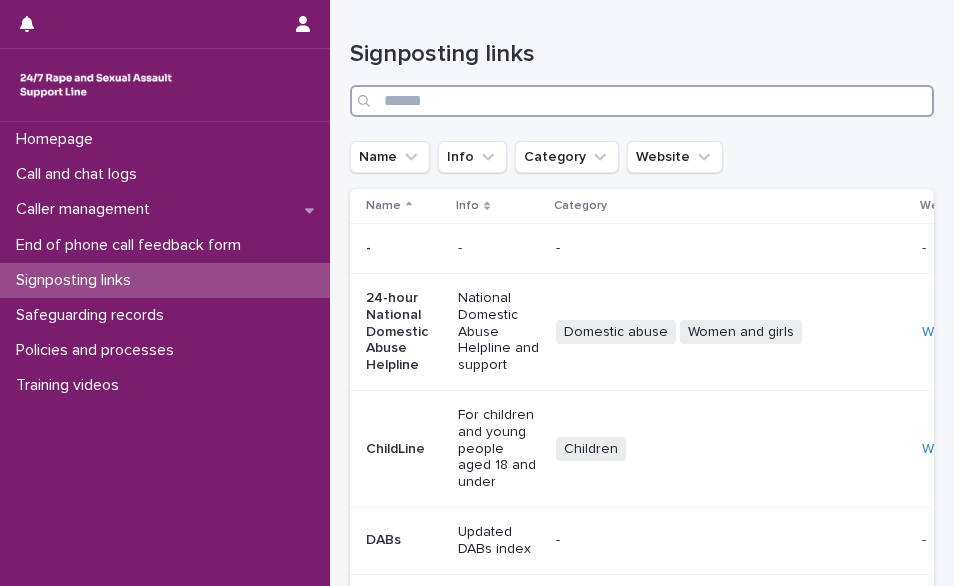 click at bounding box center (642, 101) 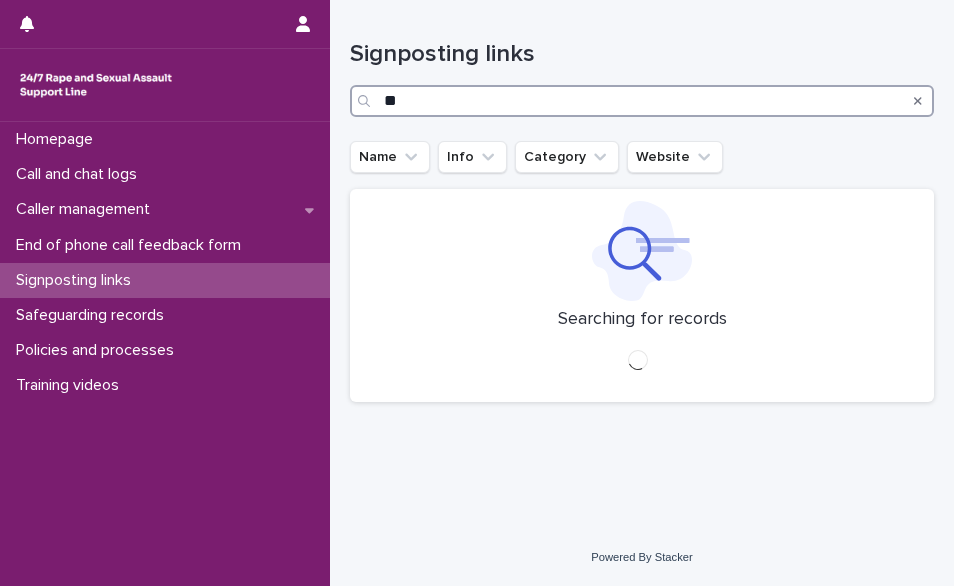 type on "*" 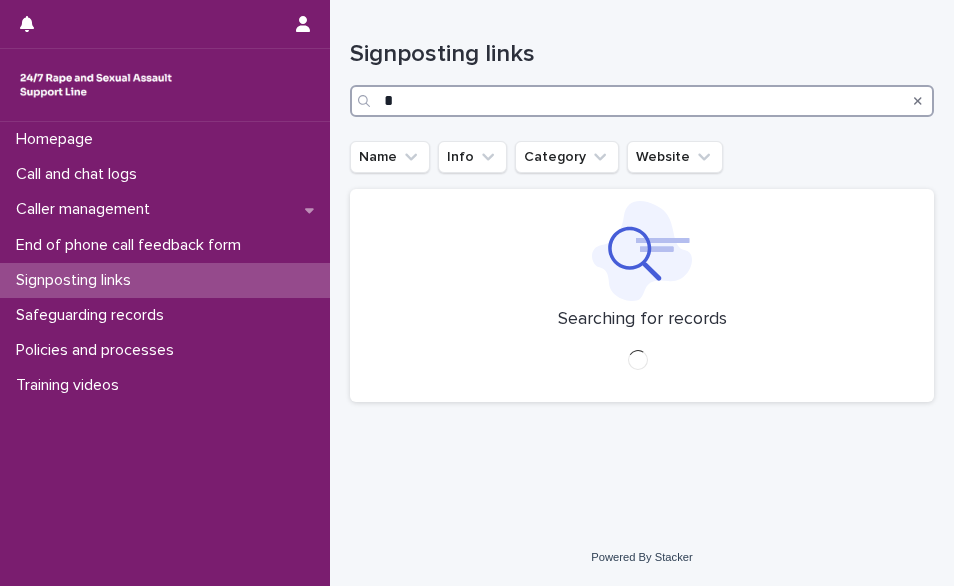 type 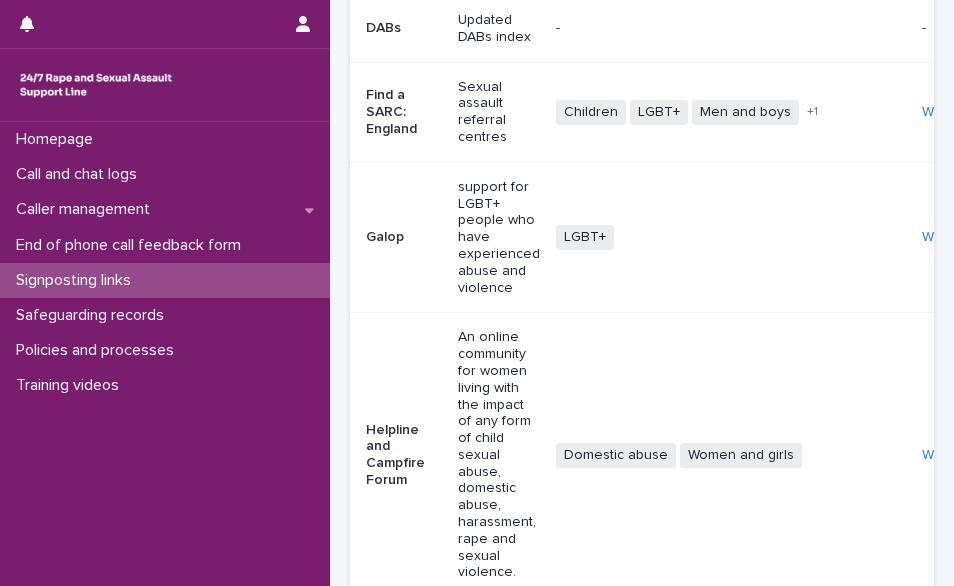 scroll, scrollTop: 1025, scrollLeft: 0, axis: vertical 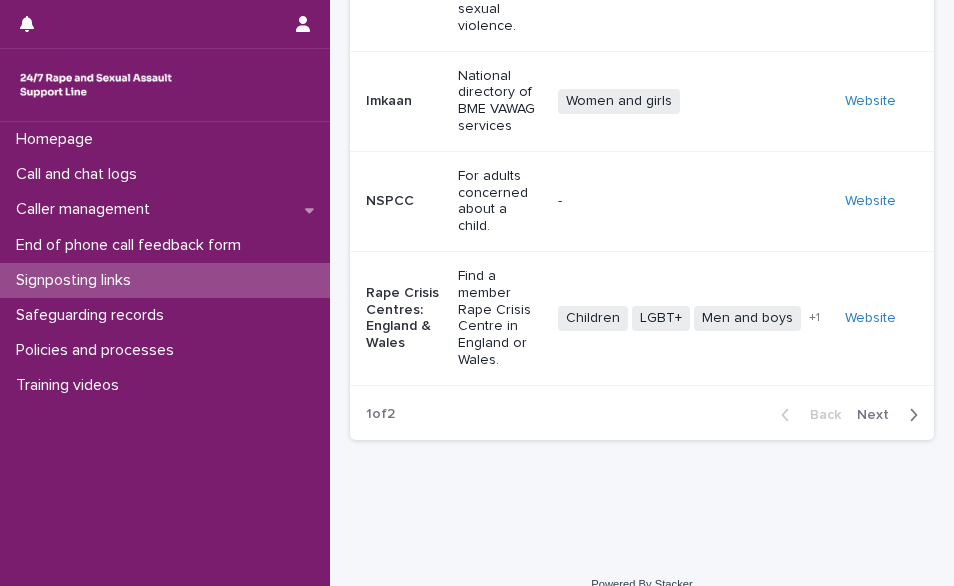 click on "Website" at bounding box center (885, 319) 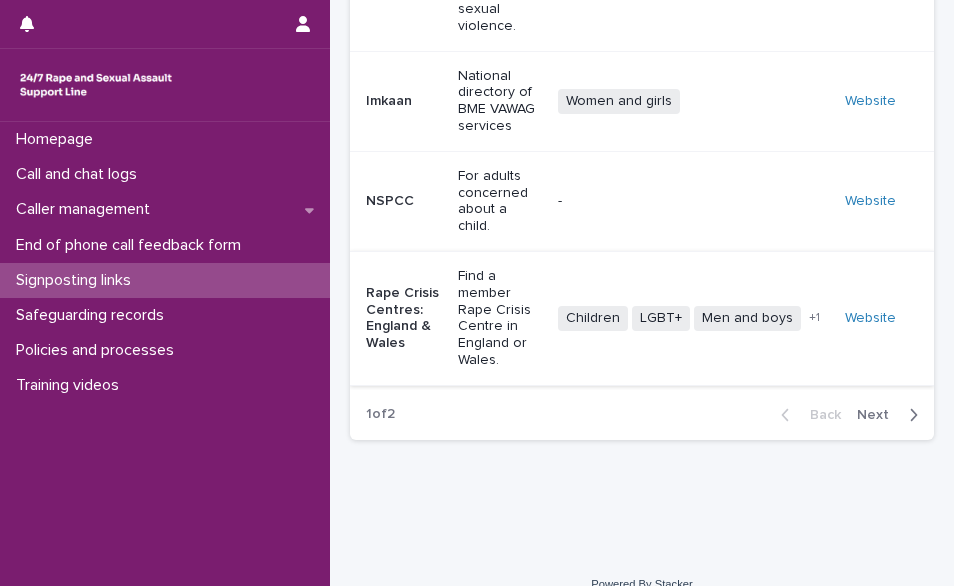 scroll, scrollTop: 0, scrollLeft: 0, axis: both 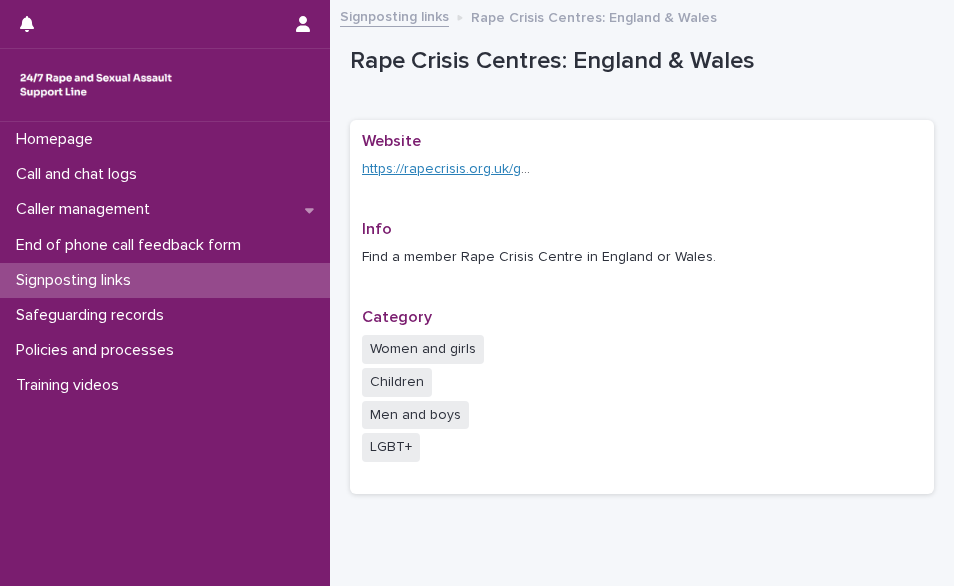 click on "https://rapecrisis.org.uk/get-help/find-a-rape-crisis-centre/" at bounding box center (543, 169) 